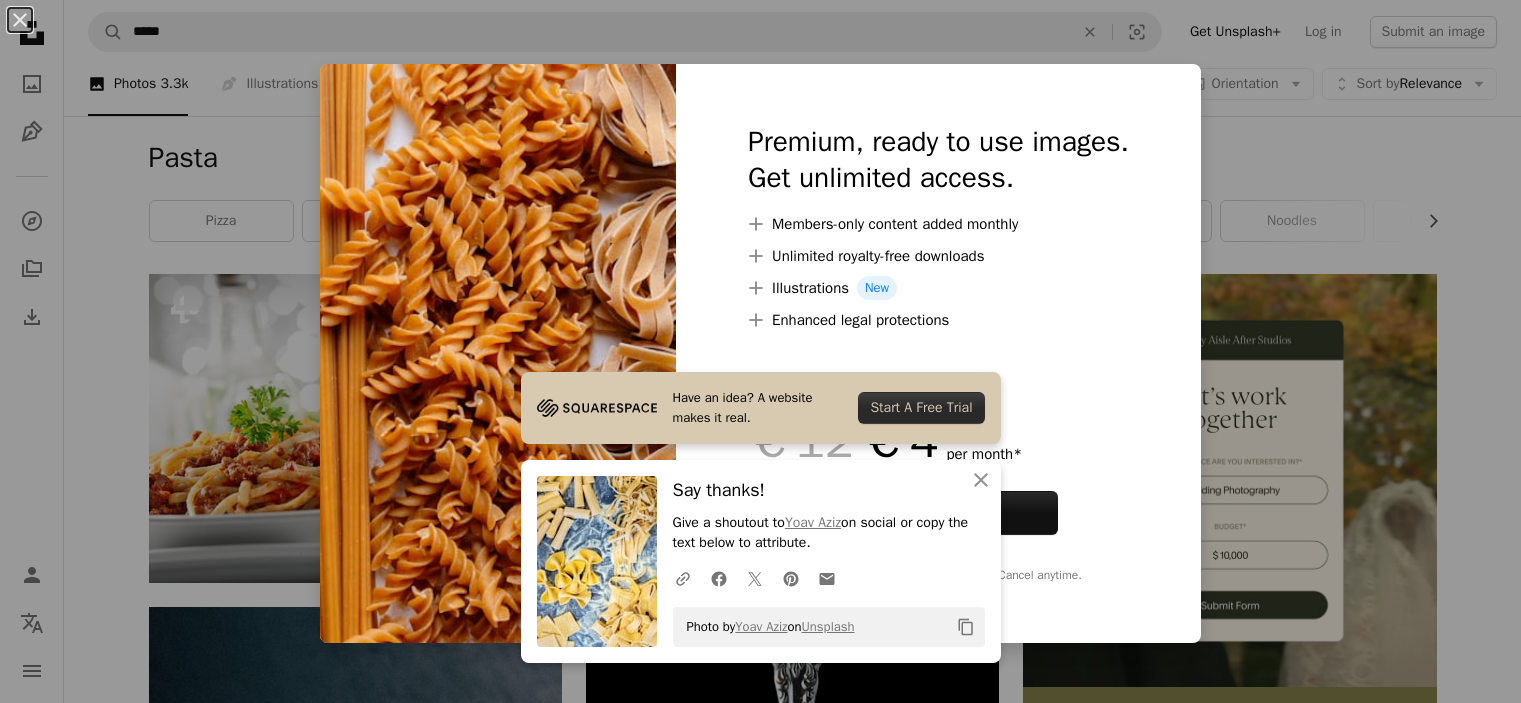 scroll, scrollTop: 7744, scrollLeft: 0, axis: vertical 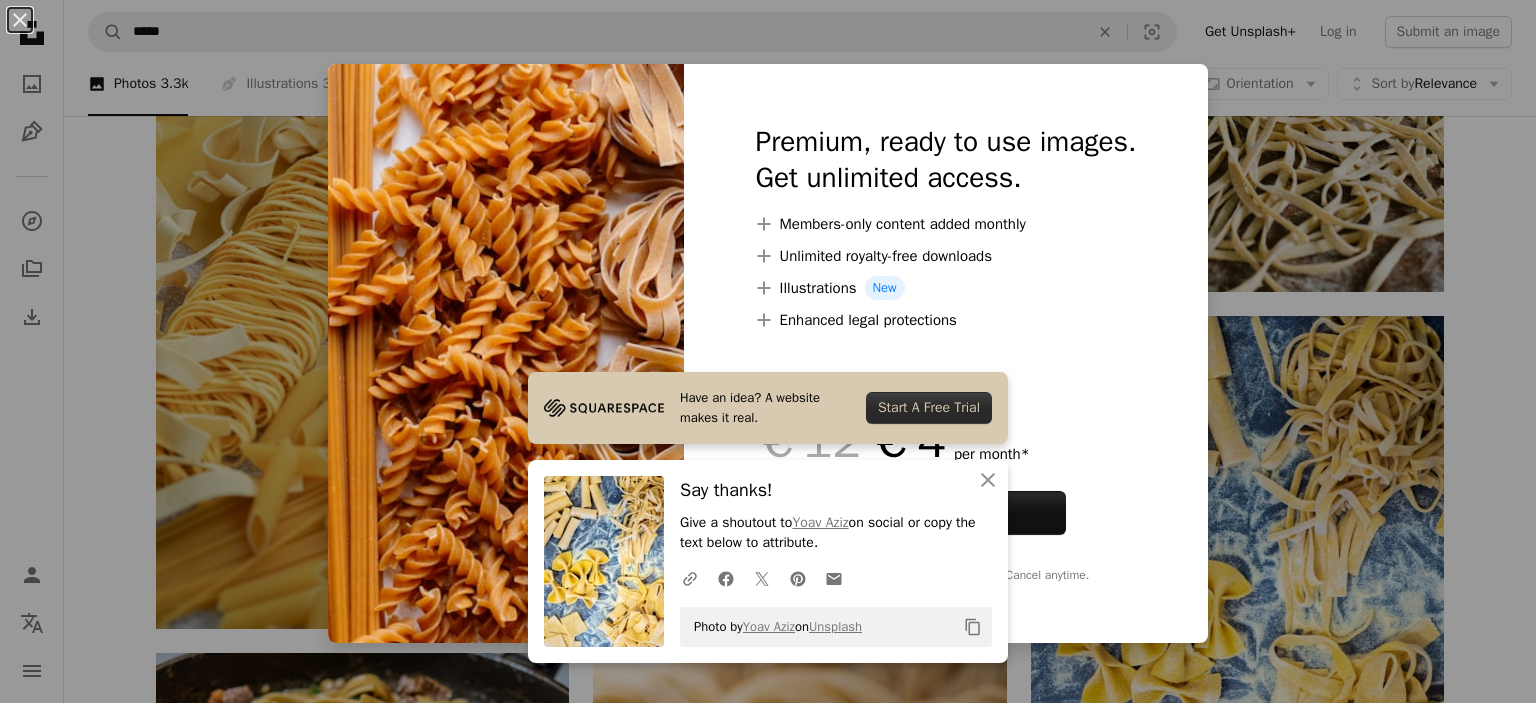 click on "An X shape Have an idea? A website makes it real. Start A Free Trial An X shape Close Say thanks! Give a shoutout to  [PERSON]  on social or copy the text below to attribute. A URL sharing icon (chains) Facebook icon X (formerly Twitter) icon Pinterest icon An envelope Photo by  [PERSON]  on  Unsplash
Copy content Premium, ready to use images. Get unlimited access. A plus sign Members-only content added monthly A plus sign Unlimited royalty-free downloads A plus sign Illustrations  New A plus sign Enhanced legal protections yearly 66%  off monthly €12   €4 EUR per month * Get  Unsplash+ * When paid annually, billed upfront  €48 Taxes where applicable. Renews automatically. Cancel anytime." at bounding box center [768, 351] 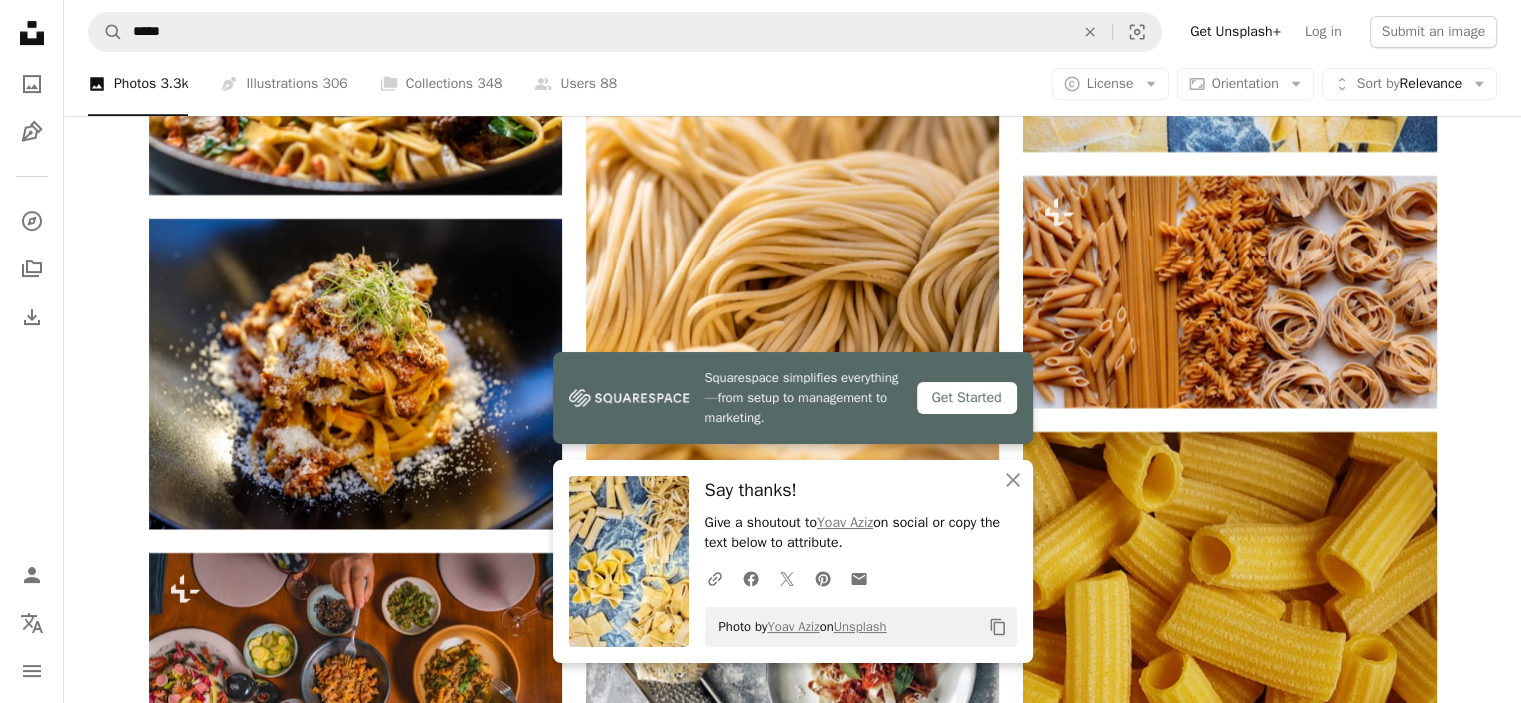 scroll, scrollTop: 8544, scrollLeft: 0, axis: vertical 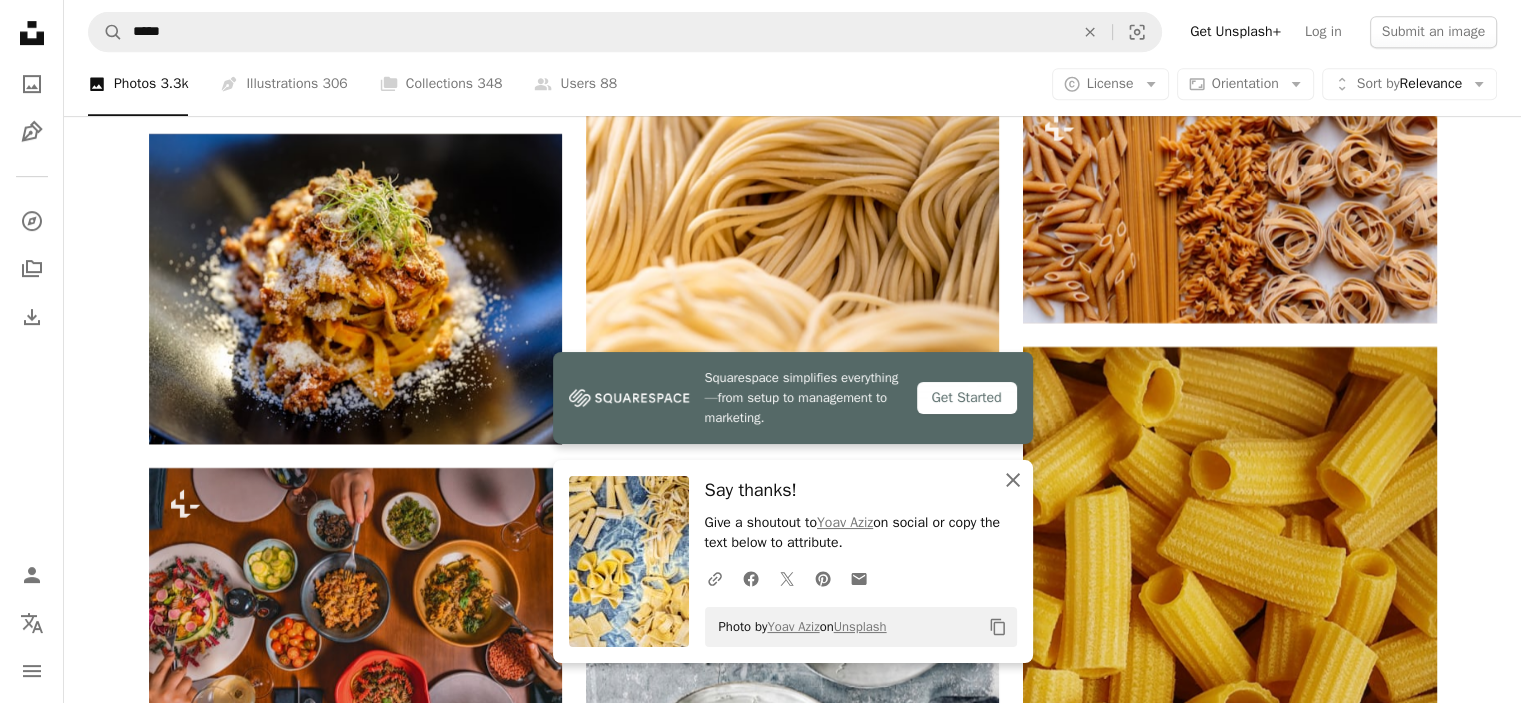 click on "An X shape" 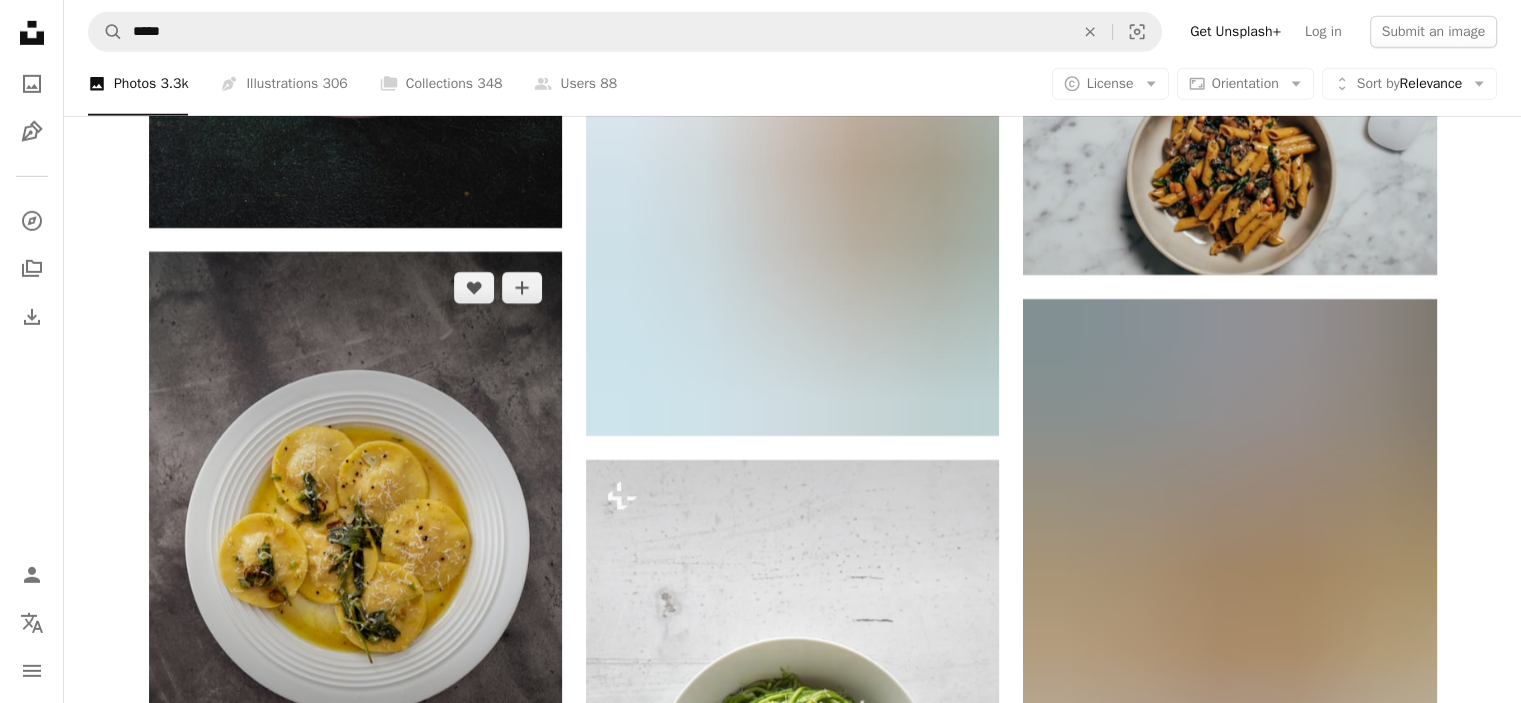 scroll, scrollTop: 14344, scrollLeft: 0, axis: vertical 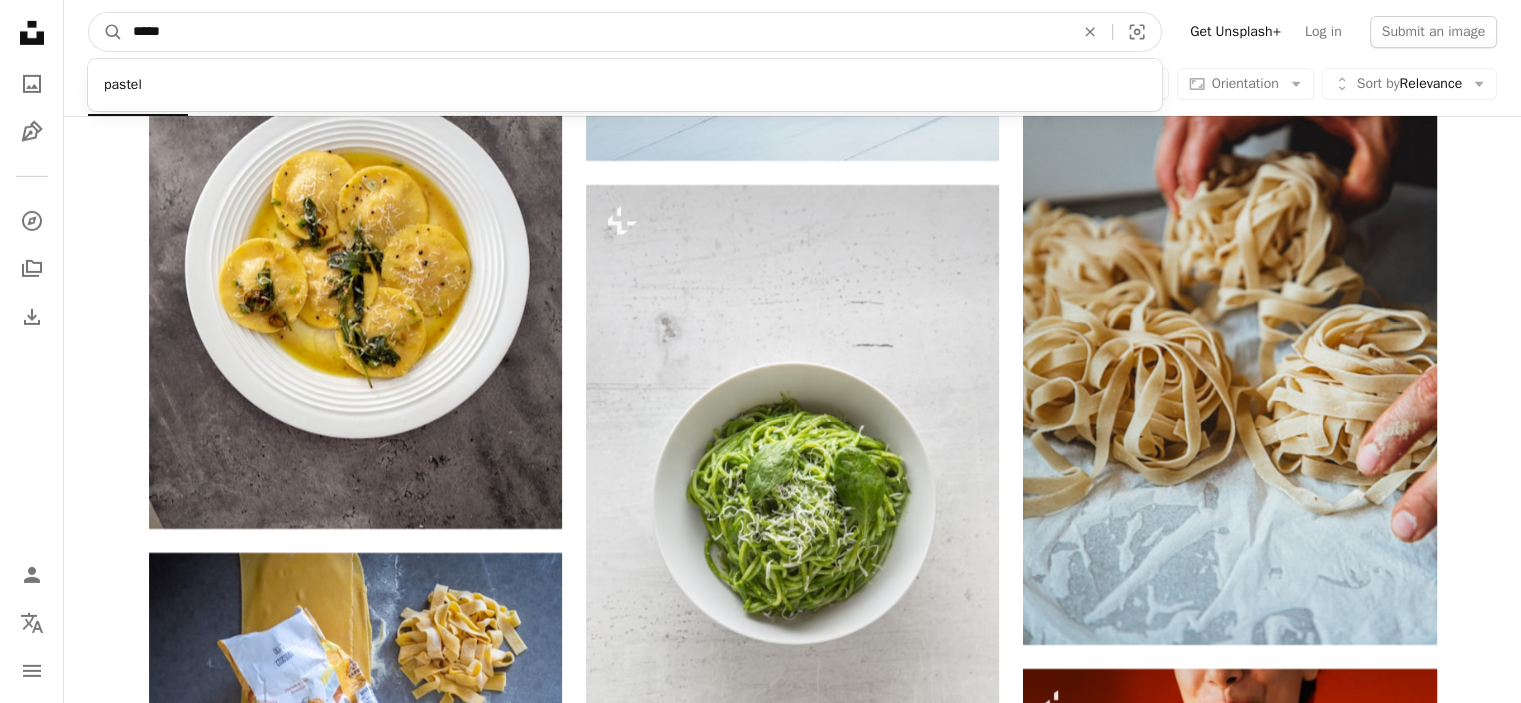 drag, startPoint x: 431, startPoint y: 47, endPoint x: 80, endPoint y: 60, distance: 351.24066 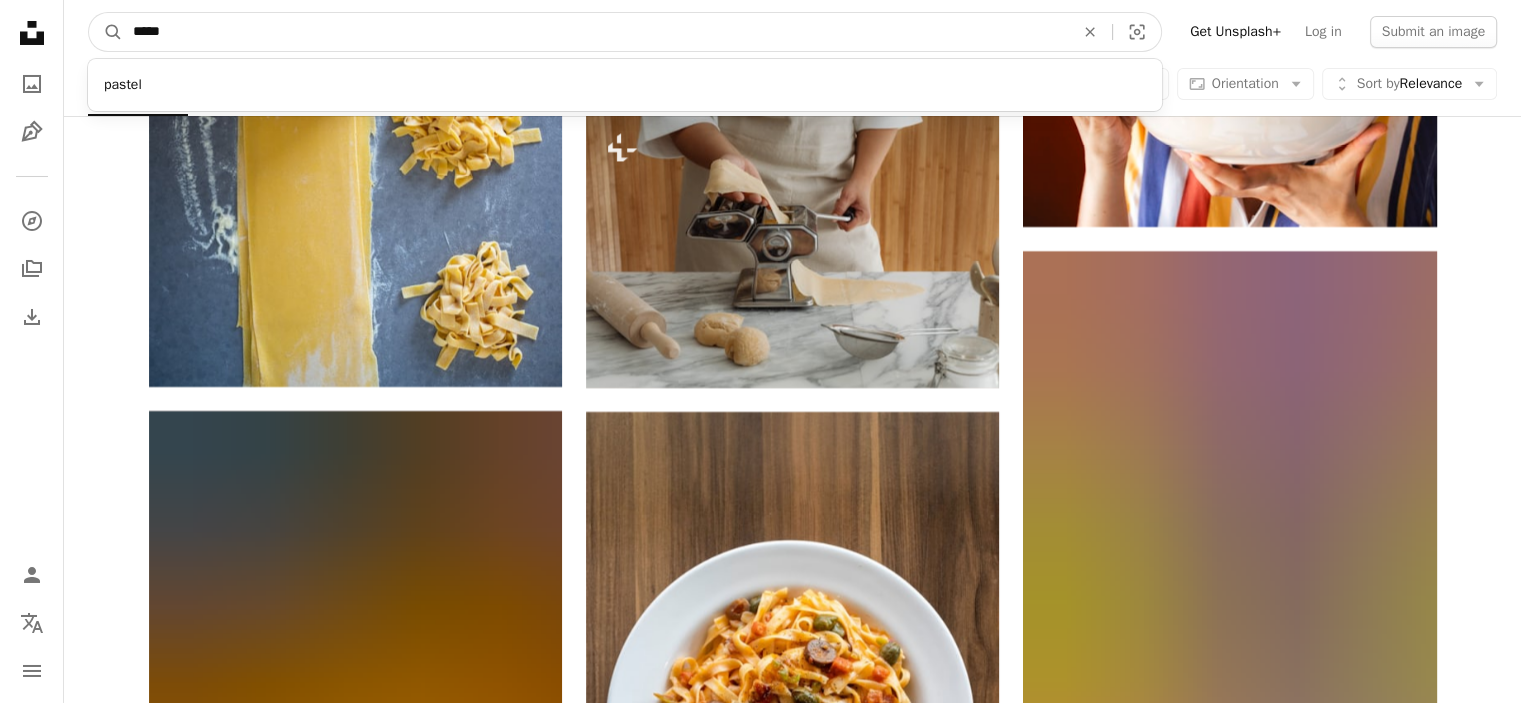 scroll, scrollTop: 15244, scrollLeft: 0, axis: vertical 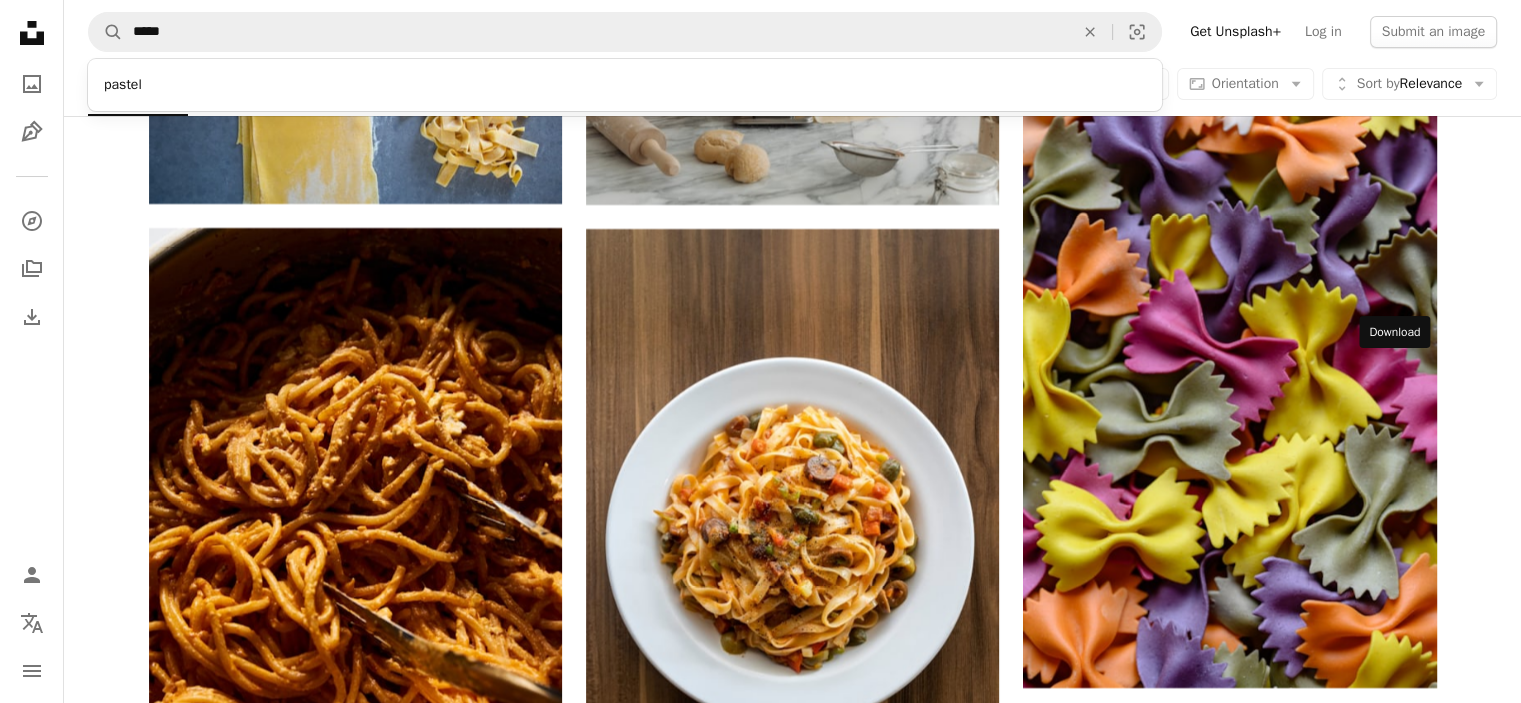 click on "Arrow pointing down" 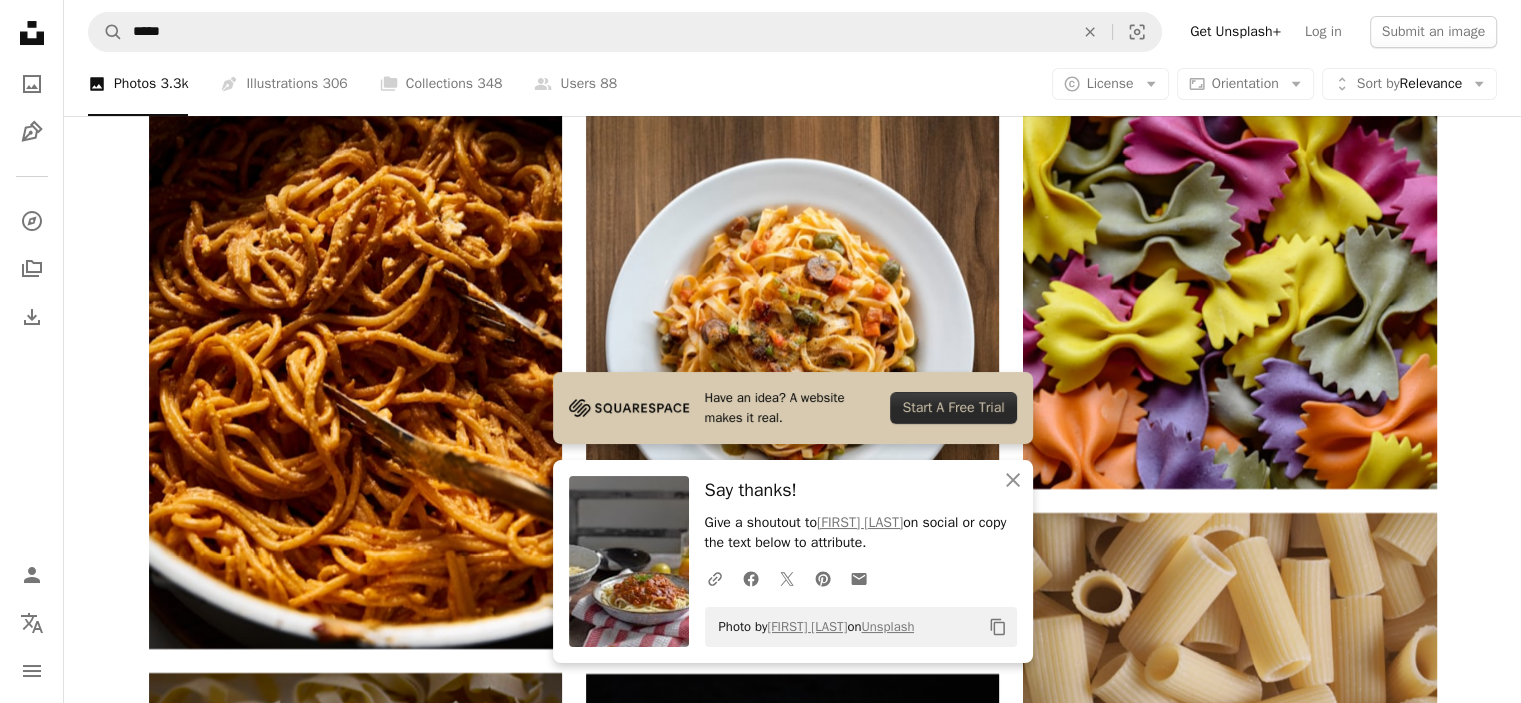scroll, scrollTop: 15544, scrollLeft: 0, axis: vertical 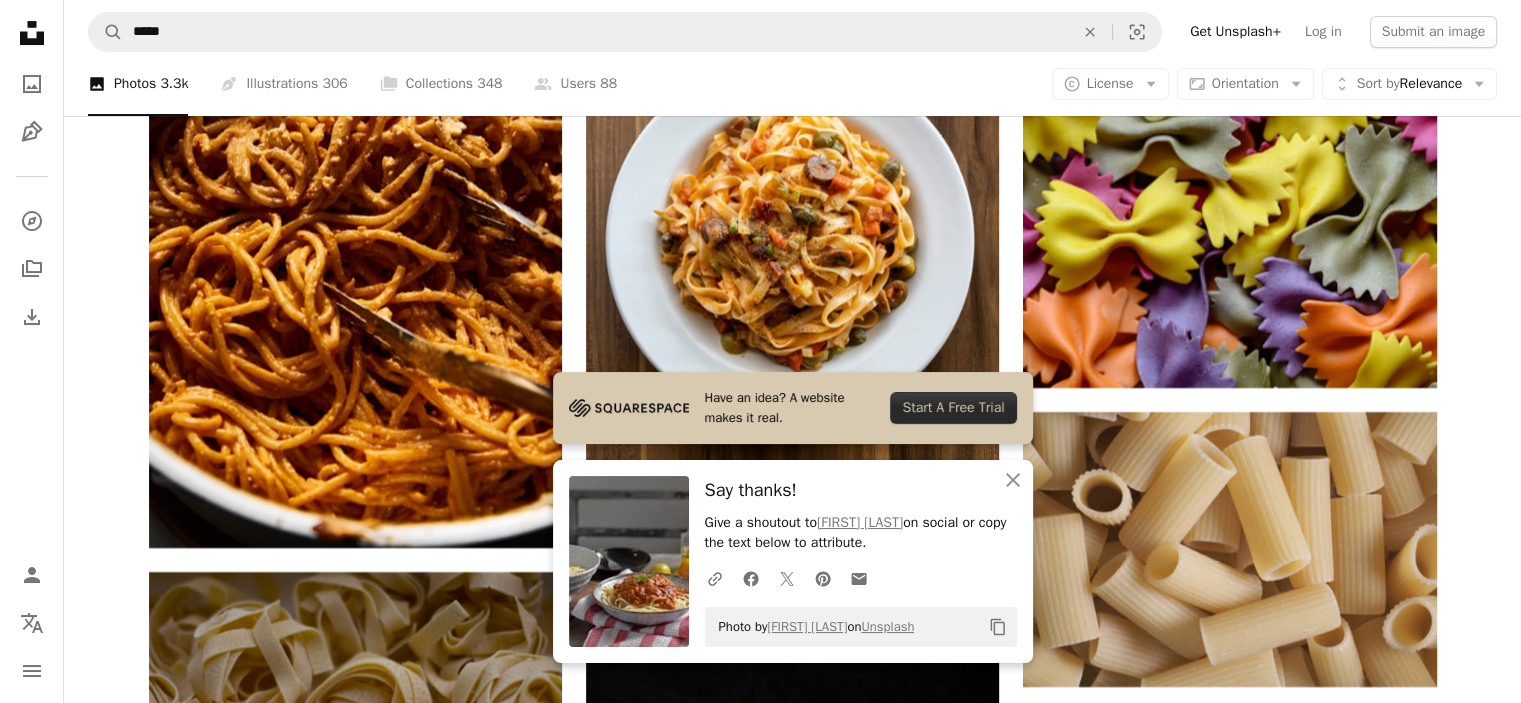 click on "Plus sign for Unsplash+ A heart A plus sign Getty Images For  Unsplash+ A lock   Purchase A heart A plus sign [FIRST] [LAST] Available for hire A checkmark inside of a circle Arrow pointing down A heart A plus sign [FIRST] [LAST] Arrow pointing down A heart A plus sign [FIRST] [LAST] Available for hire A checkmark inside of a circle Arrow pointing down A heart A plus sign [FIRST] [LAST] Available for hire A checkmark inside of a circle Arrow pointing down A heart A plus sign [FIRST] [LAST] Available for hire A checkmark inside of a circle Arrow pointing down A heart A plus sign [FIRST] [LAST] Available for hire A checkmark inside of a circle Arrow pointing down A heart A plus sign [FIRST] [LAST] Available for hire A checkmark inside of a circle Arrow pointing down A heart A plus sign [FIRST] [LAST] Available for hire A checkmark inside of a circle Arrow pointing down A heart A plus sign [FIRST] [LAST] Available for hire A checkmark inside of a circle Arrow pointing down A heart A plus sign [FIRST] [LAST] Available for hire A checkmark inside of a circle Arrow pointing down –– ––– –––  –– ––– –  ––– –––  ––––  –   – –– –––  – – ––– –– –– –––– –– A heart" at bounding box center [792, -4532] 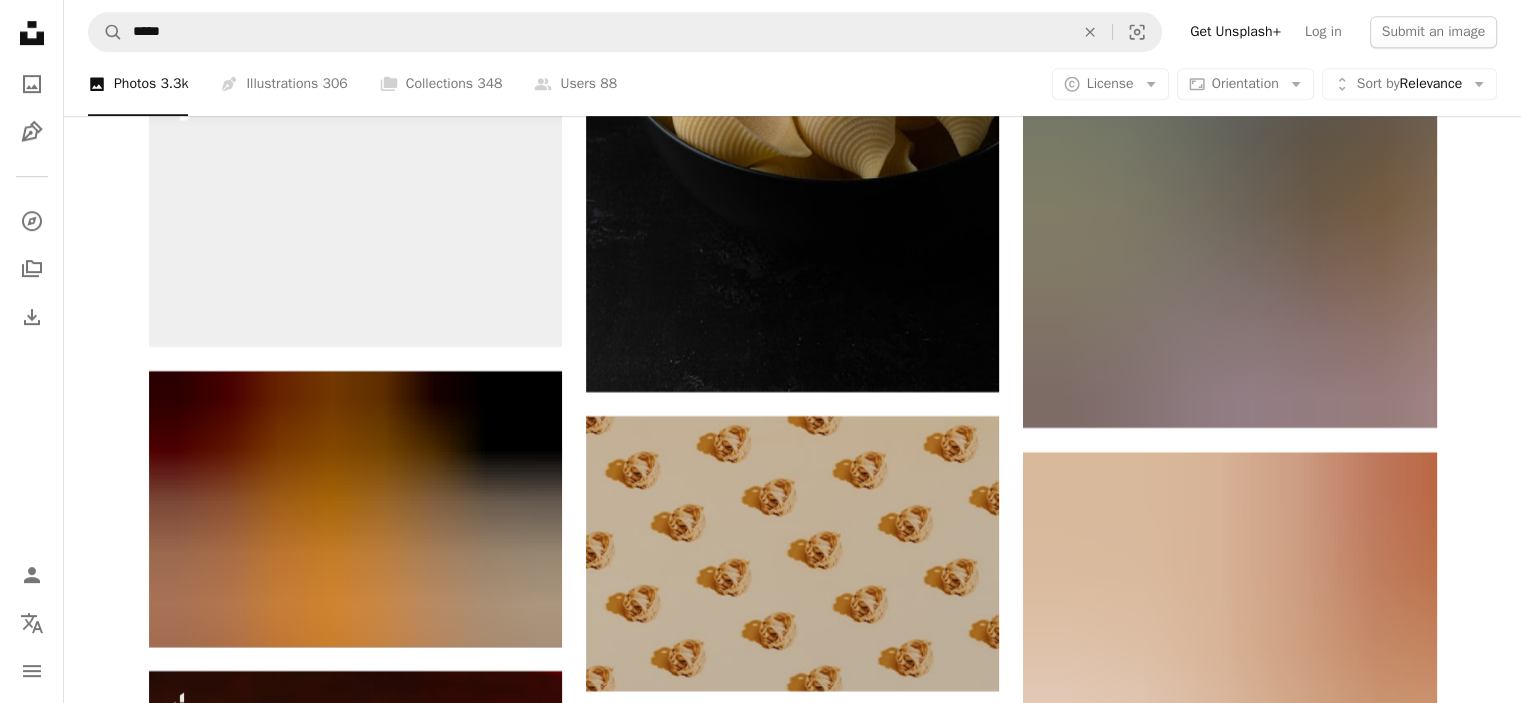 scroll, scrollTop: 16444, scrollLeft: 0, axis: vertical 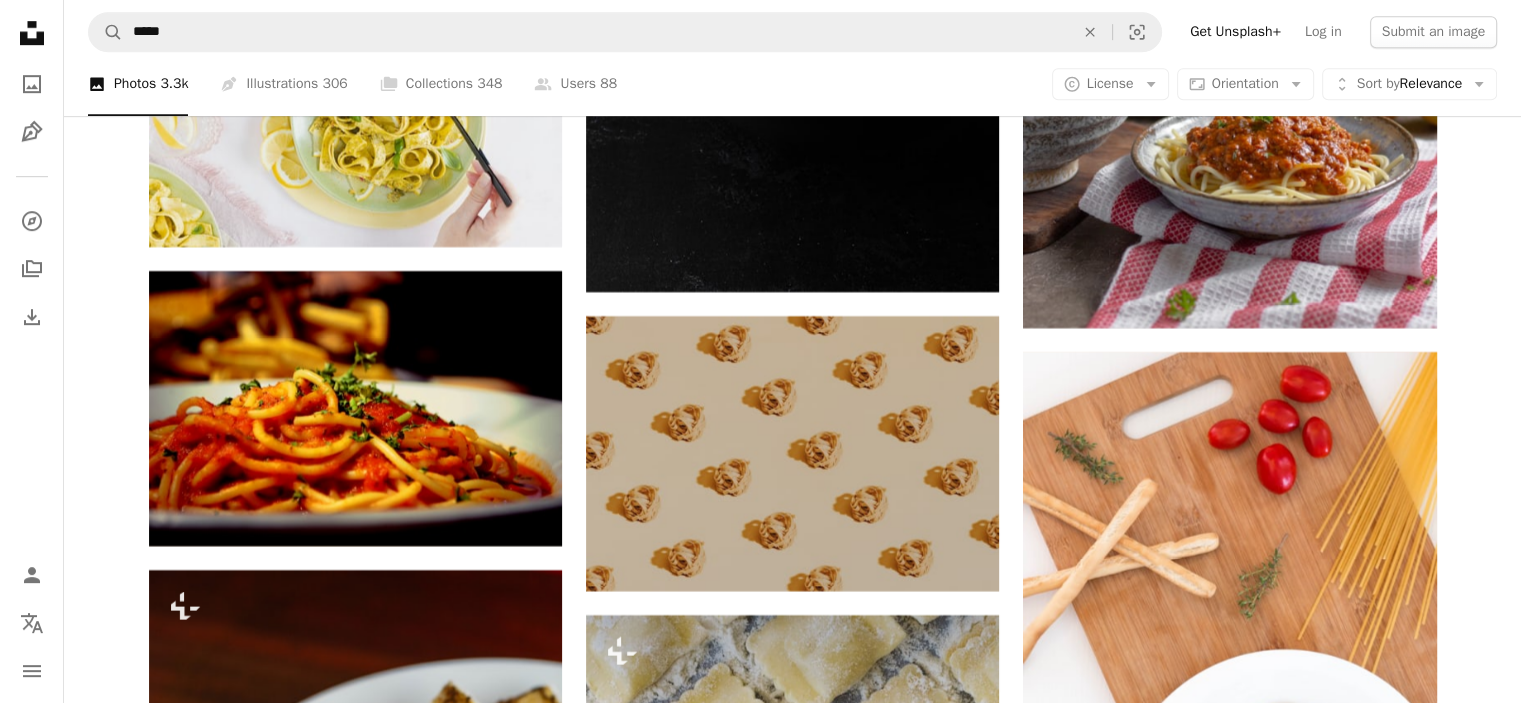 click on "Arrow pointing down" at bounding box center (1397, 1580) 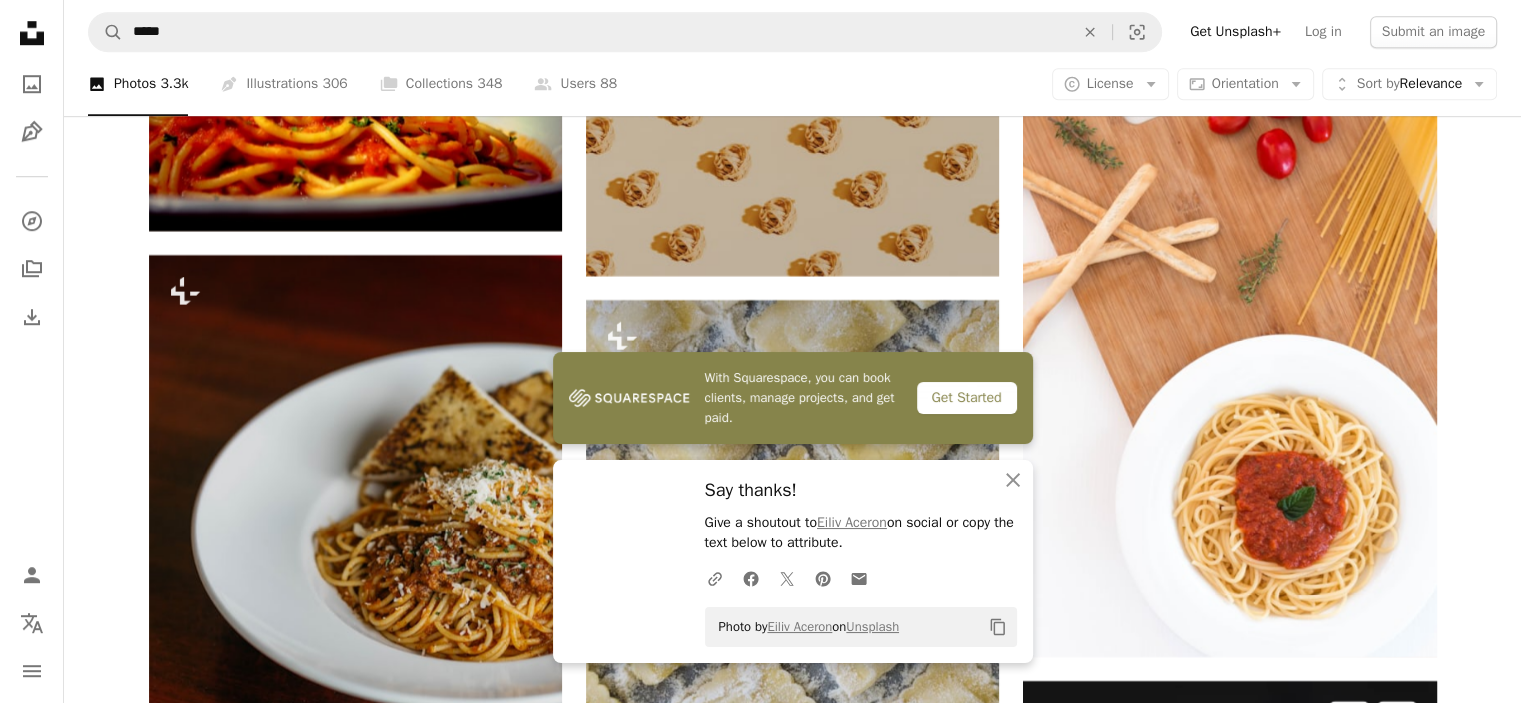 scroll, scrollTop: 16944, scrollLeft: 0, axis: vertical 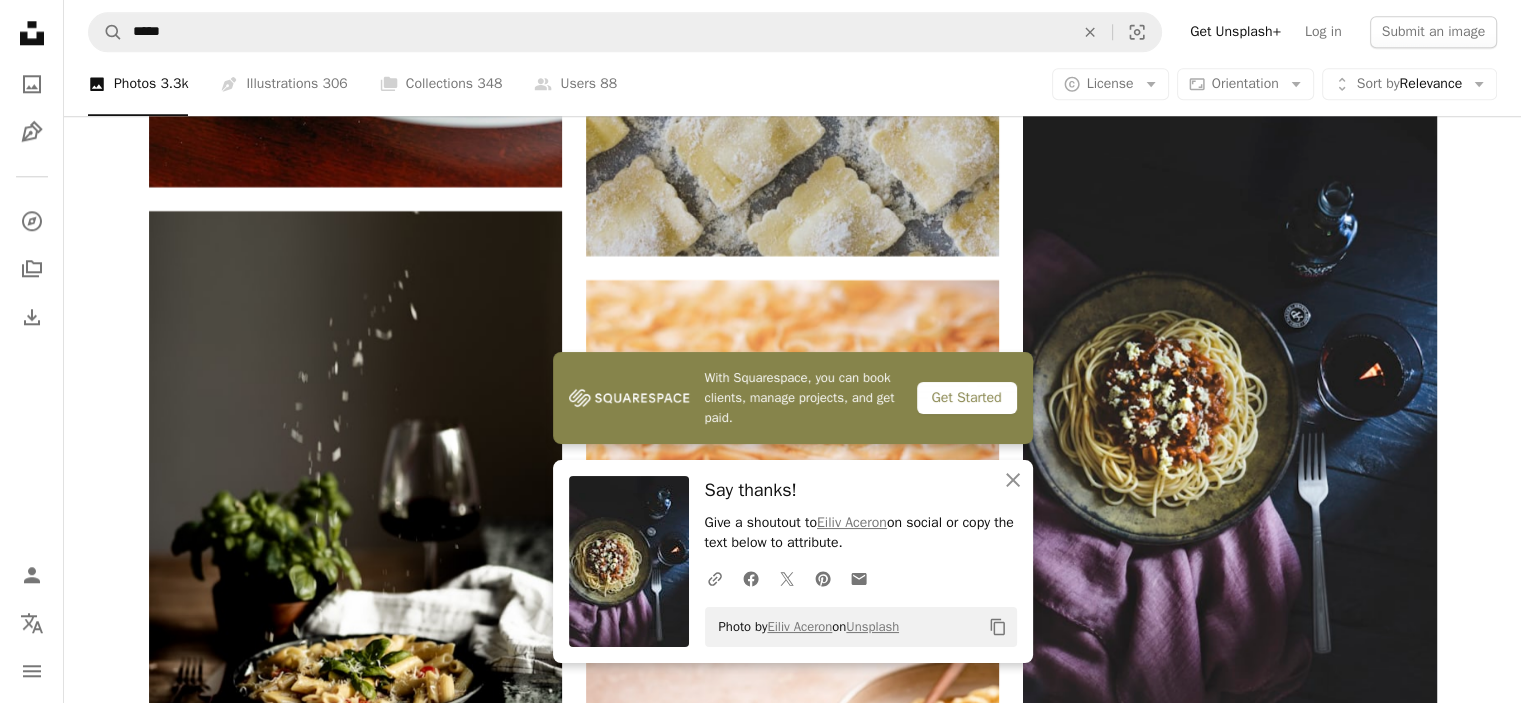 click on "Plus sign for Unsplash+ A heart A plus sign Getty Images For  Unsplash+ A lock   Purchase A heart A plus sign [FIRST] [LAST] Available for hire A checkmark inside of a circle Arrow pointing down A heart A plus sign [FIRST] [LAST] Arrow pointing down A heart A plus sign [FIRST] [LAST] Available for hire A checkmark inside of a circle Arrow pointing down A heart A plus sign [FIRST] [LAST] Available for hire A checkmark inside of a circle Arrow pointing down A heart A plus sign [FIRST] [LAST] Available for hire A checkmark inside of a circle Arrow pointing down A heart A plus sign [FIRST] [LAST] Available for hire A checkmark inside of a circle Arrow pointing down A heart A plus sign [FIRST] [LAST] Available for hire A checkmark inside of a circle Arrow pointing down A heart A plus sign [FIRST] [LAST] Available for hire A checkmark inside of a circle Arrow pointing down A heart A plus sign [FIRST] [LAST] Available for hire A checkmark inside of a circle Arrow pointing down A heart A plus sign [FIRST] [LAST] Available for hire A checkmark inside of a circle Arrow pointing down –– ––– –––  –– ––– –  ––– –––  ––––  –   – –– –––  – – ––– –– –– –––– –– A heart" at bounding box center [793, -6332] 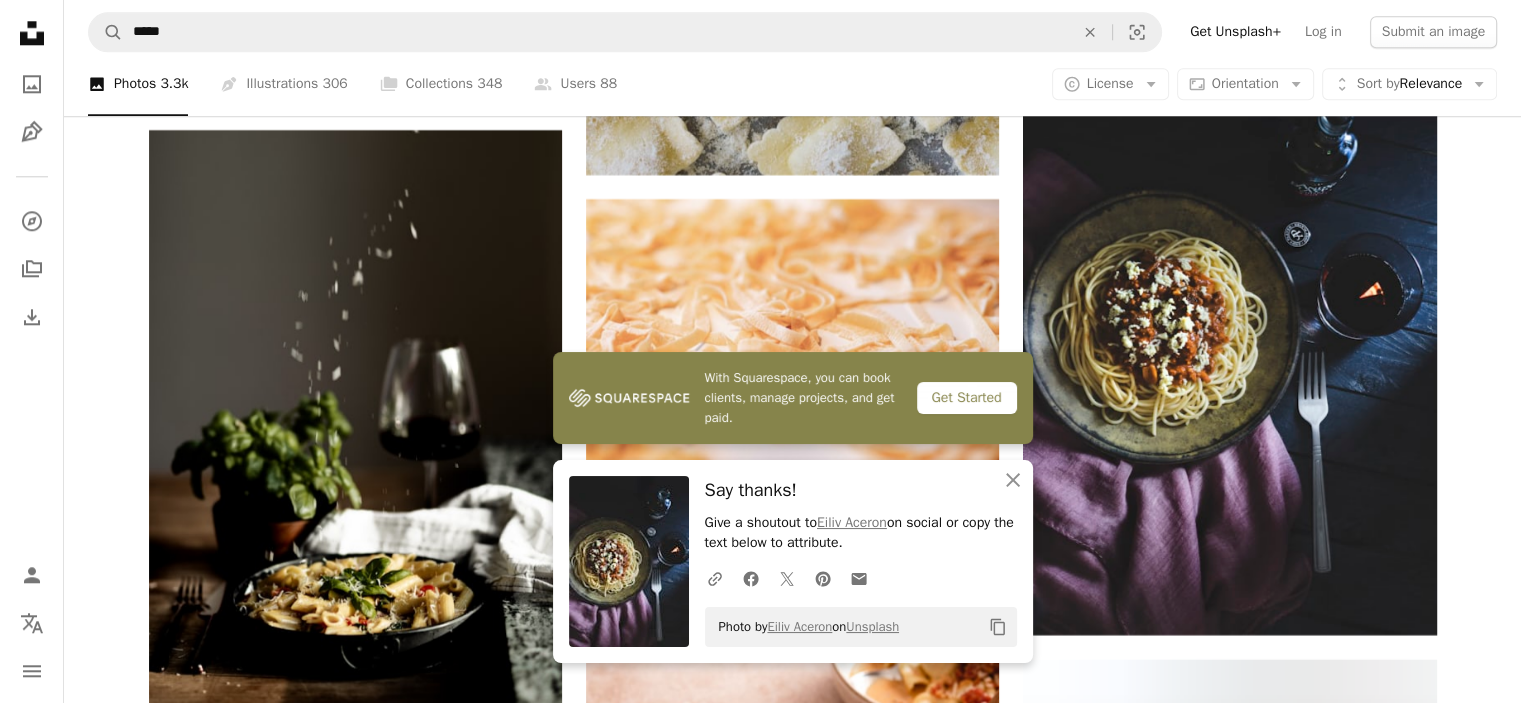 scroll, scrollTop: 17544, scrollLeft: 0, axis: vertical 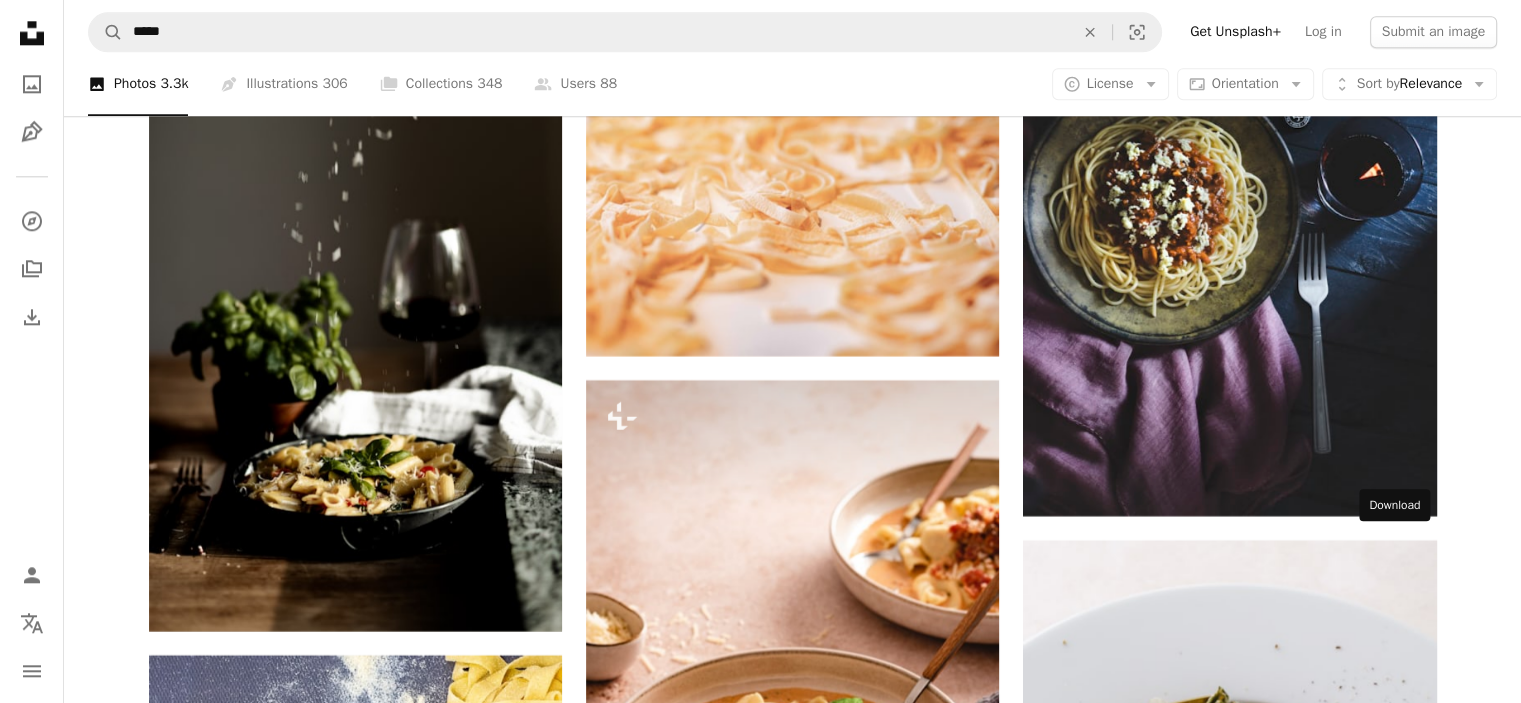 click 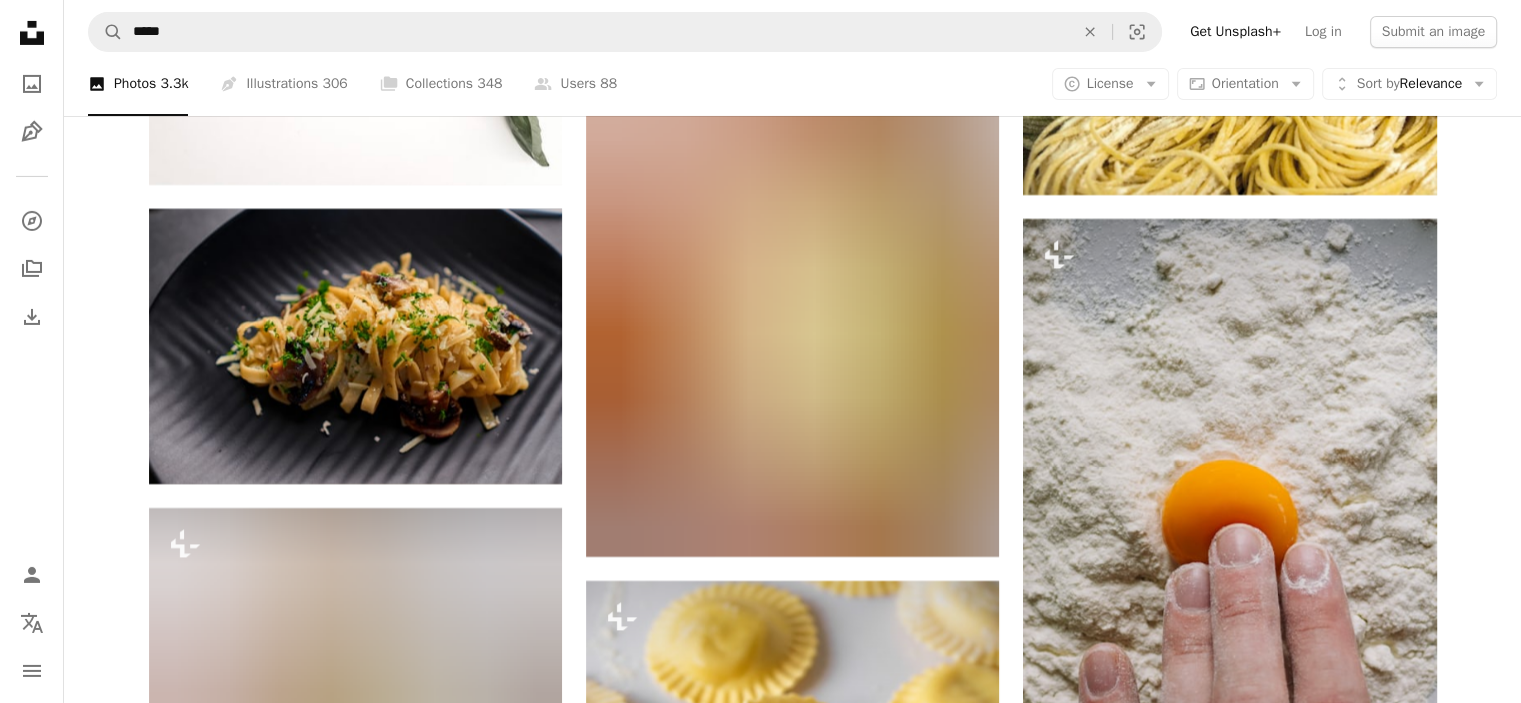 scroll, scrollTop: 22244, scrollLeft: 0, axis: vertical 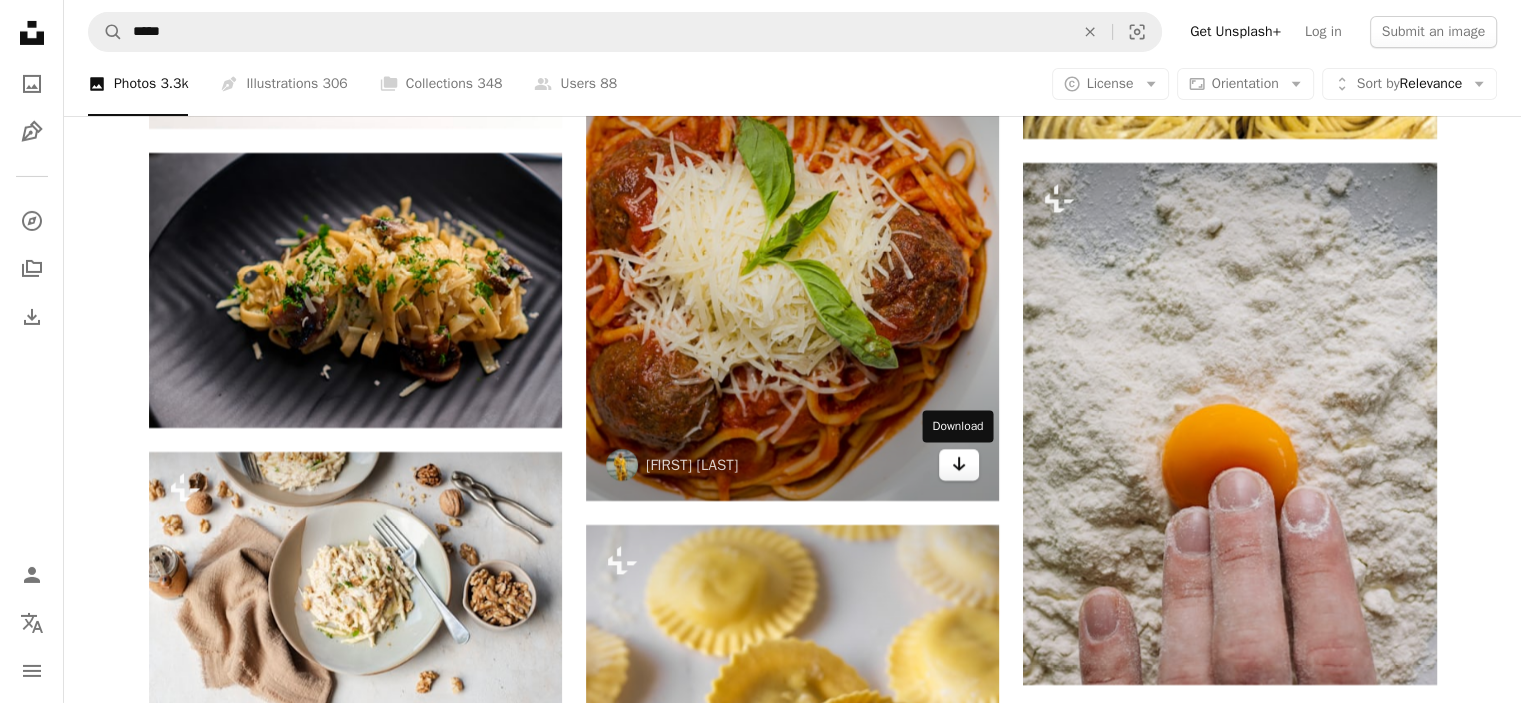 click on "Arrow pointing down" 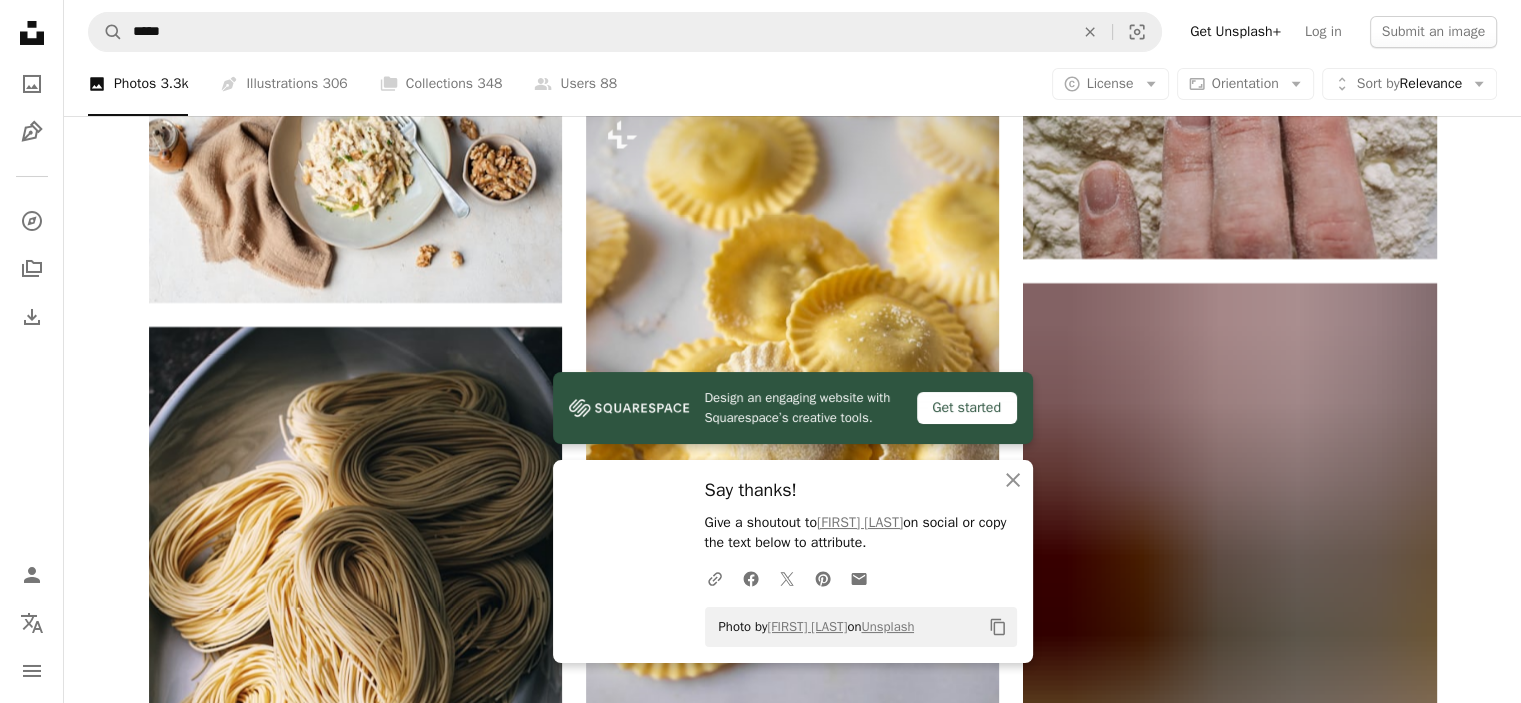 scroll, scrollTop: 22744, scrollLeft: 0, axis: vertical 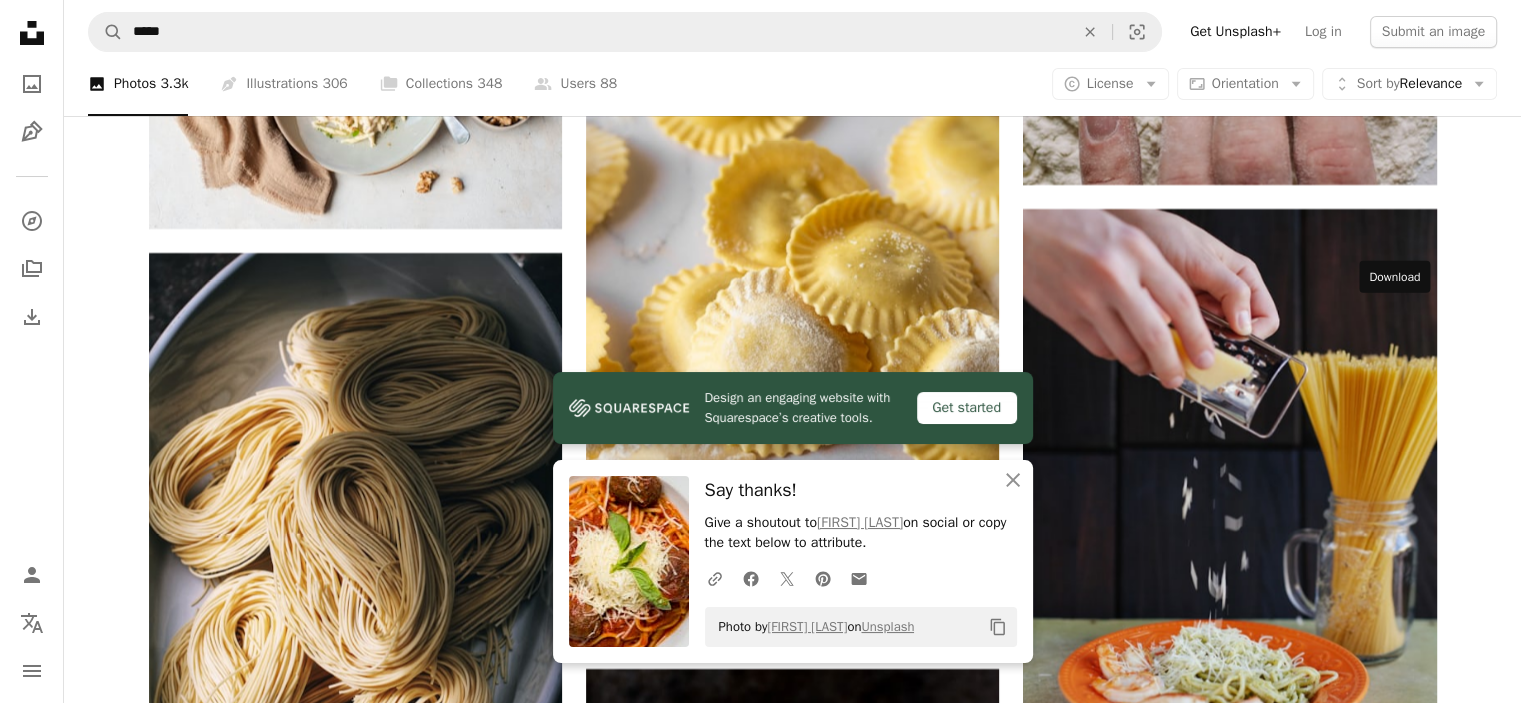 click on "Arrow pointing down" at bounding box center [1397, 1438] 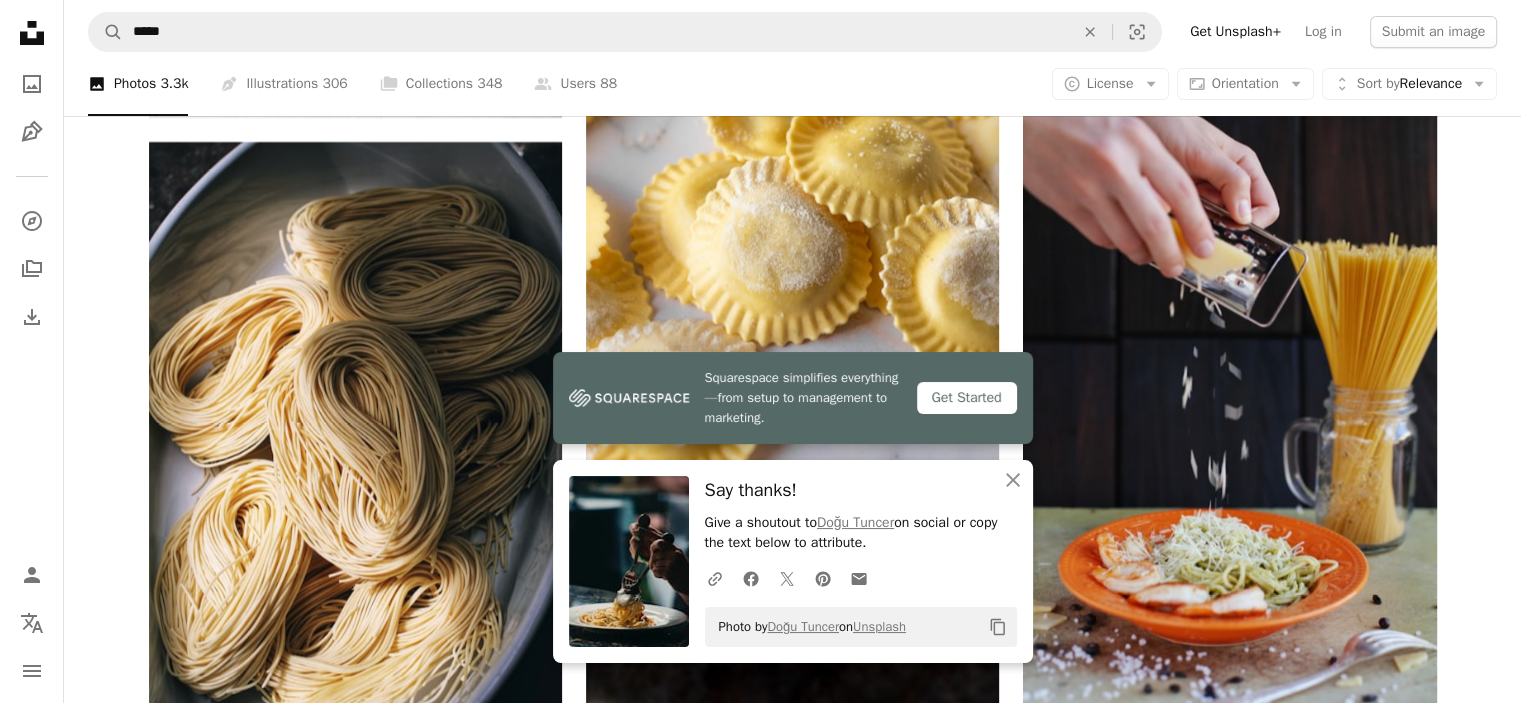 scroll, scrollTop: 23044, scrollLeft: 0, axis: vertical 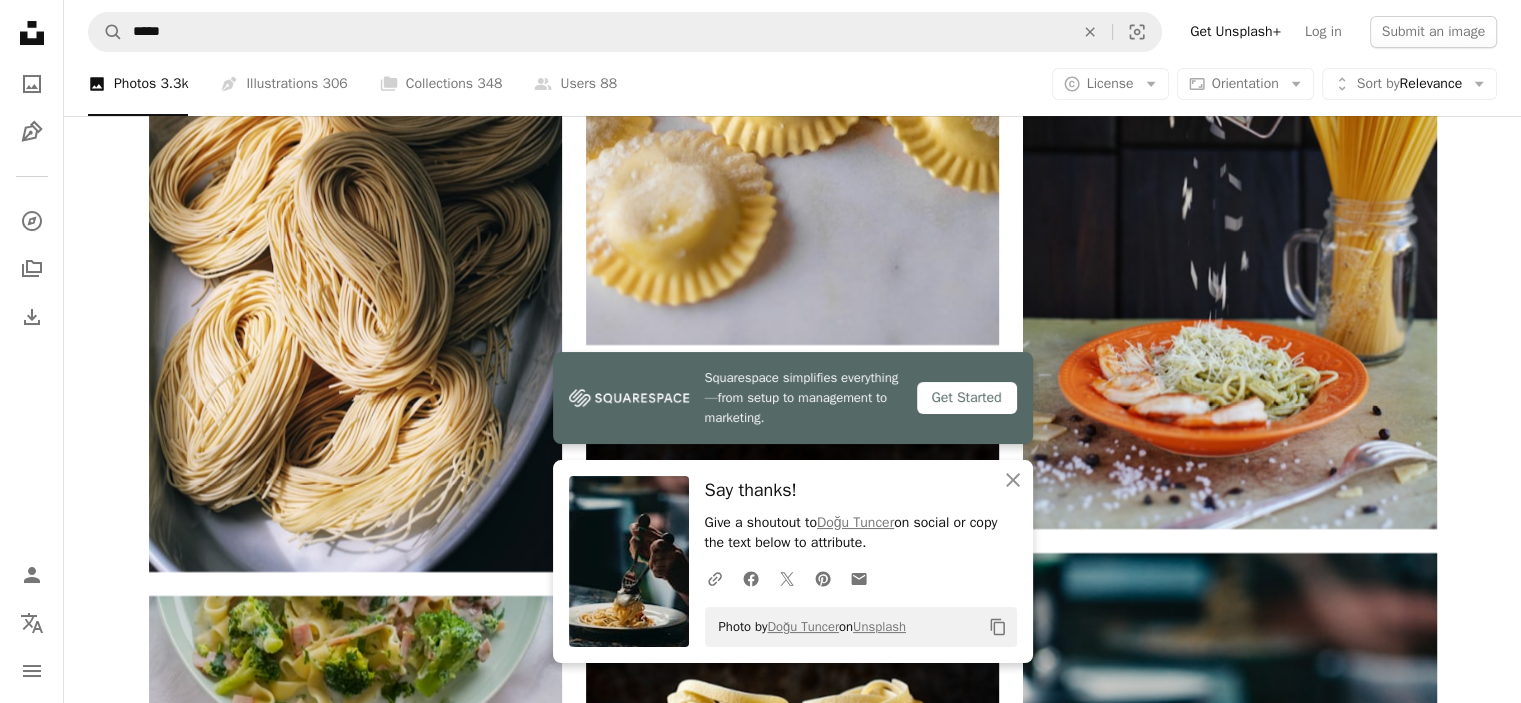 click on "Plus sign for Unsplash+ A heart A plus sign Getty Images For  Unsplash+ A lock   Purchase A heart A plus sign [FIRST] [LAST] Available for hire A checkmark inside of a circle Arrow pointing down A heart A plus sign [FIRST] [LAST] Arrow pointing down A heart A plus sign [FIRST] [LAST] Available for hire A checkmark inside of a circle Arrow pointing down A heart A plus sign [FIRST] [LAST] Available for hire A checkmark inside of a circle Arrow pointing down A heart A plus sign [FIRST] [LAST] Available for hire A checkmark inside of a circle Arrow pointing down A heart A plus sign [FIRST] [LAST] Available for hire A checkmark inside of a circle Arrow pointing down A heart A plus sign [FIRST] [LAST] Available for hire A checkmark inside of a circle Arrow pointing down A heart A plus sign [FIRST] [LAST] Available for hire A checkmark inside of a circle Arrow pointing down A heart A plus sign [FIRST] [LAST] Available for hire A checkmark inside of a circle Arrow pointing down A heart A plus sign [FIRST] [LAST] Available for hire A checkmark inside of a circle Arrow pointing down –– ––– –––  –– ––– –  ––– –––  ––––  –   – –– –––  – – ––– –– –– –––– –– A heart" at bounding box center [792, -8725] 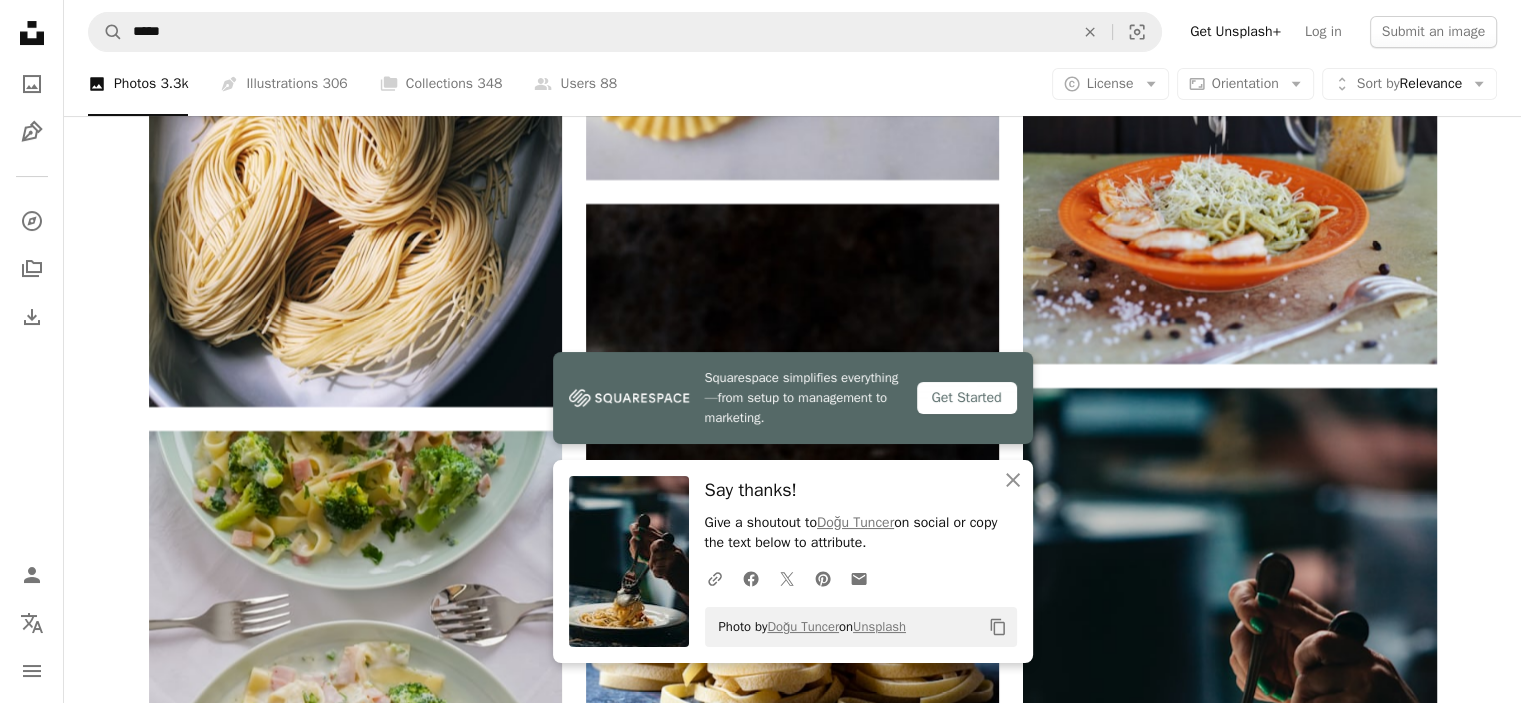 scroll, scrollTop: 23244, scrollLeft: 0, axis: vertical 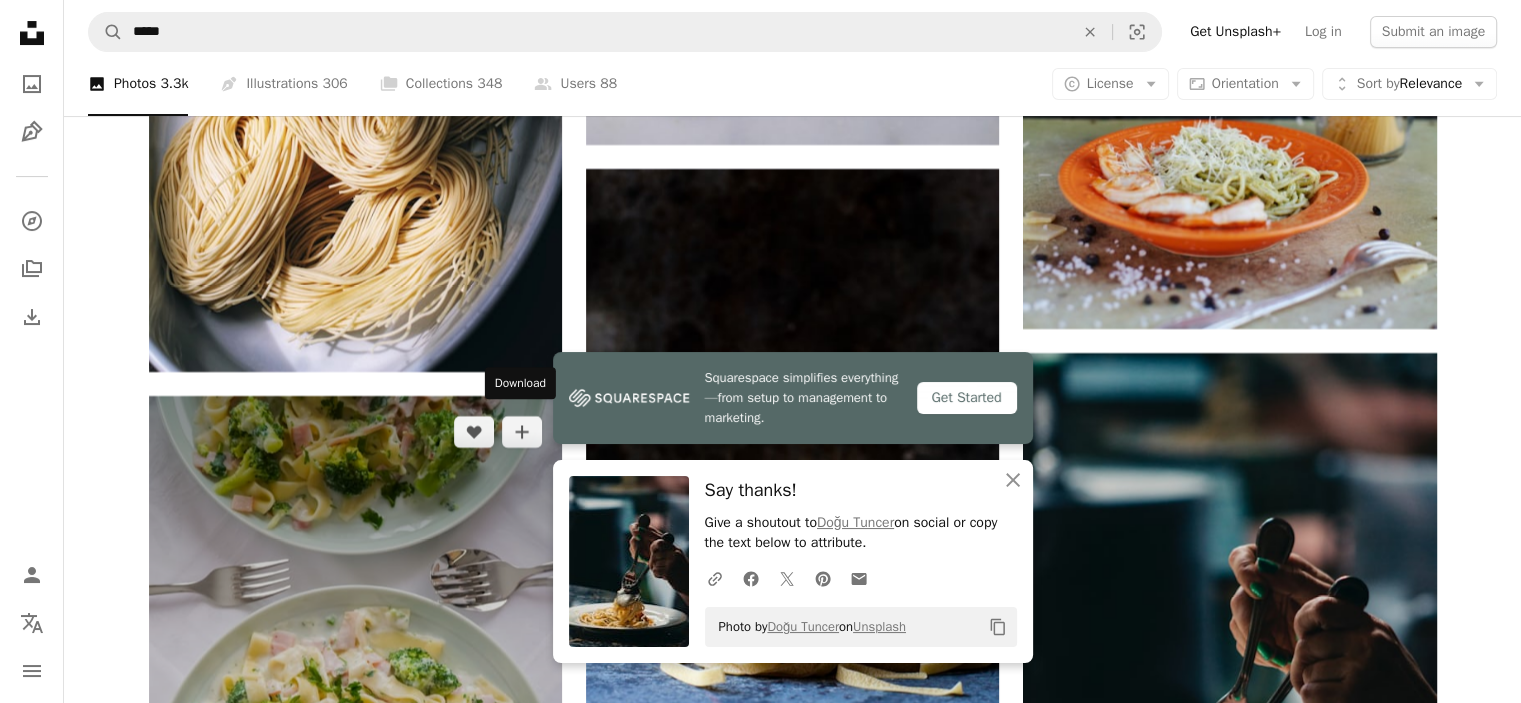 click on "Arrow pointing down" 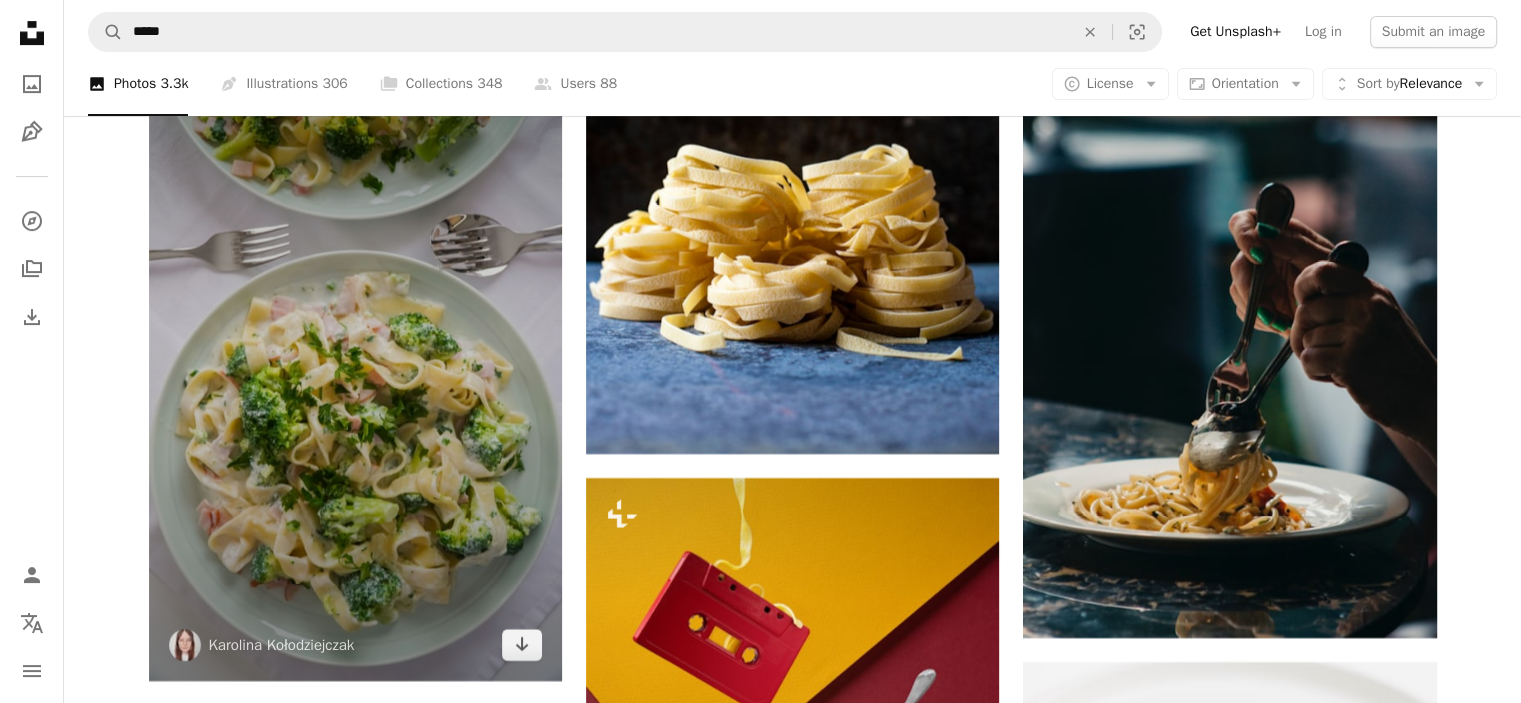 scroll, scrollTop: 23544, scrollLeft: 0, axis: vertical 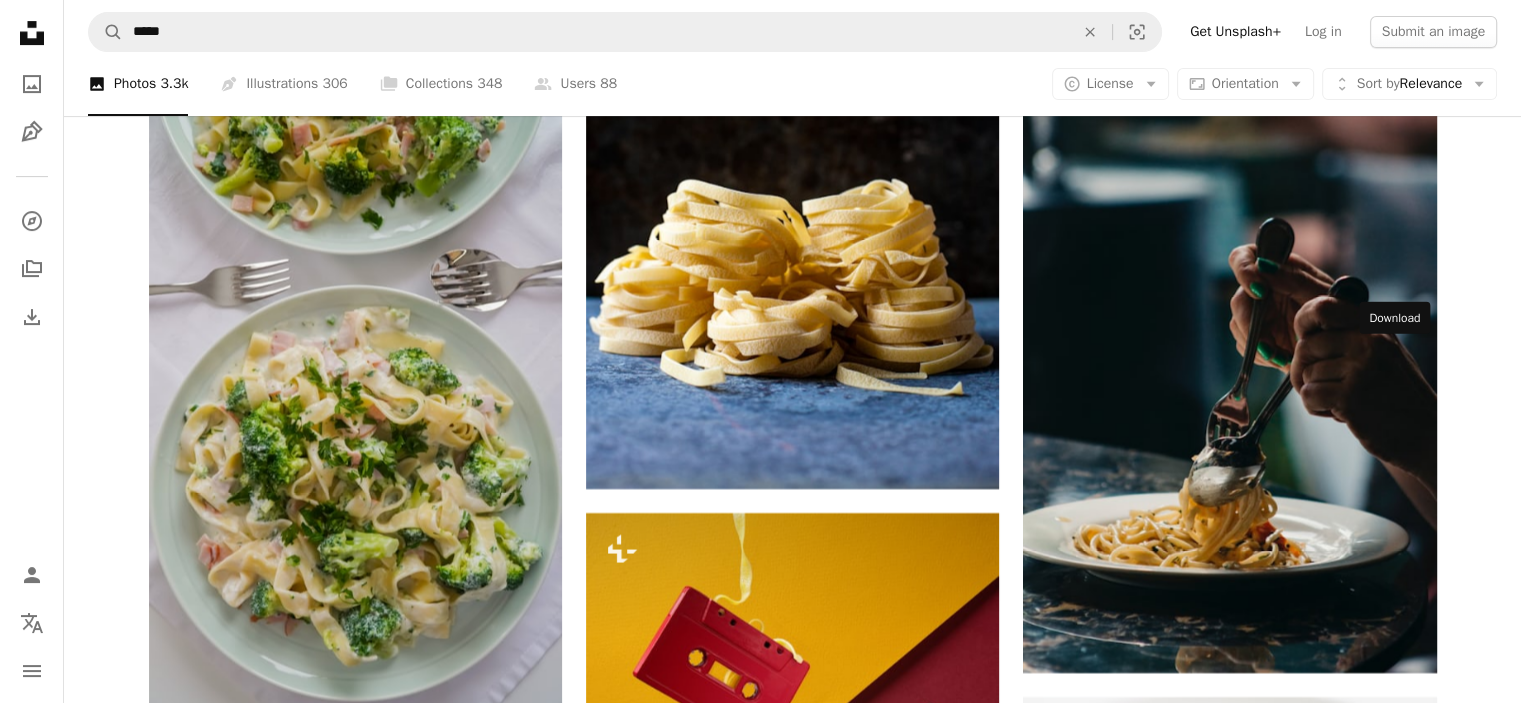 click on "Arrow pointing down" 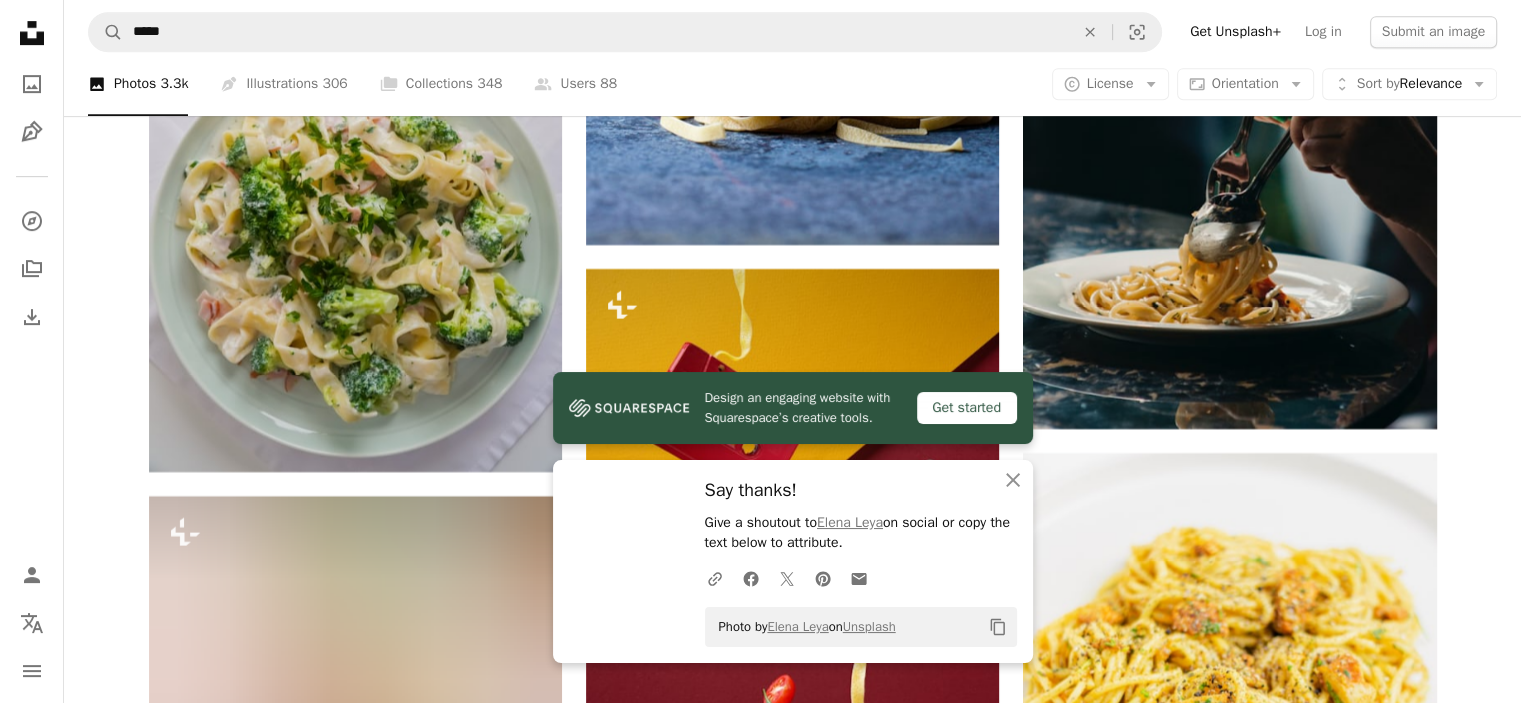 scroll, scrollTop: 23944, scrollLeft: 0, axis: vertical 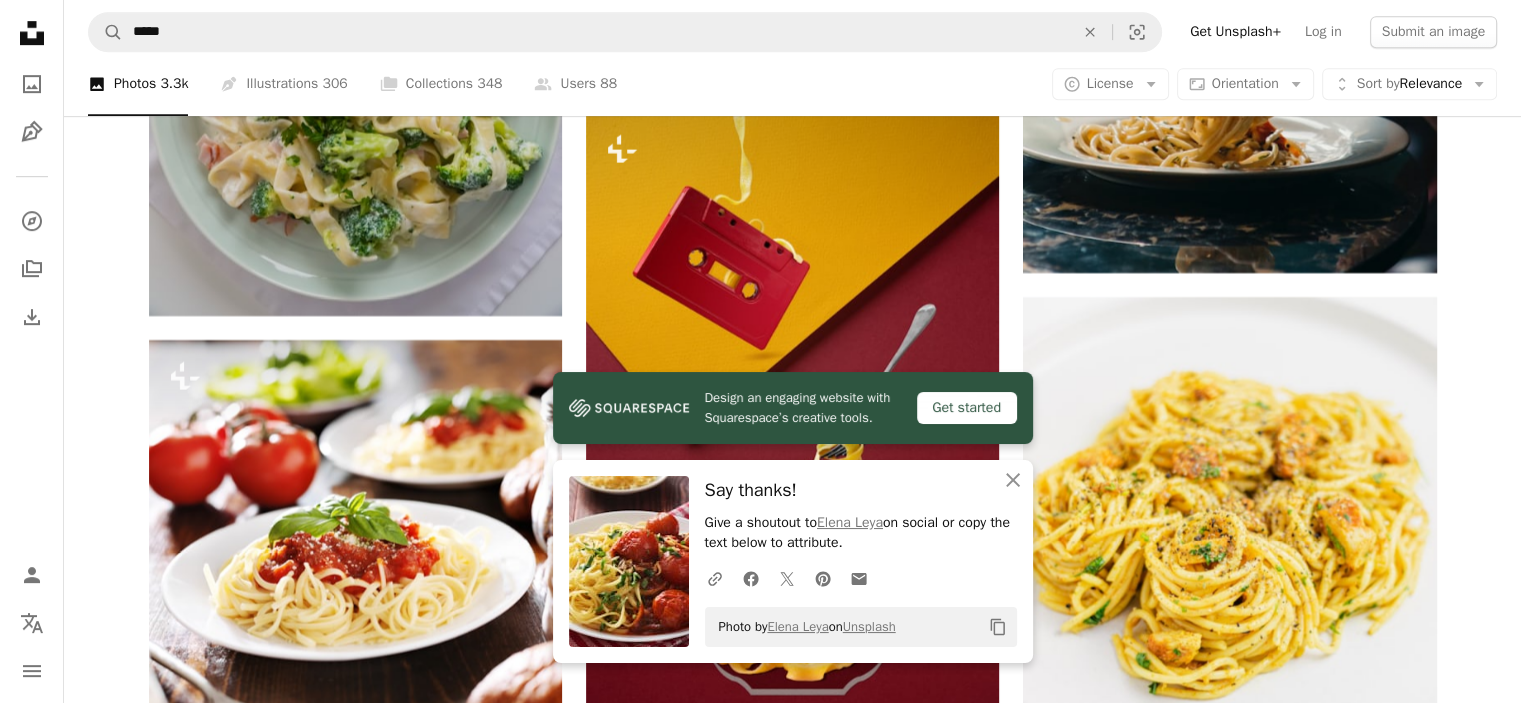 click on "Plus sign for Unsplash+ A heart A plus sign Getty Images For  Unsplash+ A lock   Purchase A heart A plus sign [FIRST] [LAST] Available for hire A checkmark inside of a circle Arrow pointing down A heart A plus sign [FIRST] [LAST] Arrow pointing down A heart A plus sign [FIRST] [LAST] Available for hire A checkmark inside of a circle Arrow pointing down A heart A plus sign [FIRST] [LAST] Available for hire A checkmark inside of a circle Arrow pointing down A heart A plus sign [FIRST] [LAST] Available for hire A checkmark inside of a circle Arrow pointing down A heart A plus sign [FIRST] [LAST] Available for hire A checkmark inside of a circle Arrow pointing down A heart A plus sign [FIRST] [LAST] Available for hire A checkmark inside of a circle Arrow pointing down A heart A plus sign [FIRST] [LAST] Available for hire A checkmark inside of a circle Arrow pointing down A heart A plus sign [FIRST] [LAST] Available for hire A checkmark inside of a circle Arrow pointing down A heart A plus sign [FIRST] [LAST] Available for hire A checkmark inside of a circle Arrow pointing down –– ––– –––  –– ––– –  ––– –––  ––––  –   – –– –––  – – ––– –– –– –––– –– A heart" at bounding box center [792, -9625] 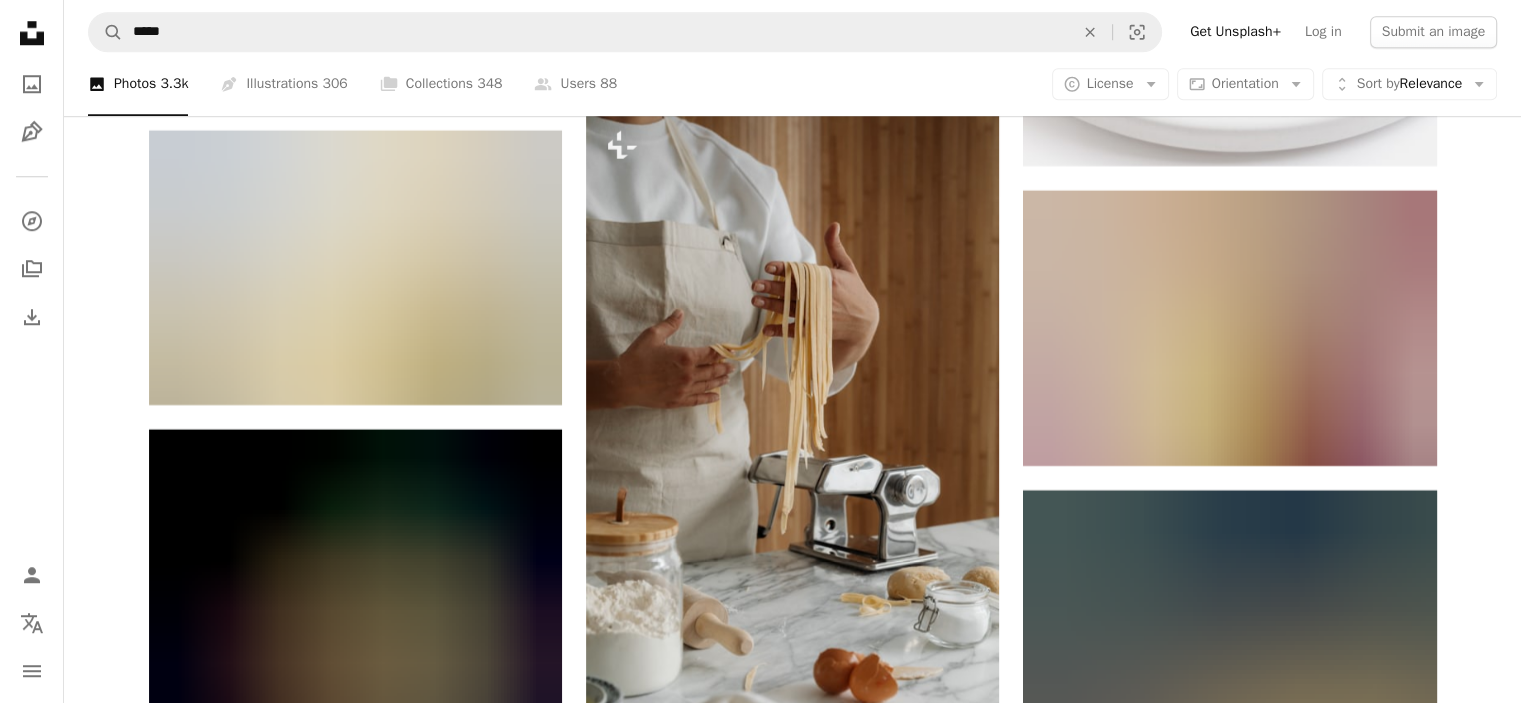 scroll, scrollTop: 24844, scrollLeft: 0, axis: vertical 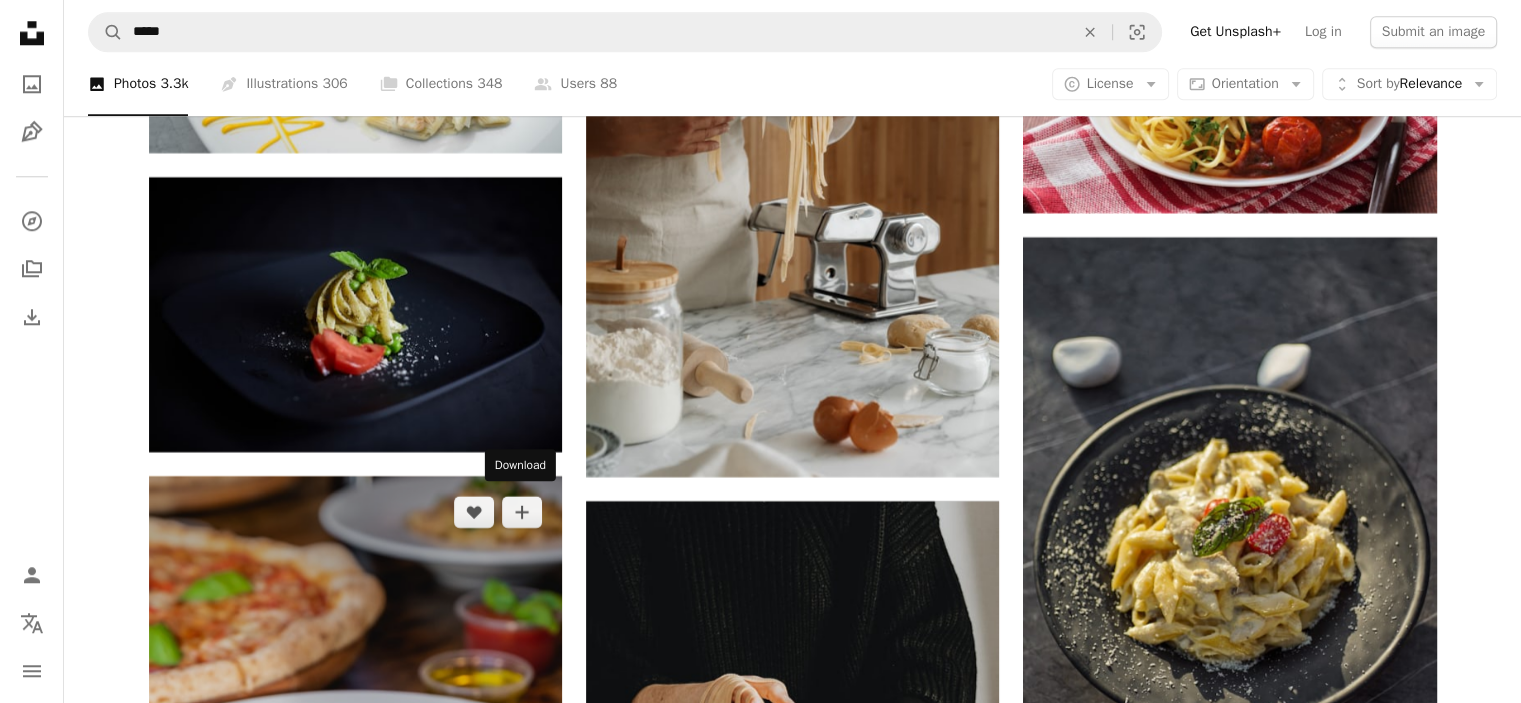 click on "Arrow pointing down" 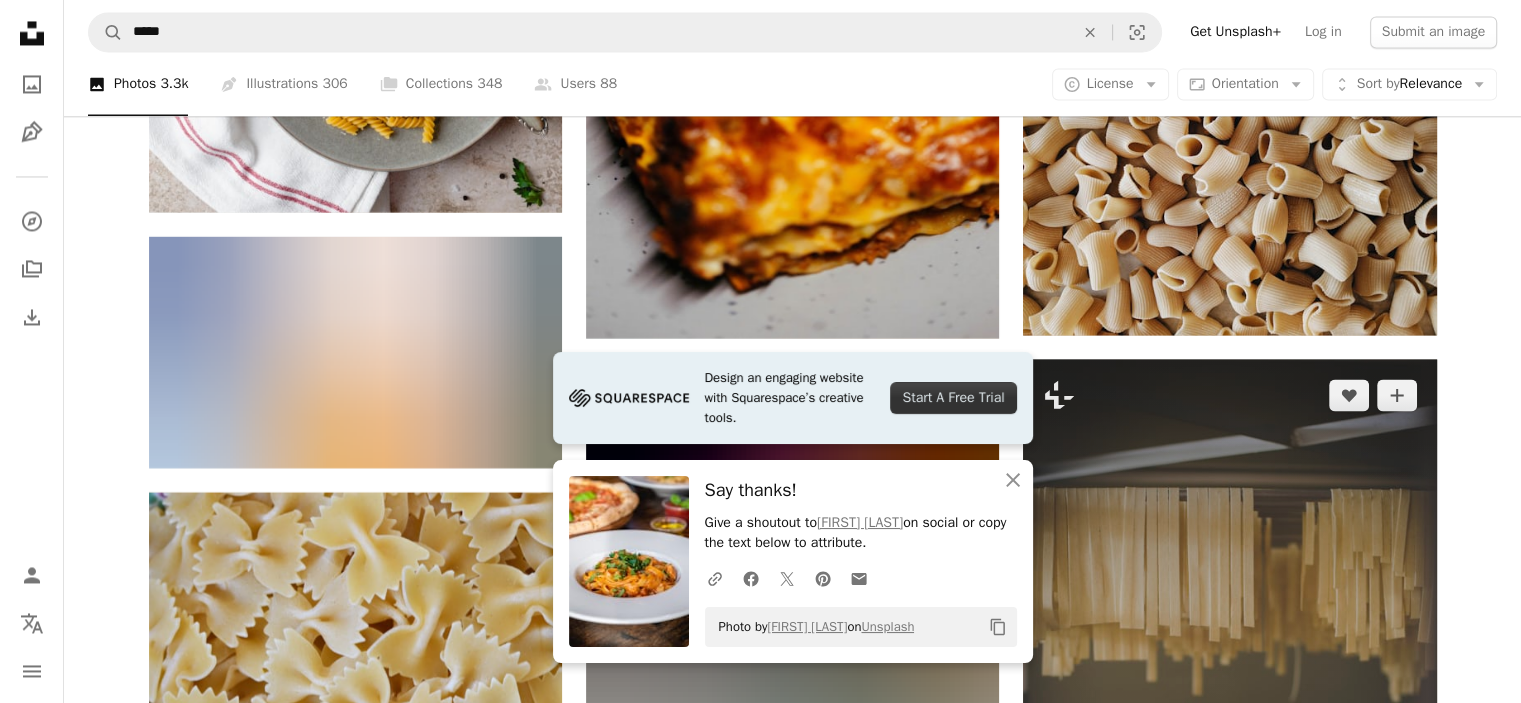 scroll, scrollTop: 26344, scrollLeft: 0, axis: vertical 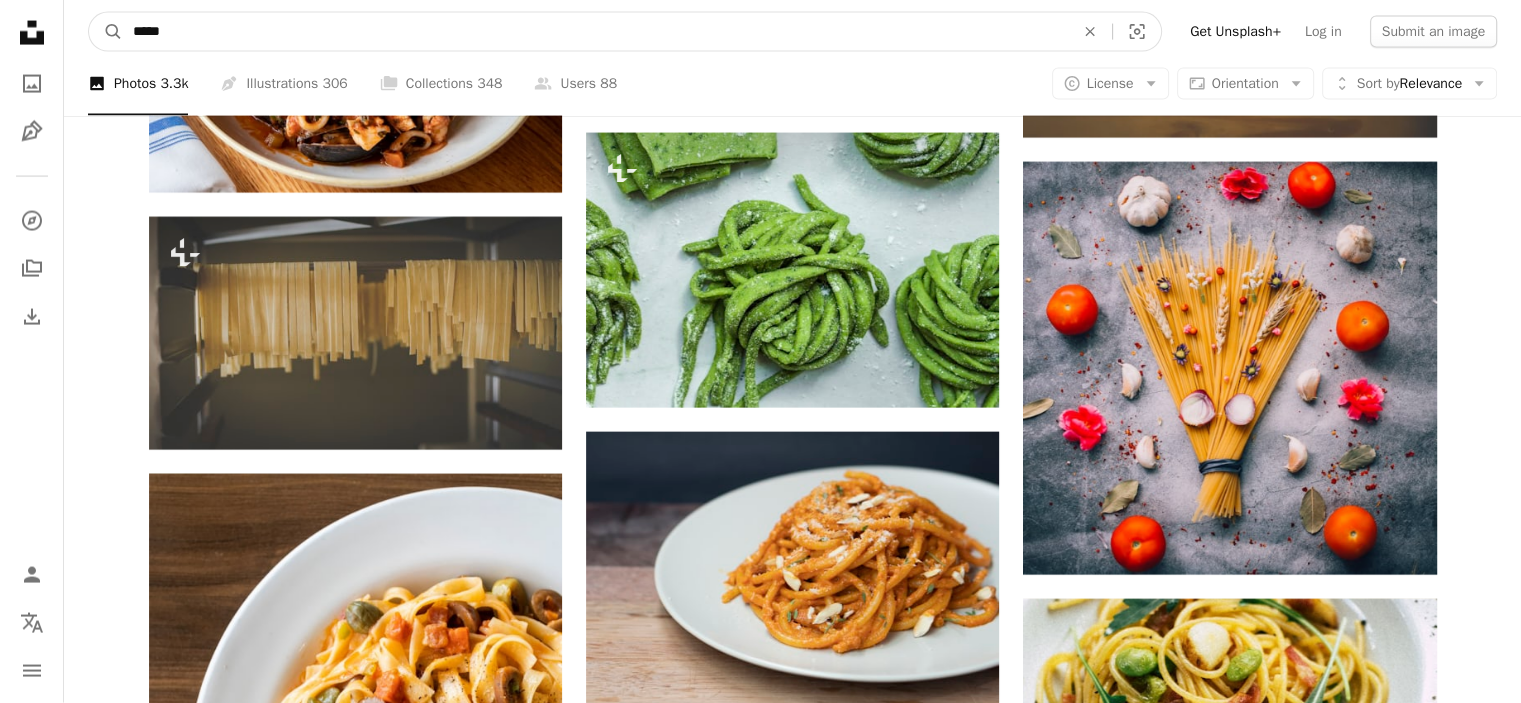 drag, startPoint x: 279, startPoint y: 40, endPoint x: 0, endPoint y: 37, distance: 279.01614 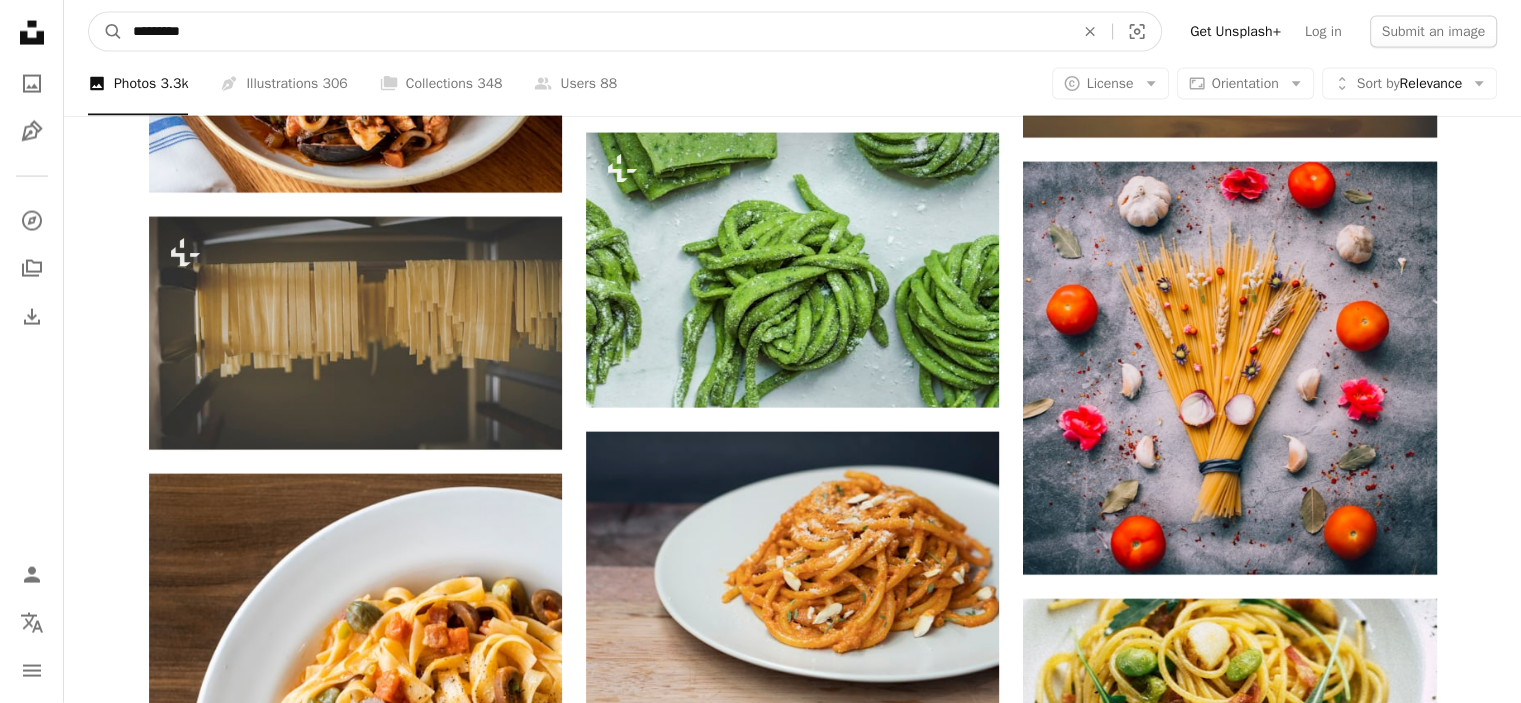 type on "*********" 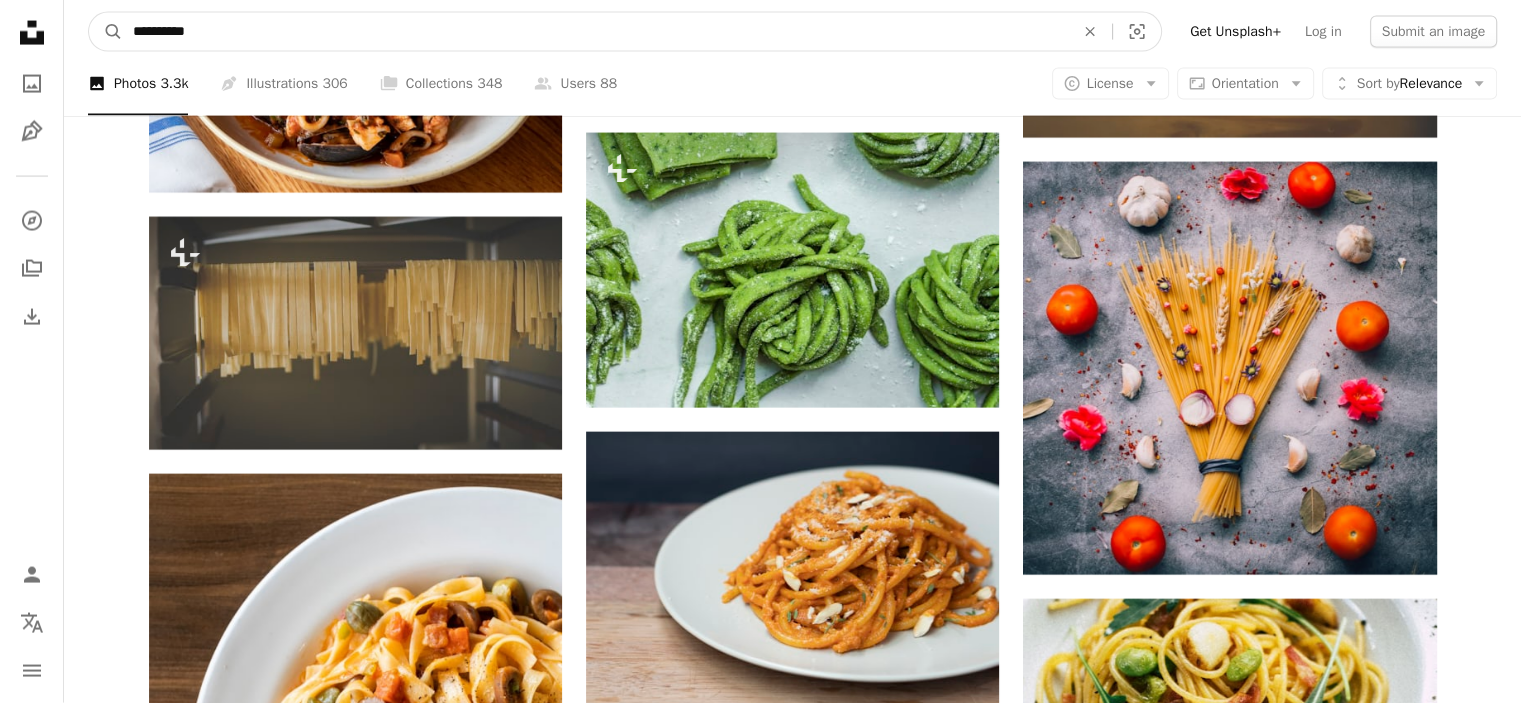 click on "A magnifying glass" at bounding box center [106, 32] 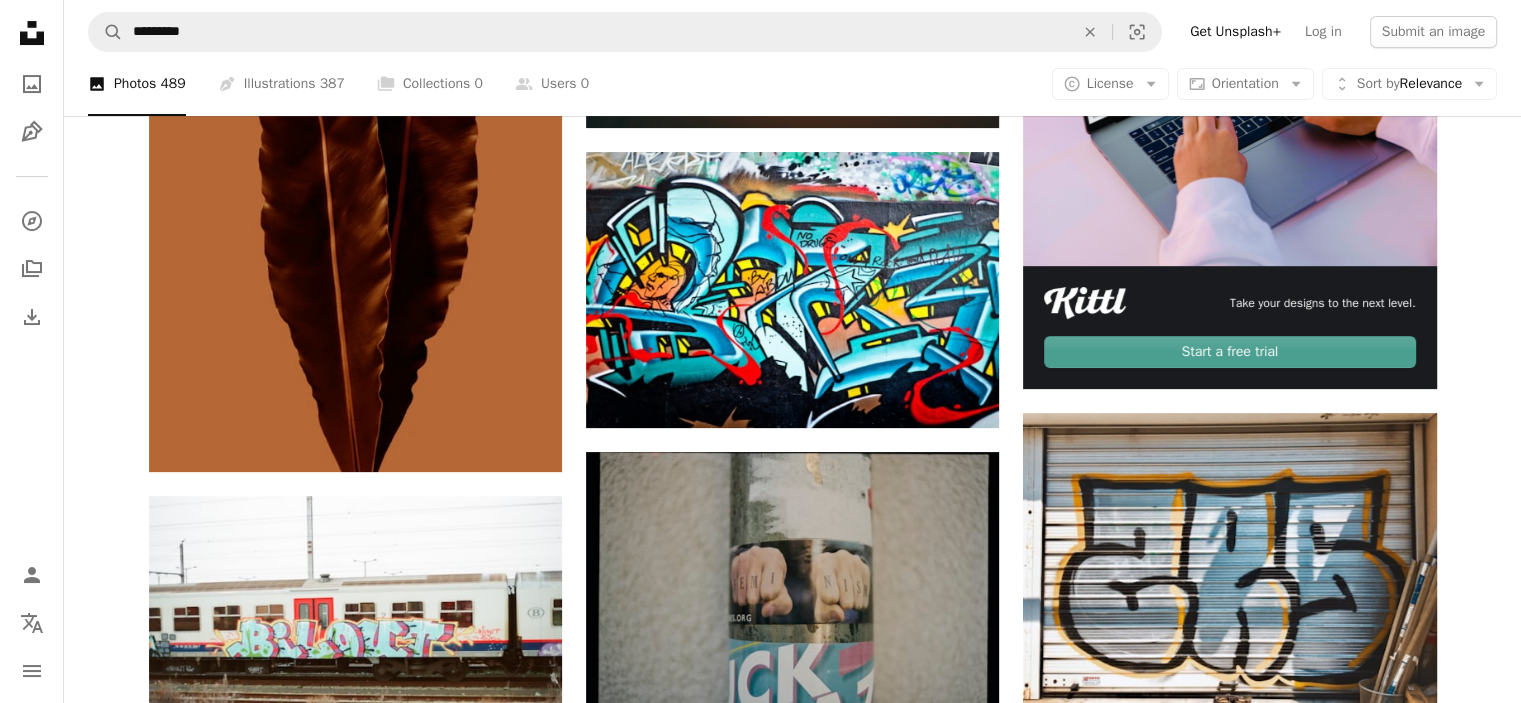 scroll, scrollTop: 500, scrollLeft: 0, axis: vertical 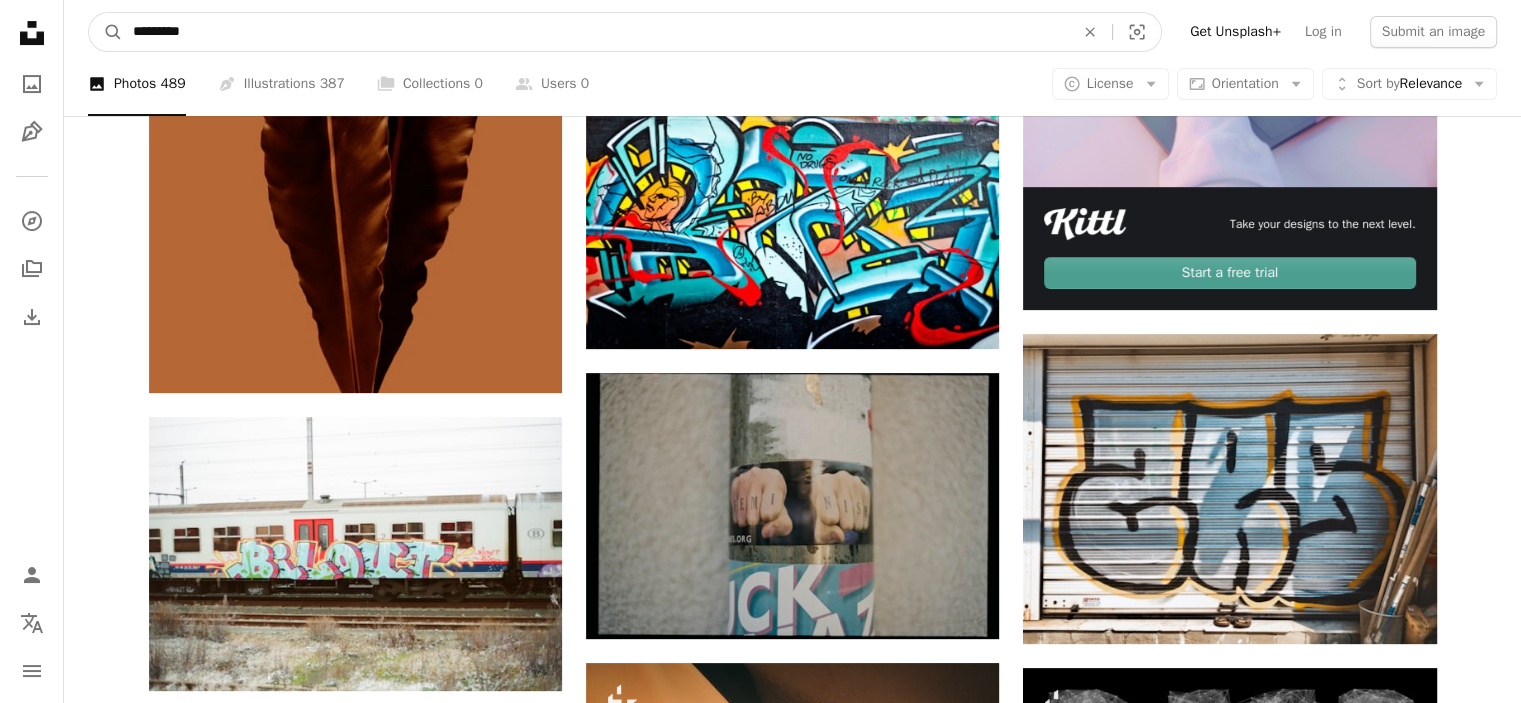 click on "*********" at bounding box center (595, 32) 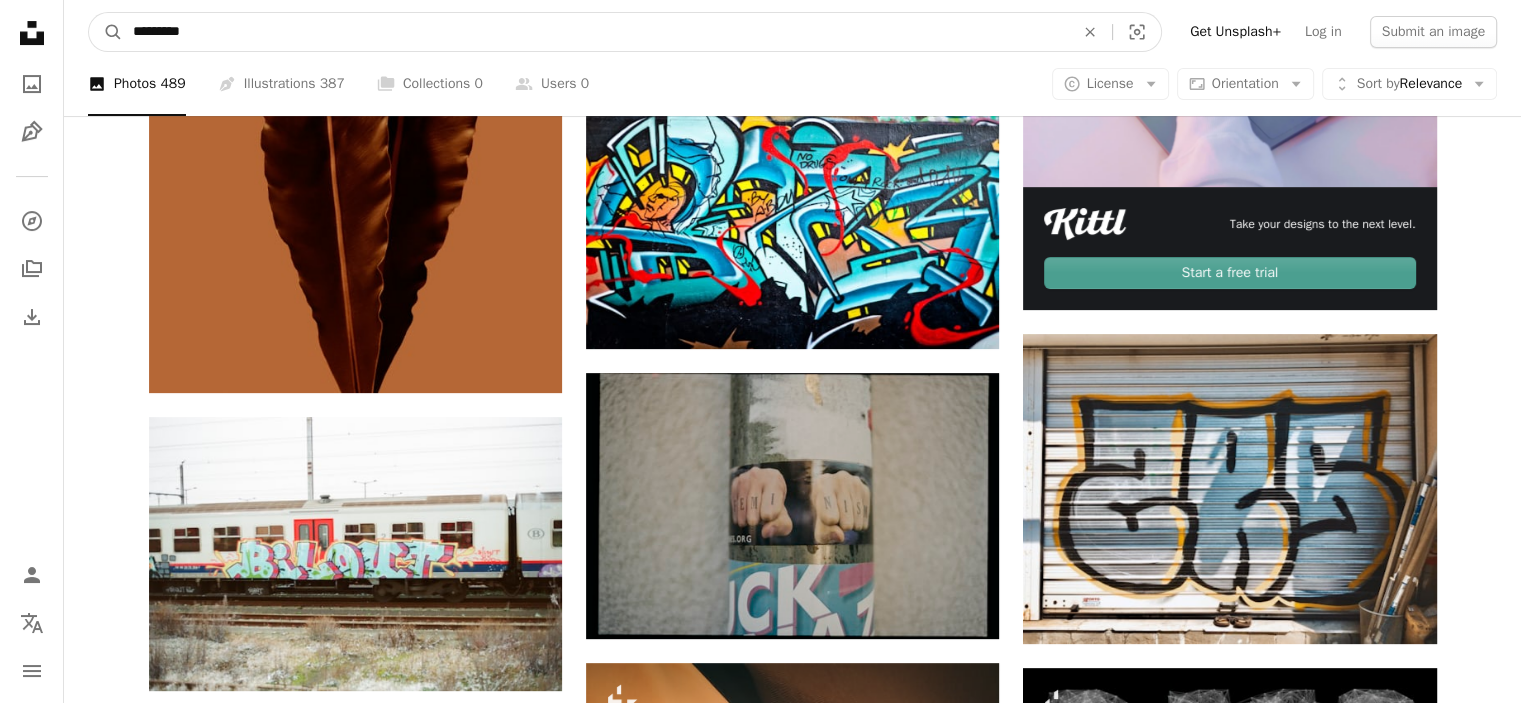type on "**********" 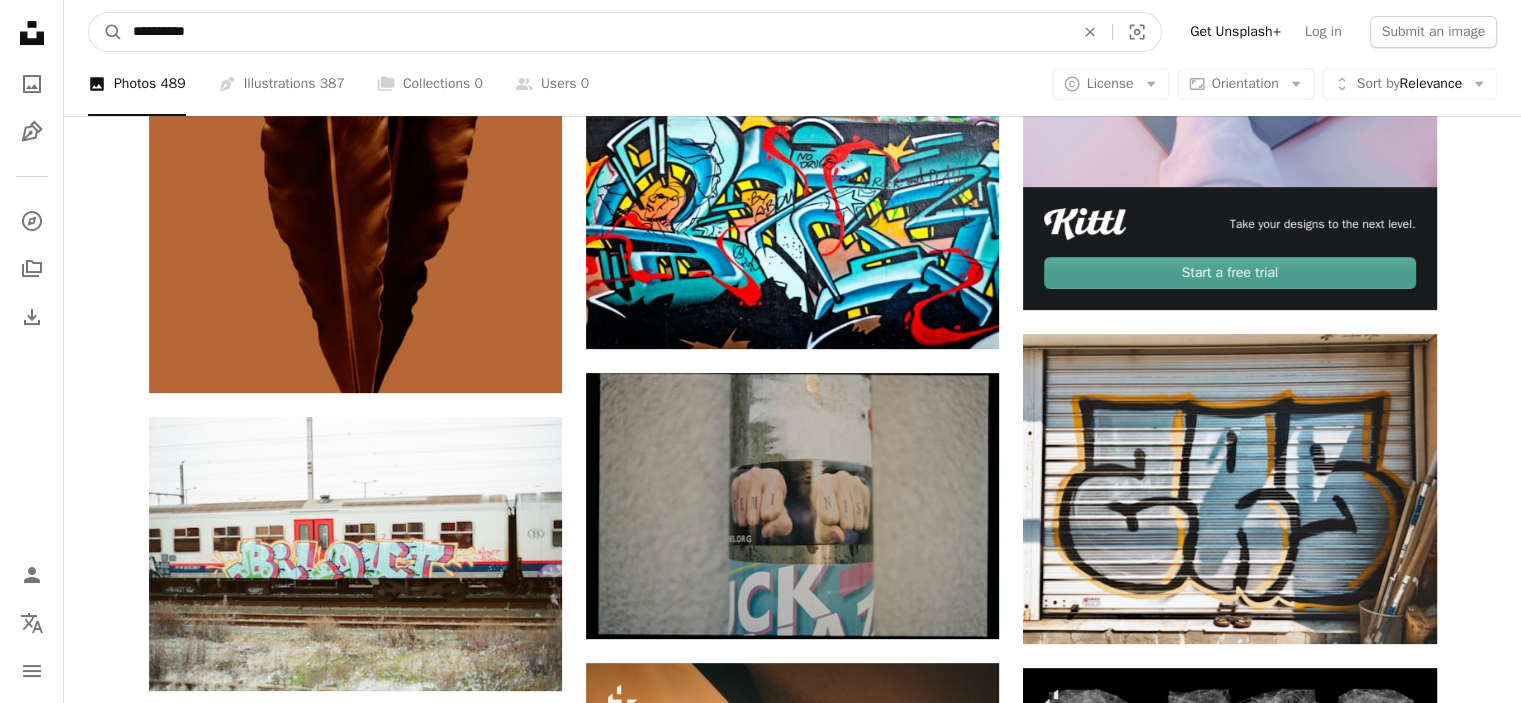 click on "A magnifying glass" at bounding box center [106, 32] 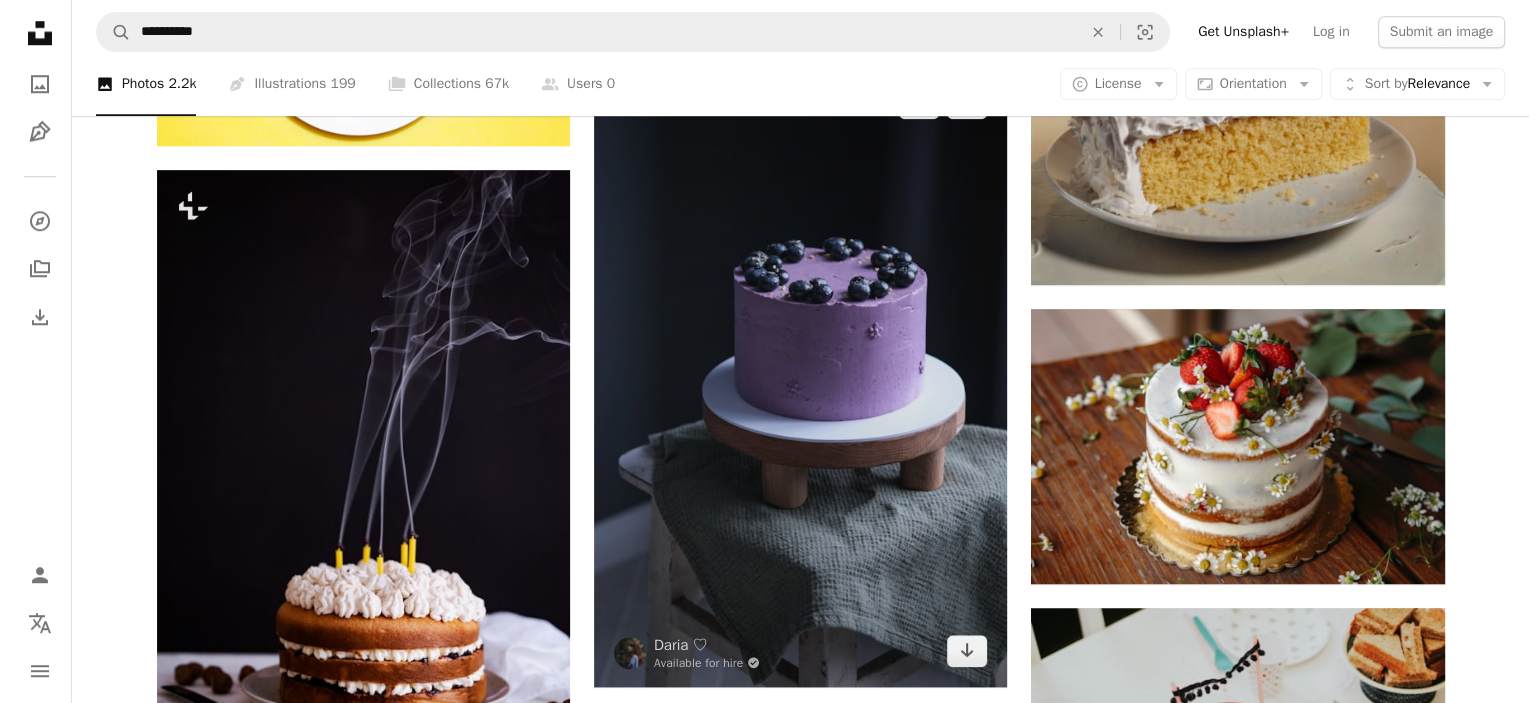 scroll, scrollTop: 1800, scrollLeft: 0, axis: vertical 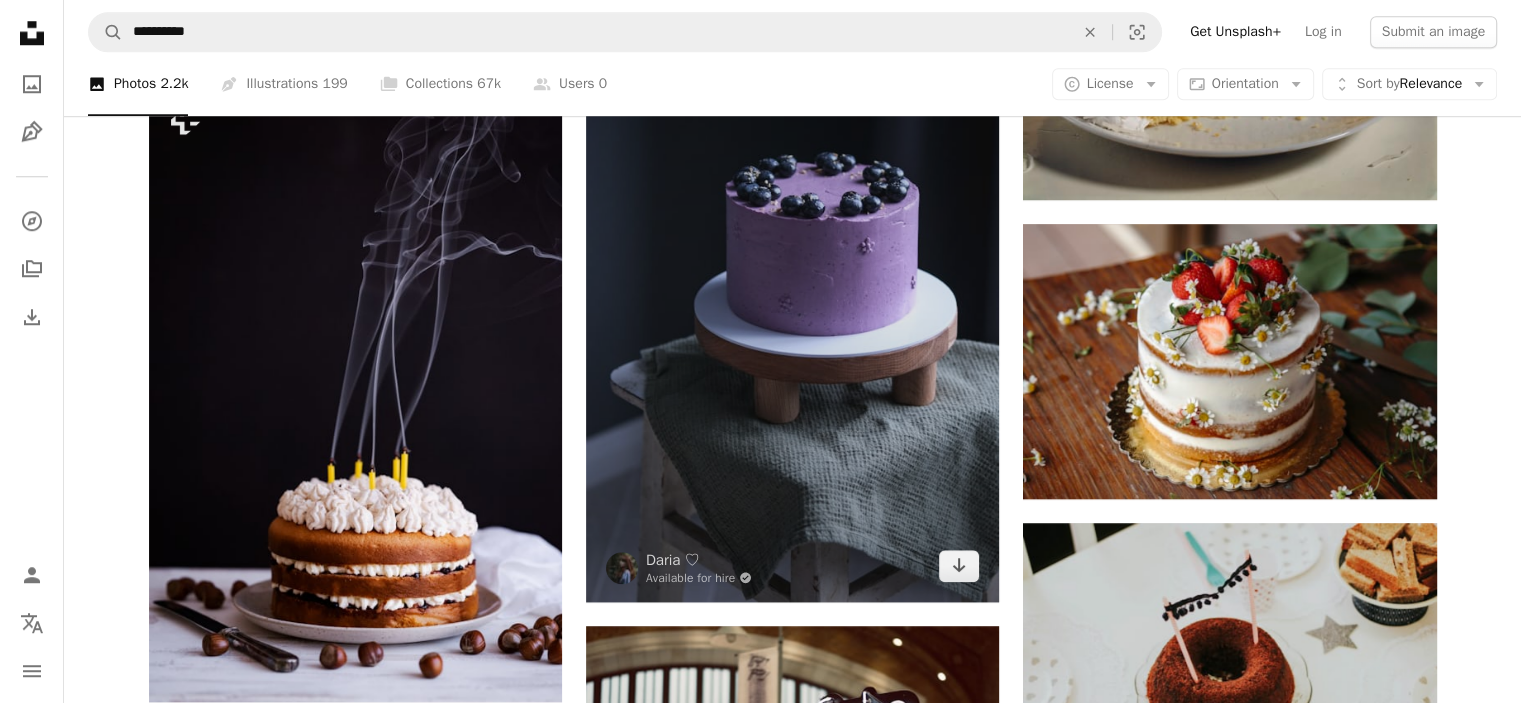 click at bounding box center (792, 292) 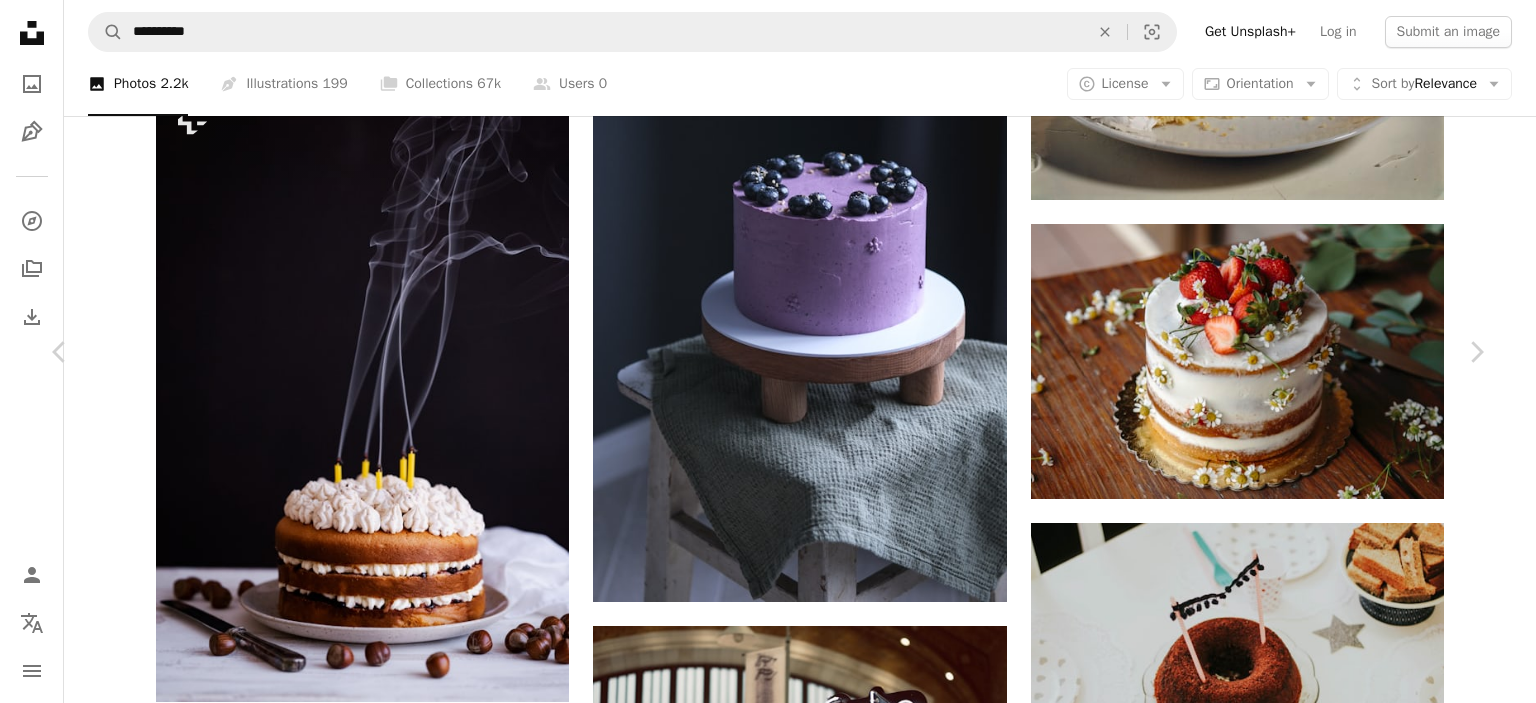 scroll, scrollTop: 1000, scrollLeft: 0, axis: vertical 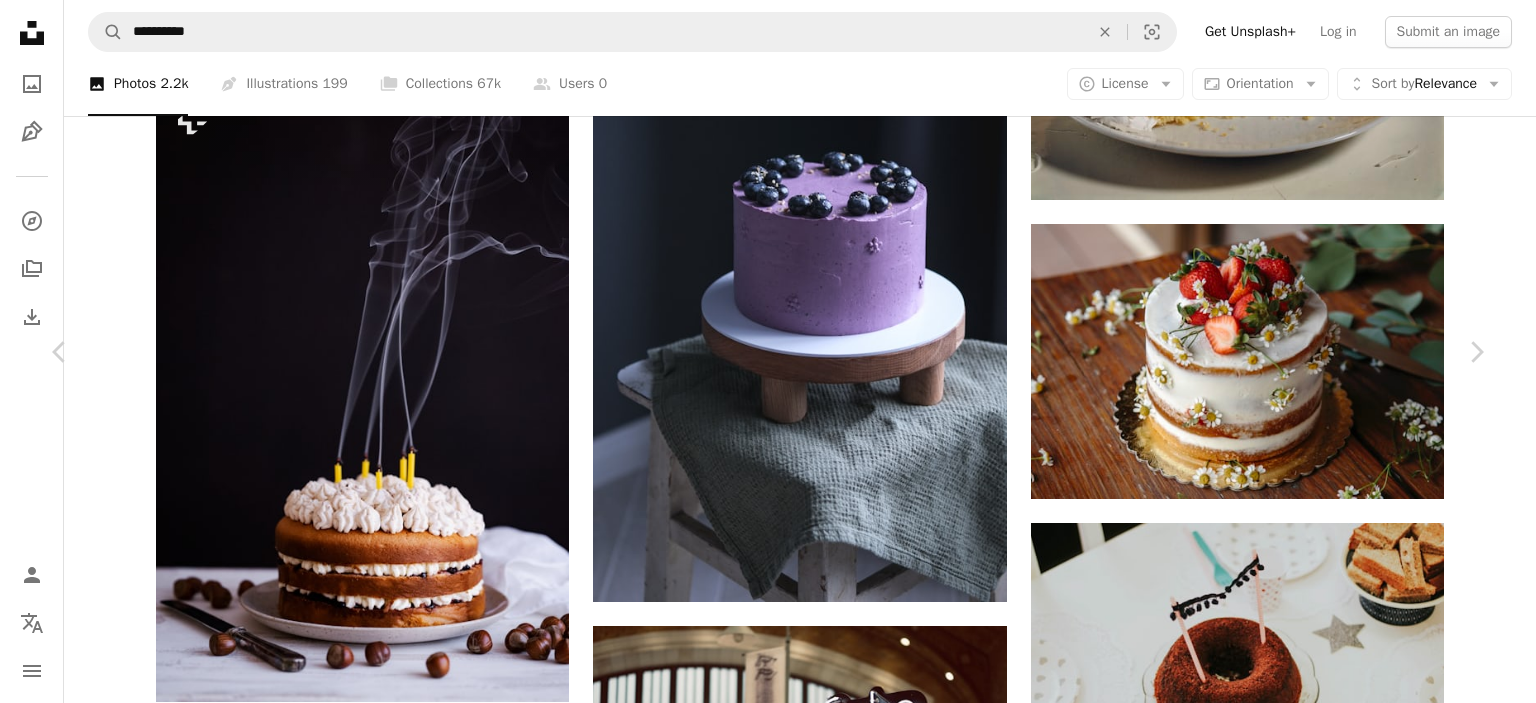 click on "Arrow pointing down" 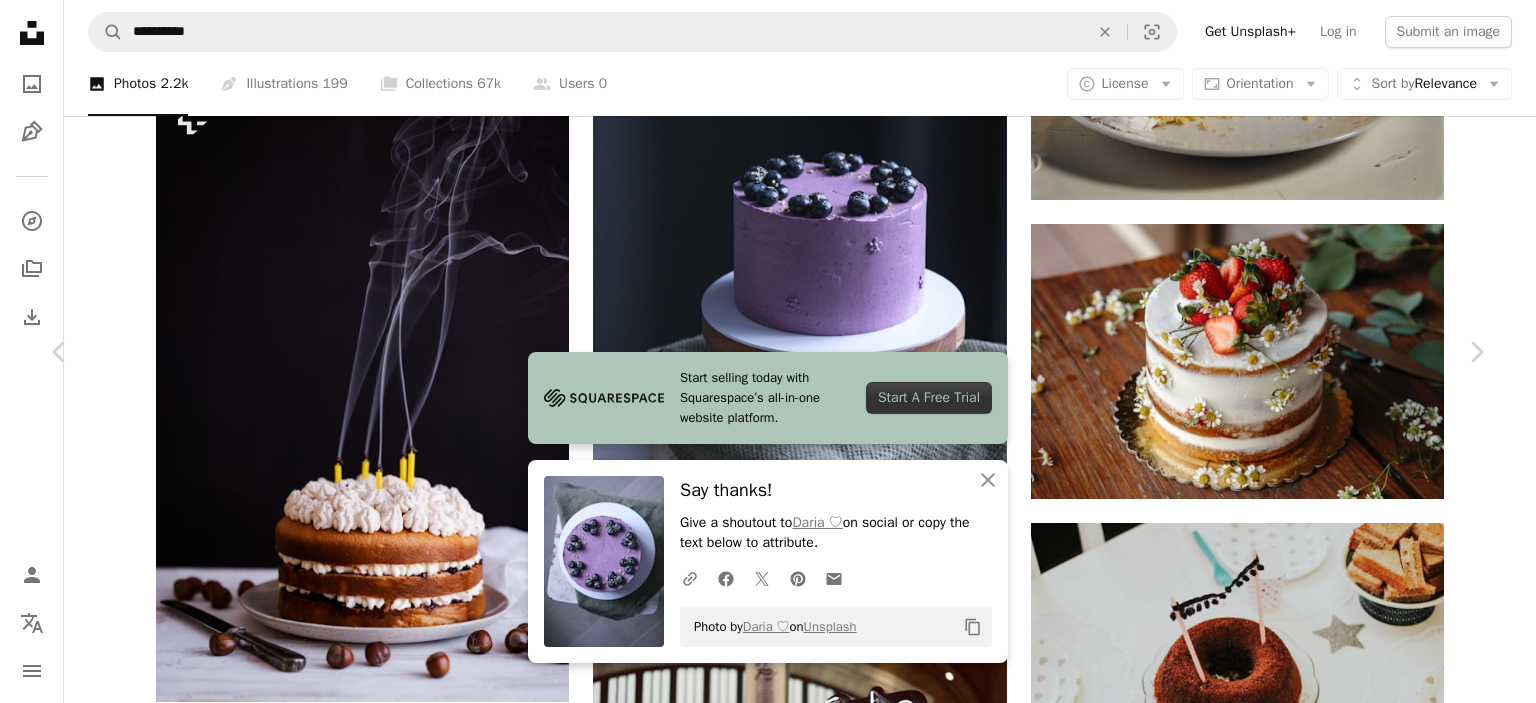 click on "Download free" at bounding box center [1287, 3670] 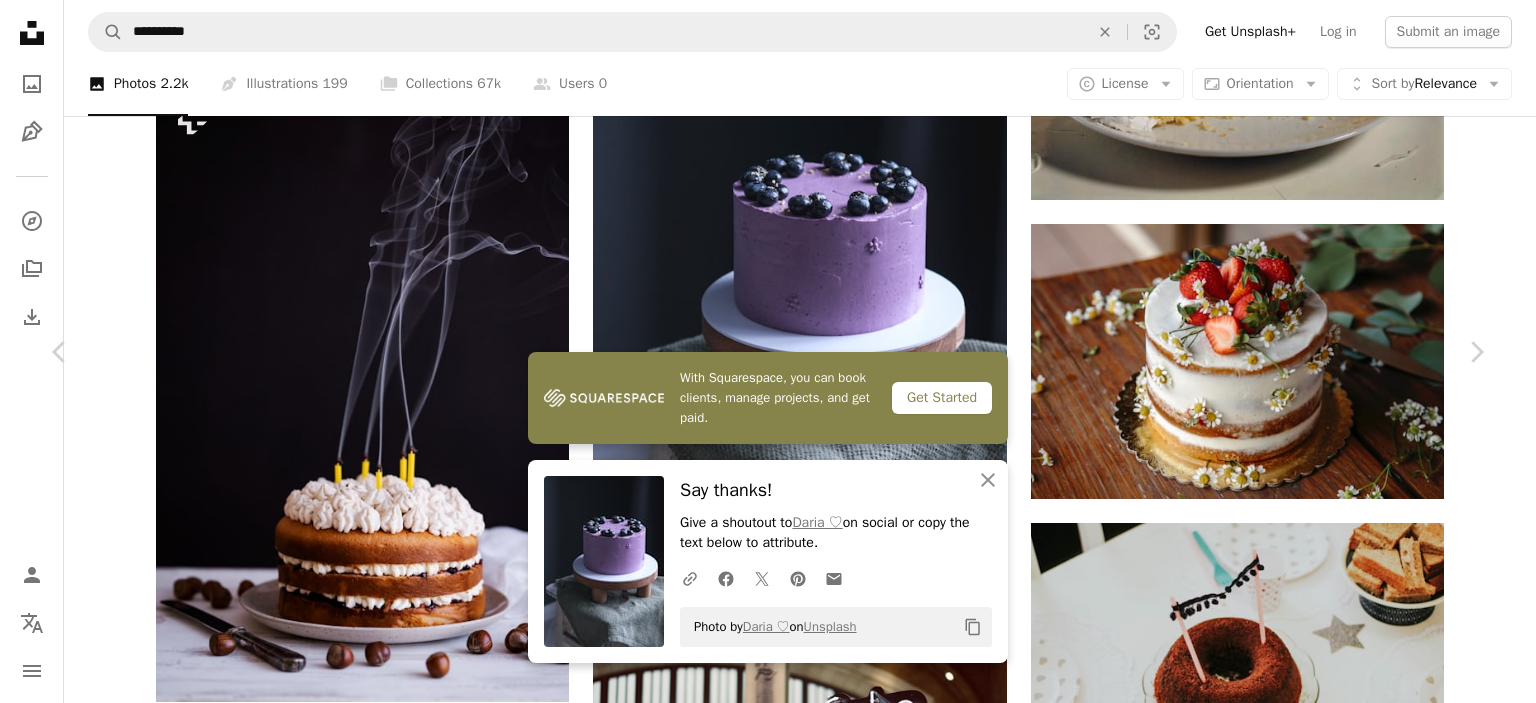 scroll, scrollTop: 1700, scrollLeft: 0, axis: vertical 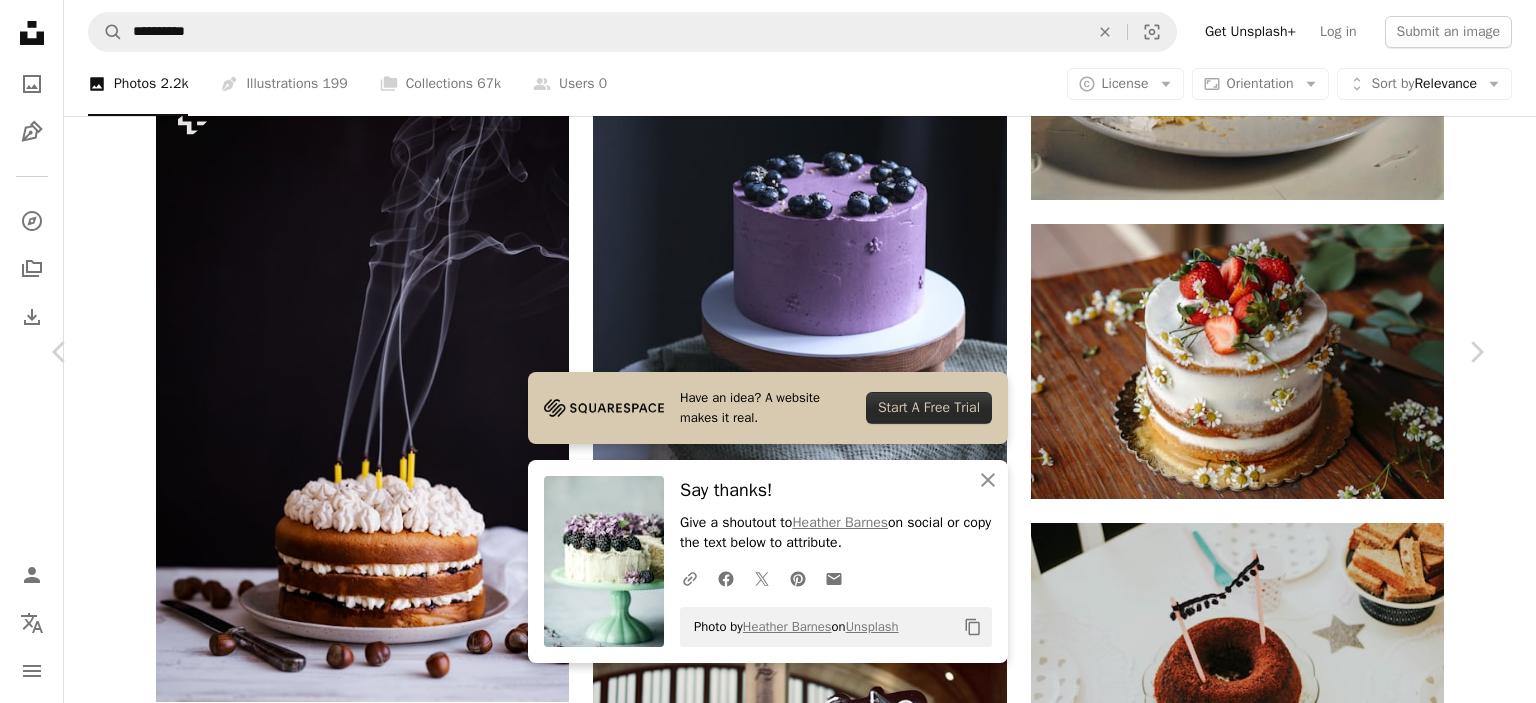click on "Arrow pointing down" 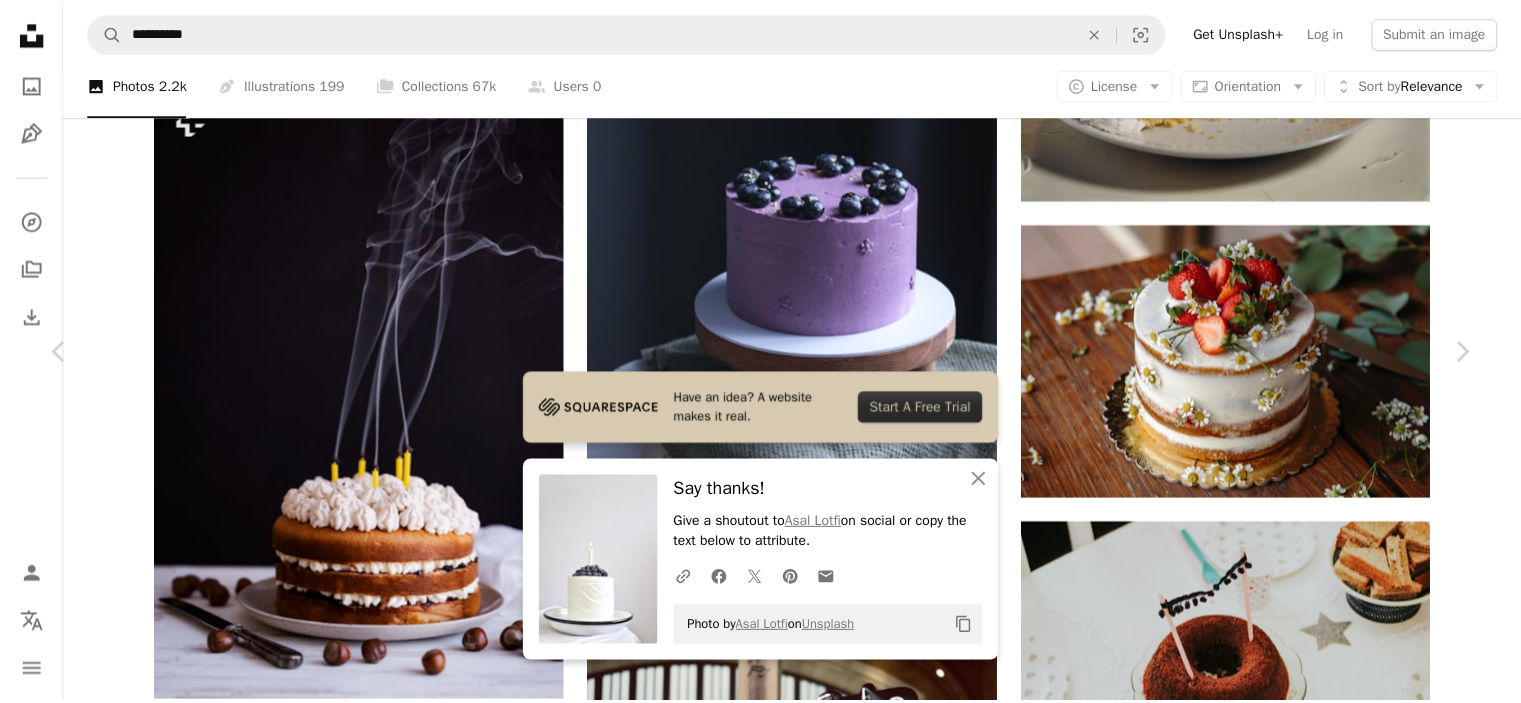 scroll, scrollTop: 4800, scrollLeft: 0, axis: vertical 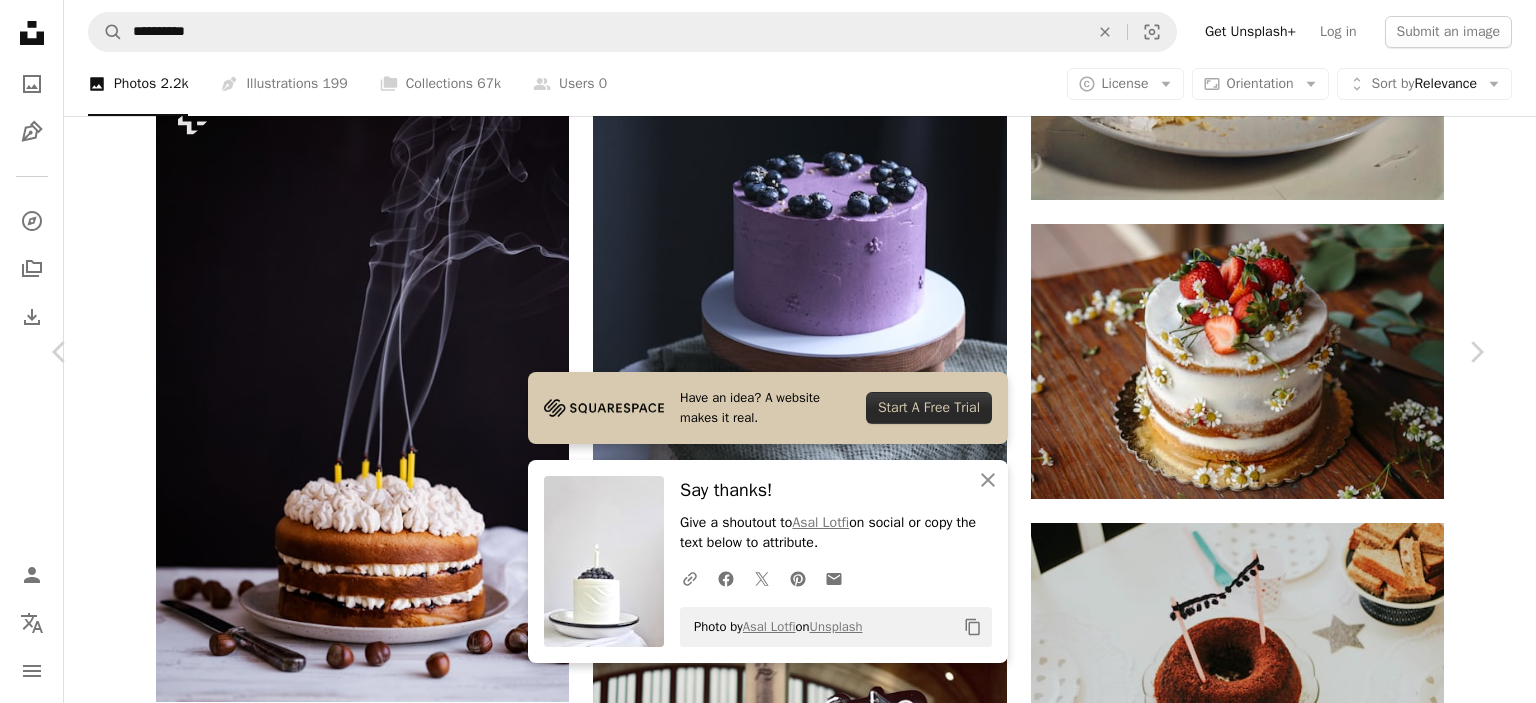 click on "Say thanks! Give a shoutout to  [FIRST] [LAST]  on social or copy the text below to attribute. A URL sharing icon (chains) Facebook icon X (formerly Twitter) icon Pinterest icon An envelope Photo by  [FIRST] [LAST]  on  Unsplash
Copy content [FIRST] ♡ Available for hire A checkmark inside of a circle A heart A plus sign Edit image   Plus sign for Unsplash+ Download free Chevron down Zoom in Views 200,426 Downloads 1,259 Featured in Photos A forward-right arrow Share Info icon Info More Actions Calendar outlined Published on  May 25, 2022 Camera FUJIFILM, X-T4 Safety Free to use under the  Unsplash License food plant fruit cake birthday cake dessert wedding cake blueberry Creative Commons images Browse premium related images on iStock  |  Save 20% with code UNSPLASH20 View more on iStock  ↗ Related images A heart A plus sign [FIRST] ♡ Available for hire A checkmark inside of a circle A heart For" at bounding box center (768, 3990) 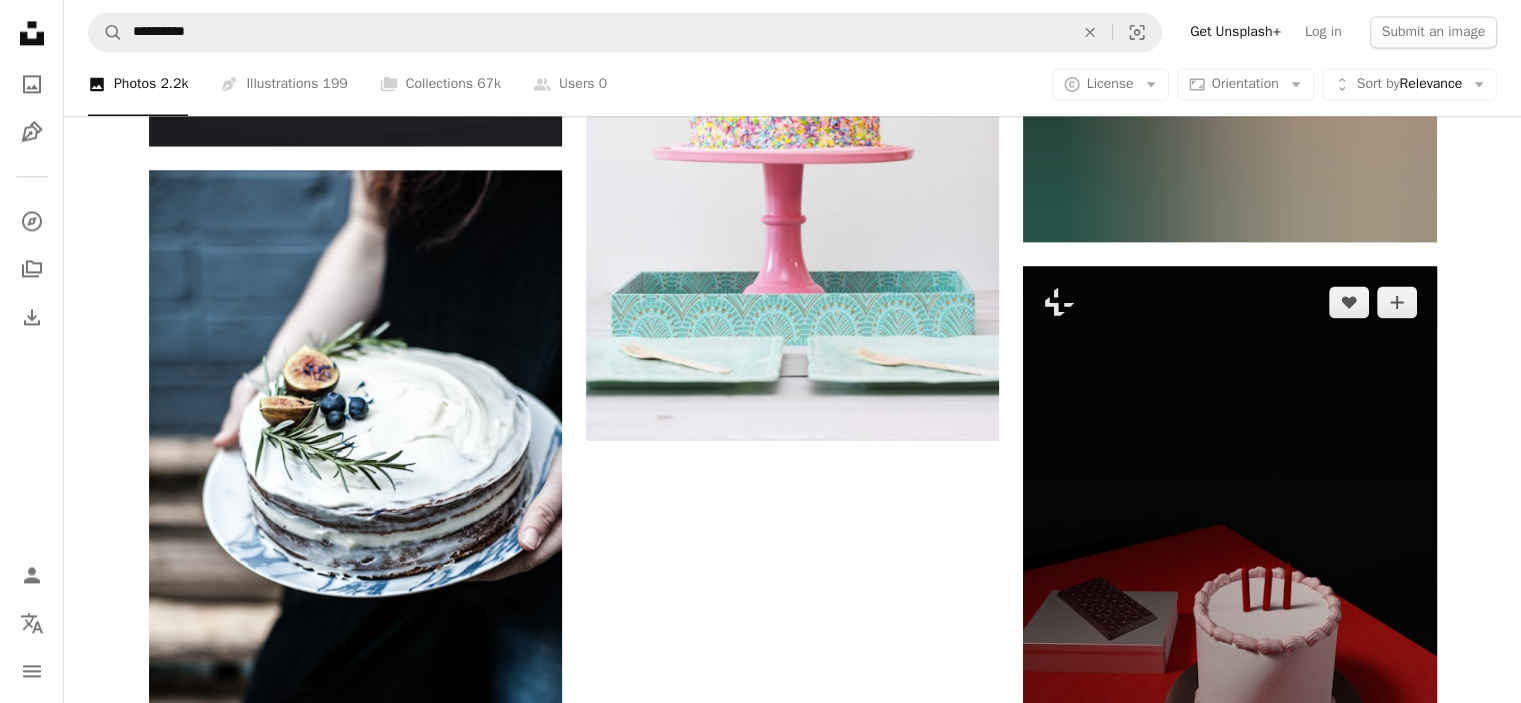 scroll, scrollTop: 3200, scrollLeft: 0, axis: vertical 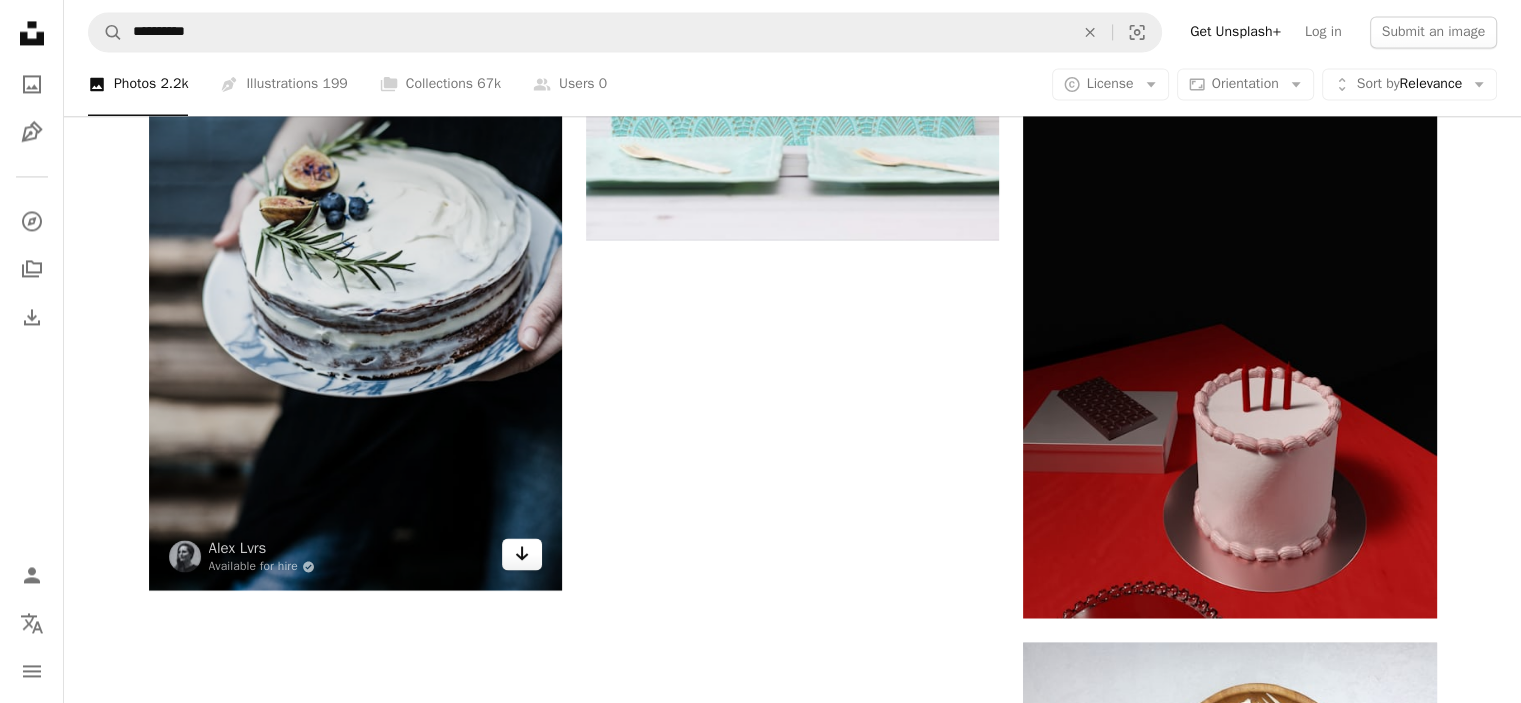 click on "Arrow pointing down" 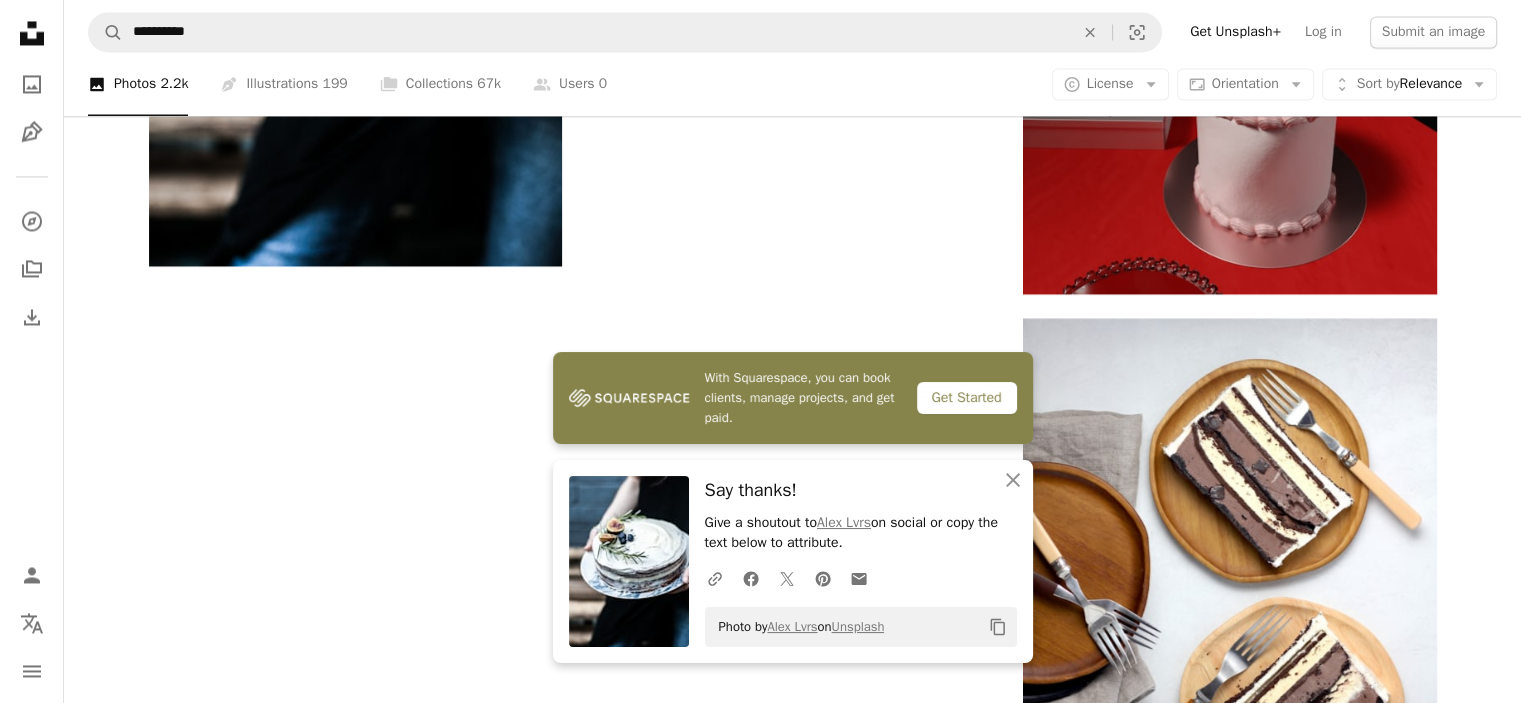 scroll, scrollTop: 3532, scrollLeft: 0, axis: vertical 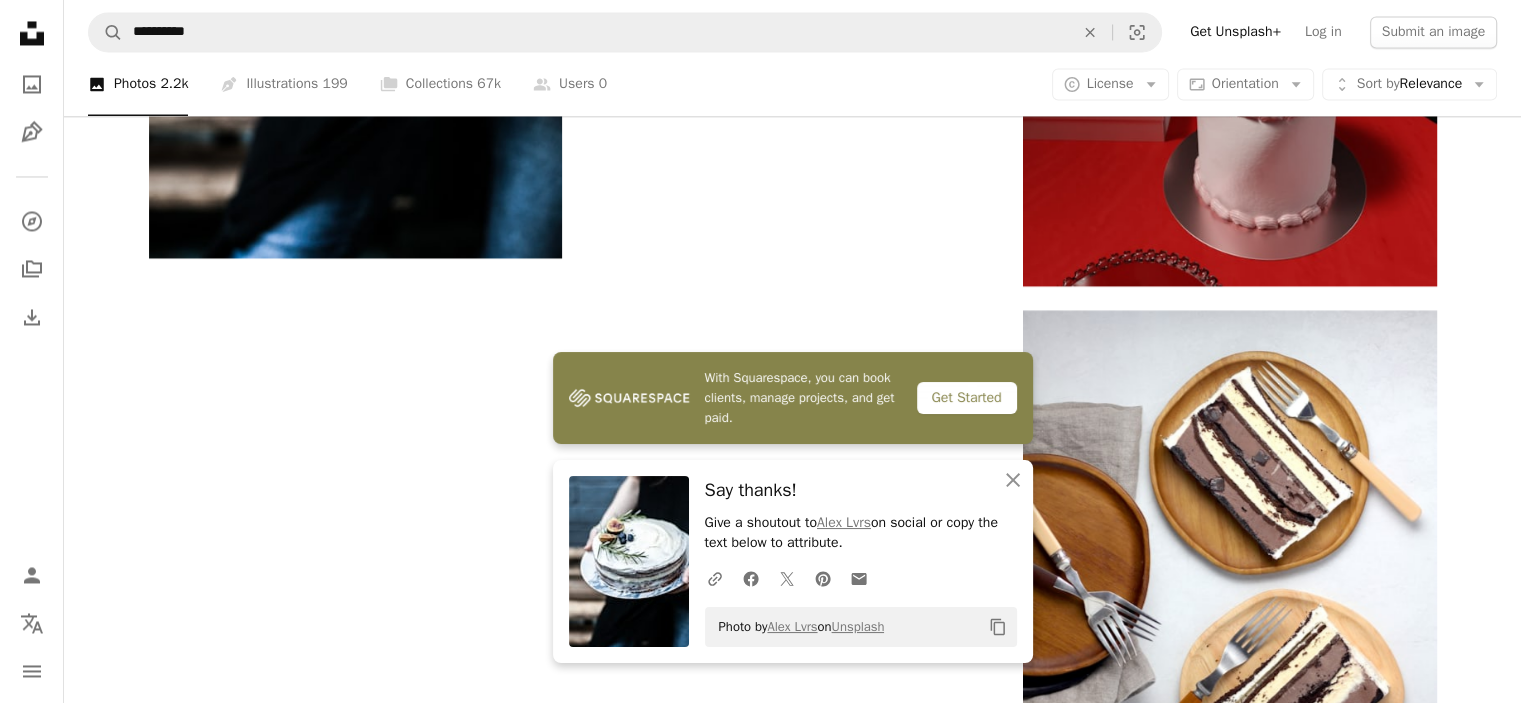 click on "Load more" at bounding box center (793, 1644) 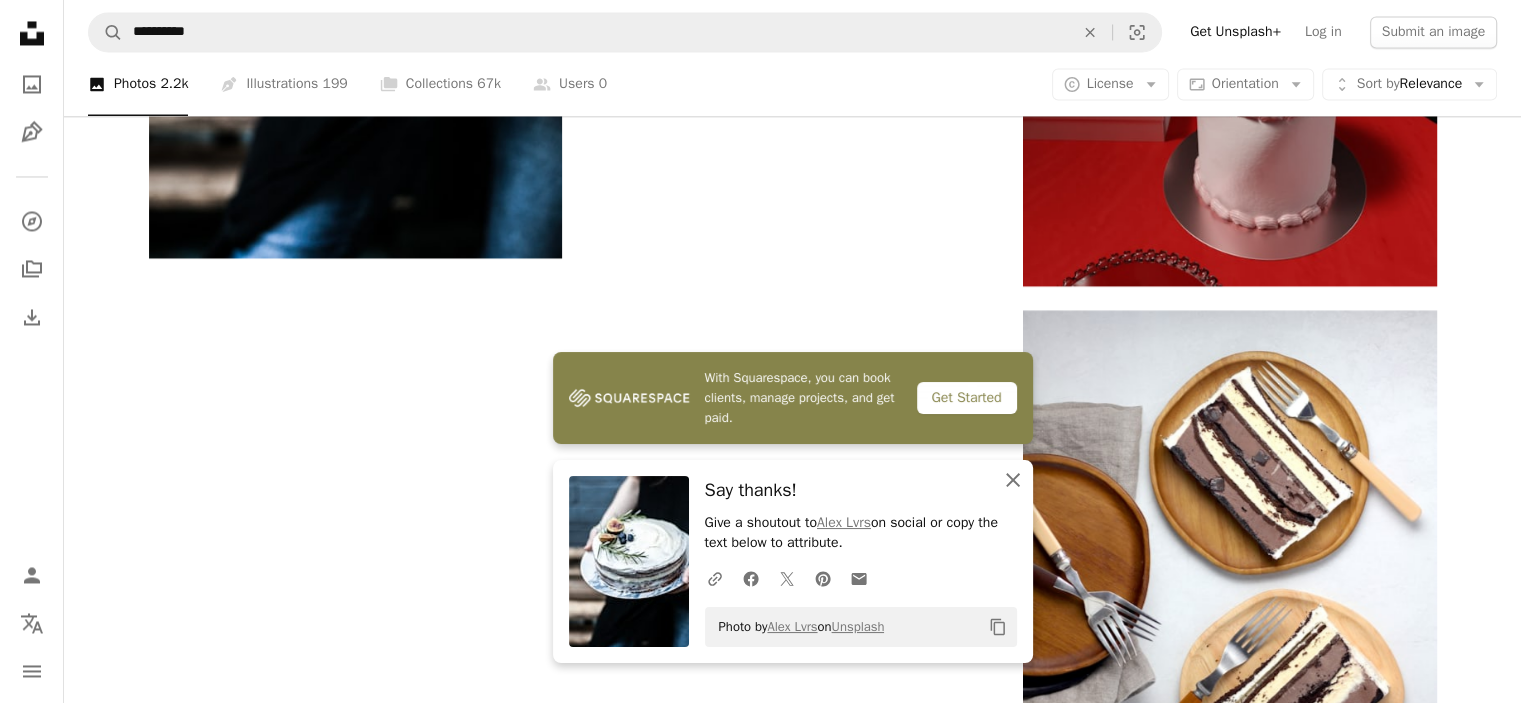 click on "An X shape" 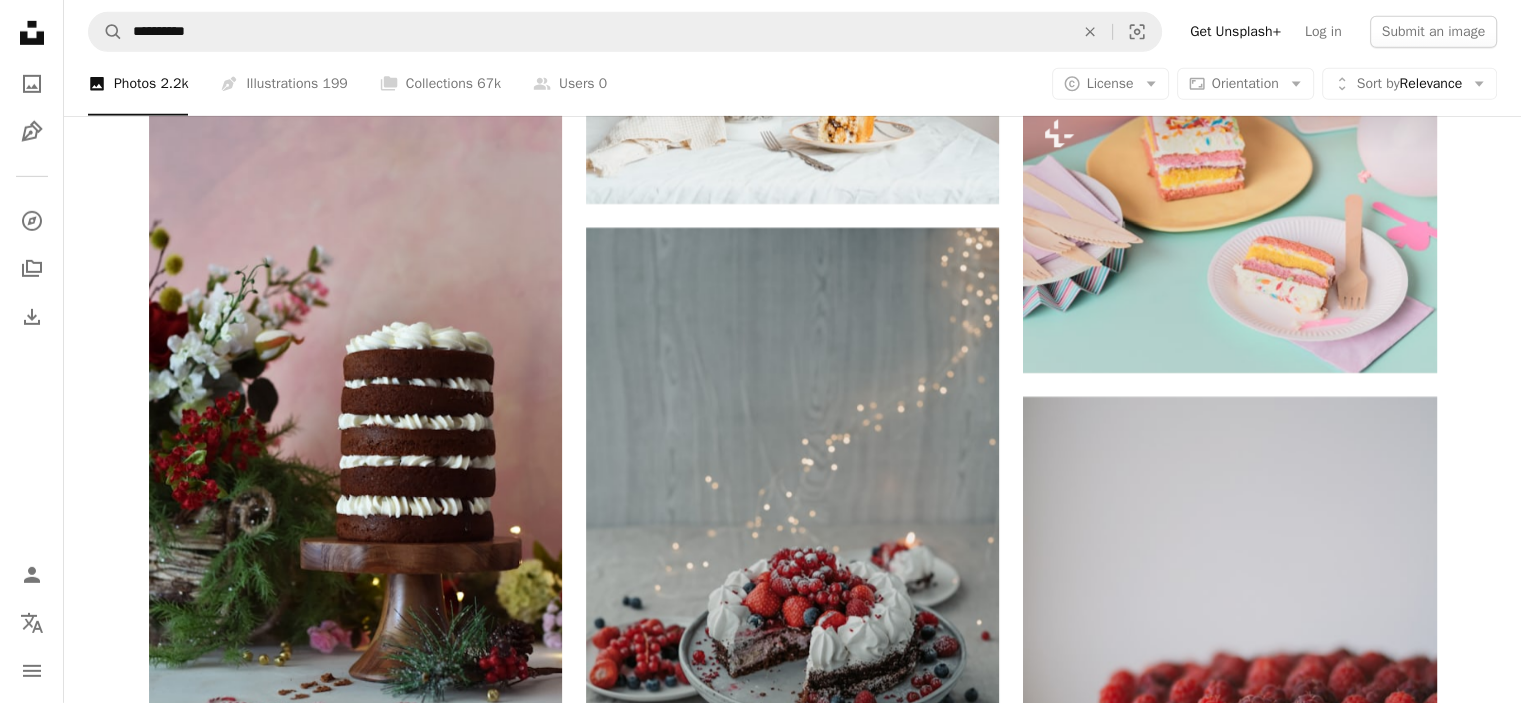 scroll, scrollTop: 6532, scrollLeft: 0, axis: vertical 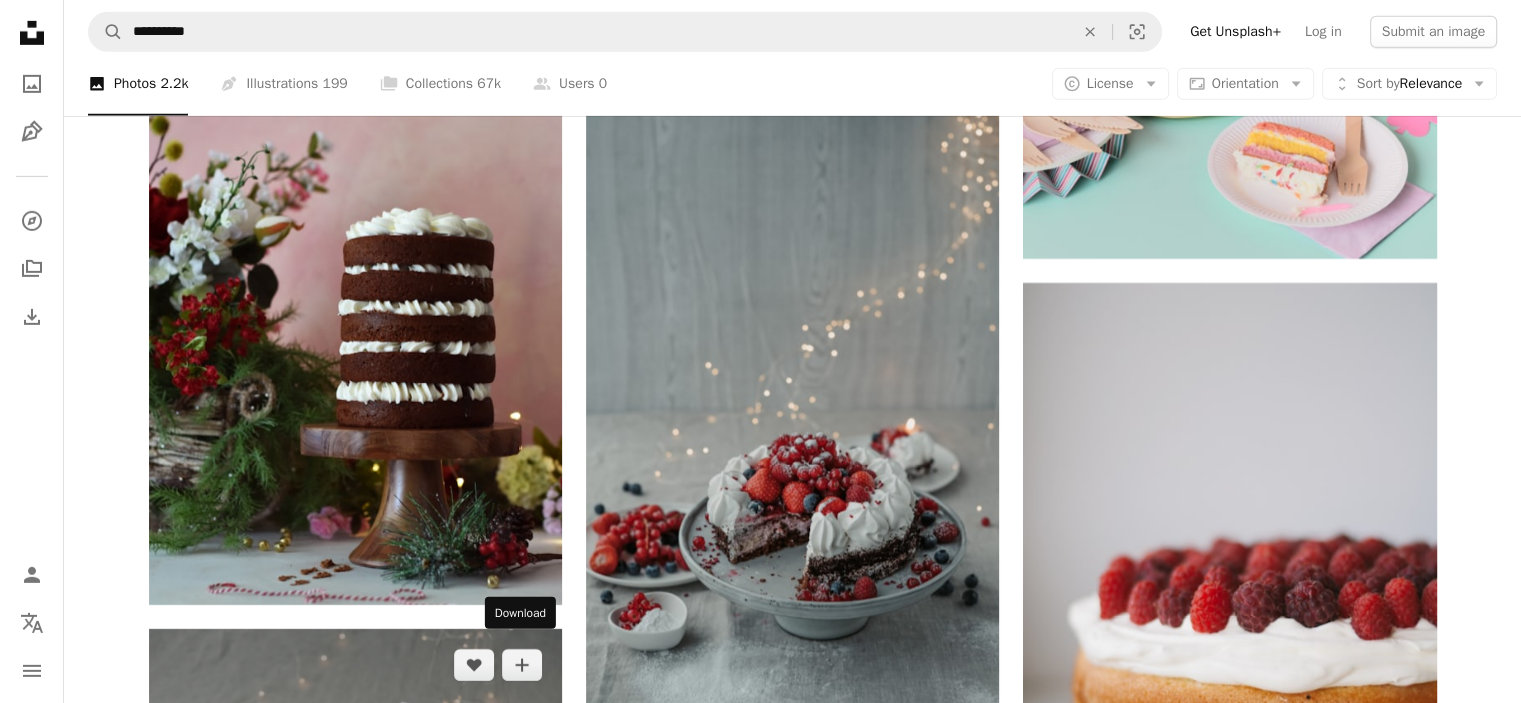 click on "Arrow pointing down" 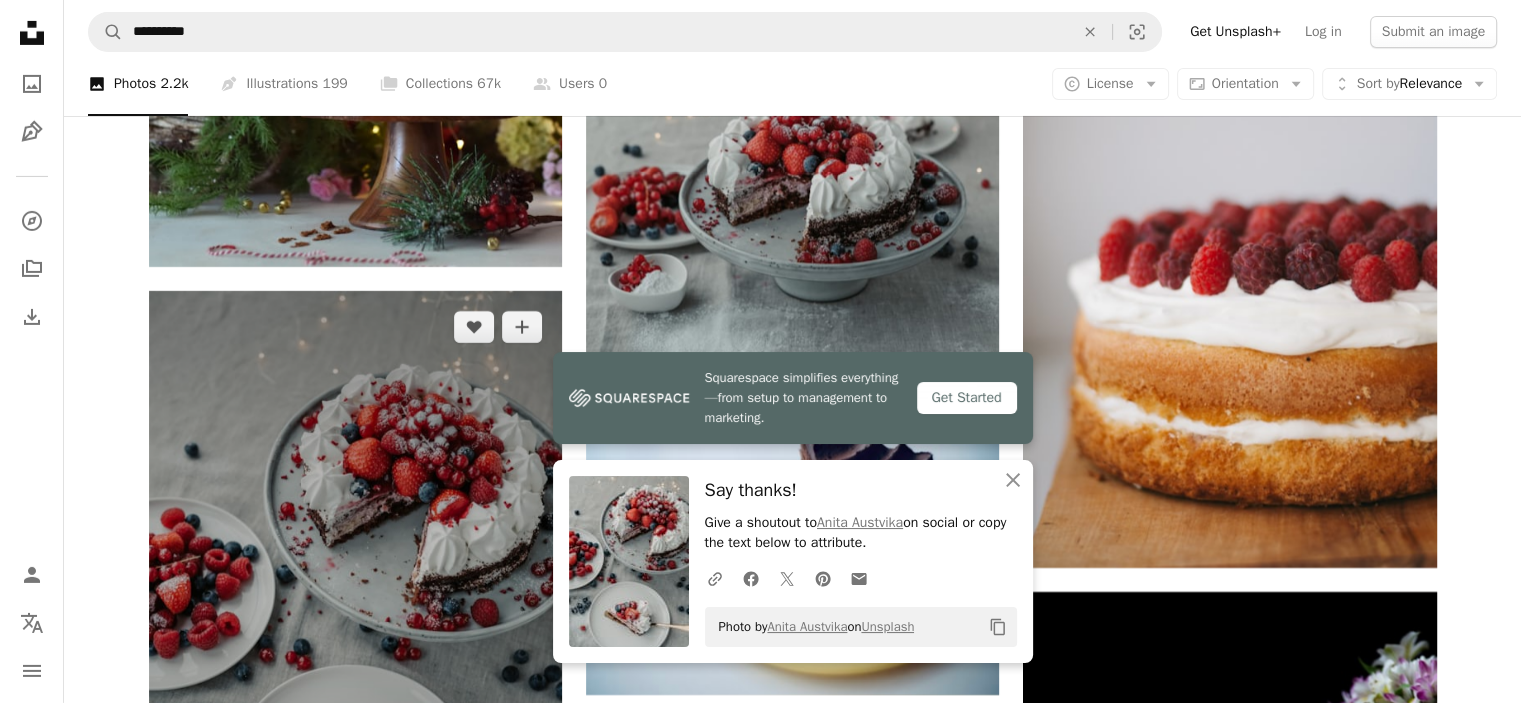 scroll, scrollTop: 7132, scrollLeft: 0, axis: vertical 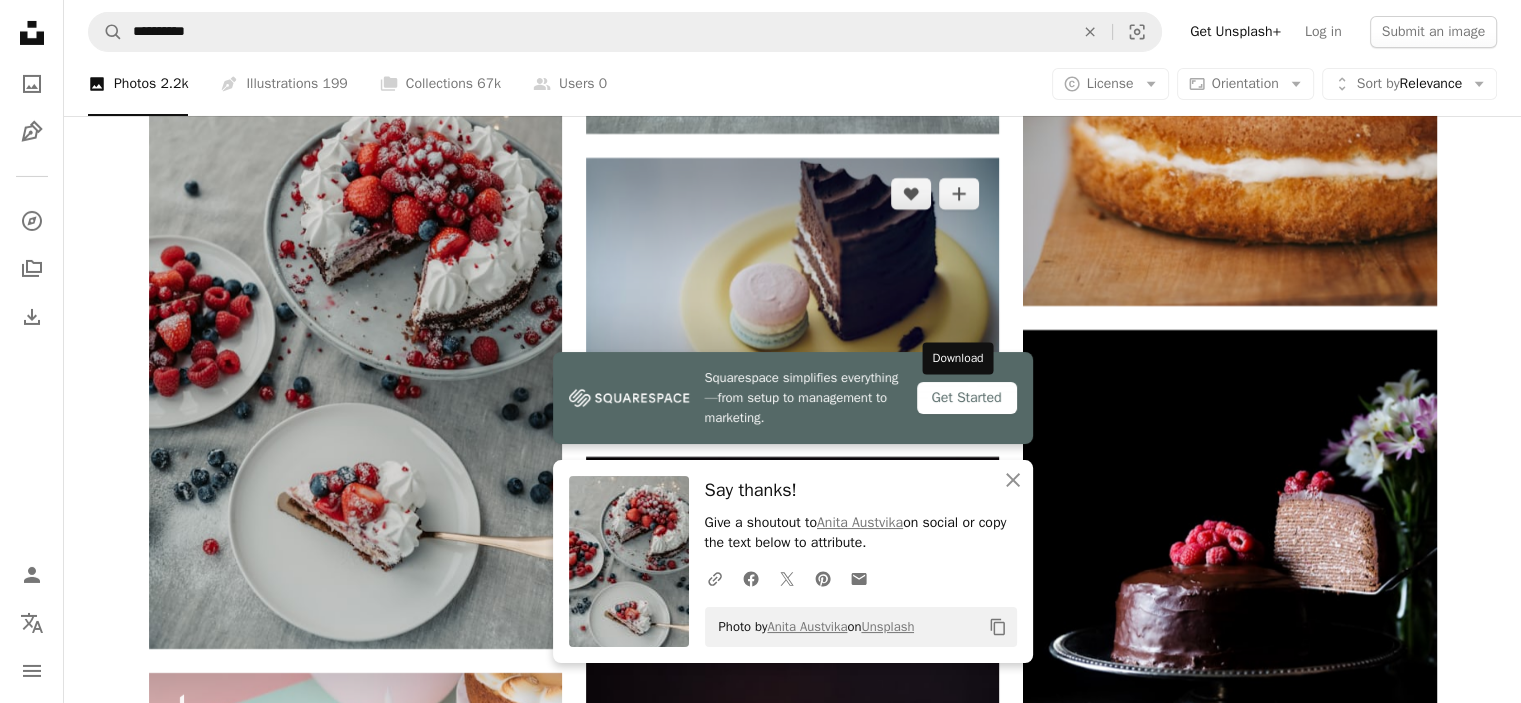 click on "Arrow pointing down" 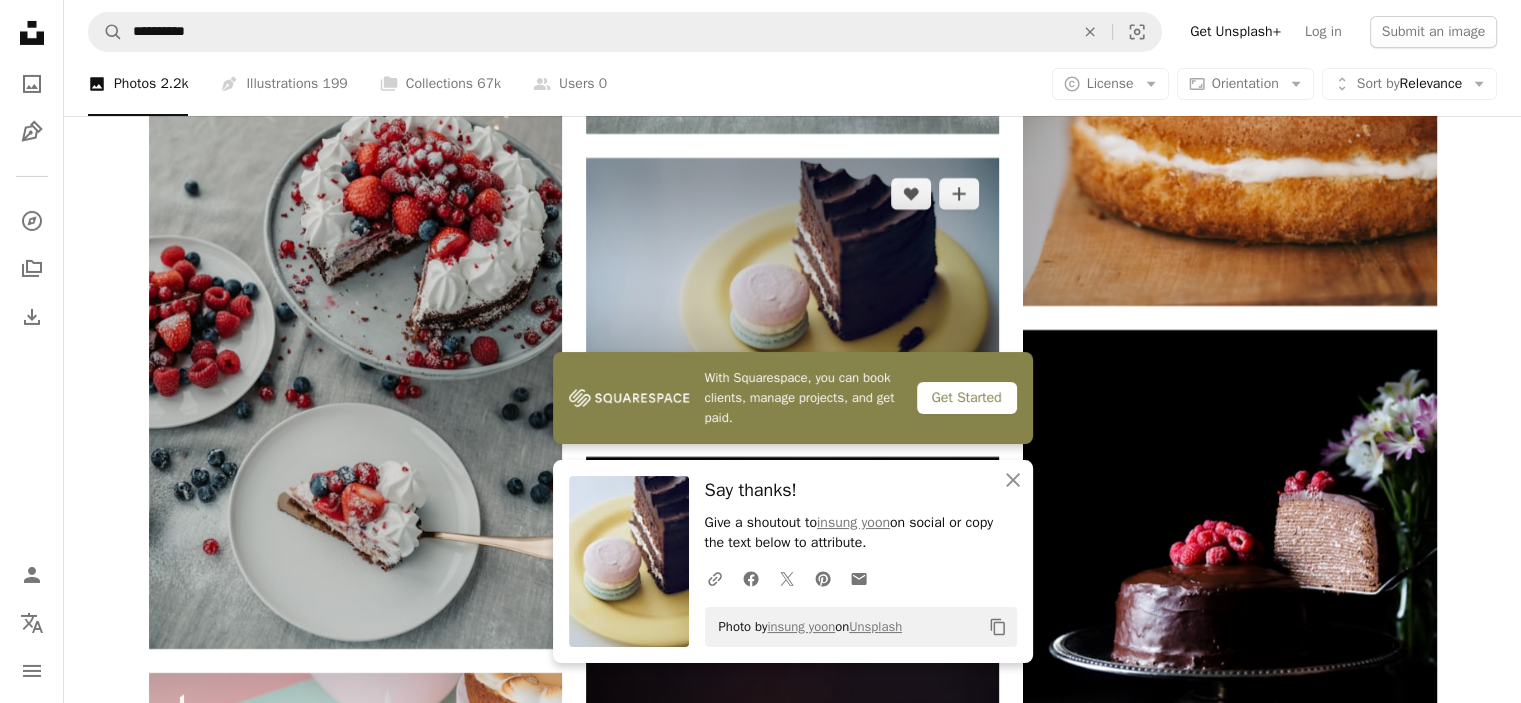 scroll, scrollTop: 7632, scrollLeft: 0, axis: vertical 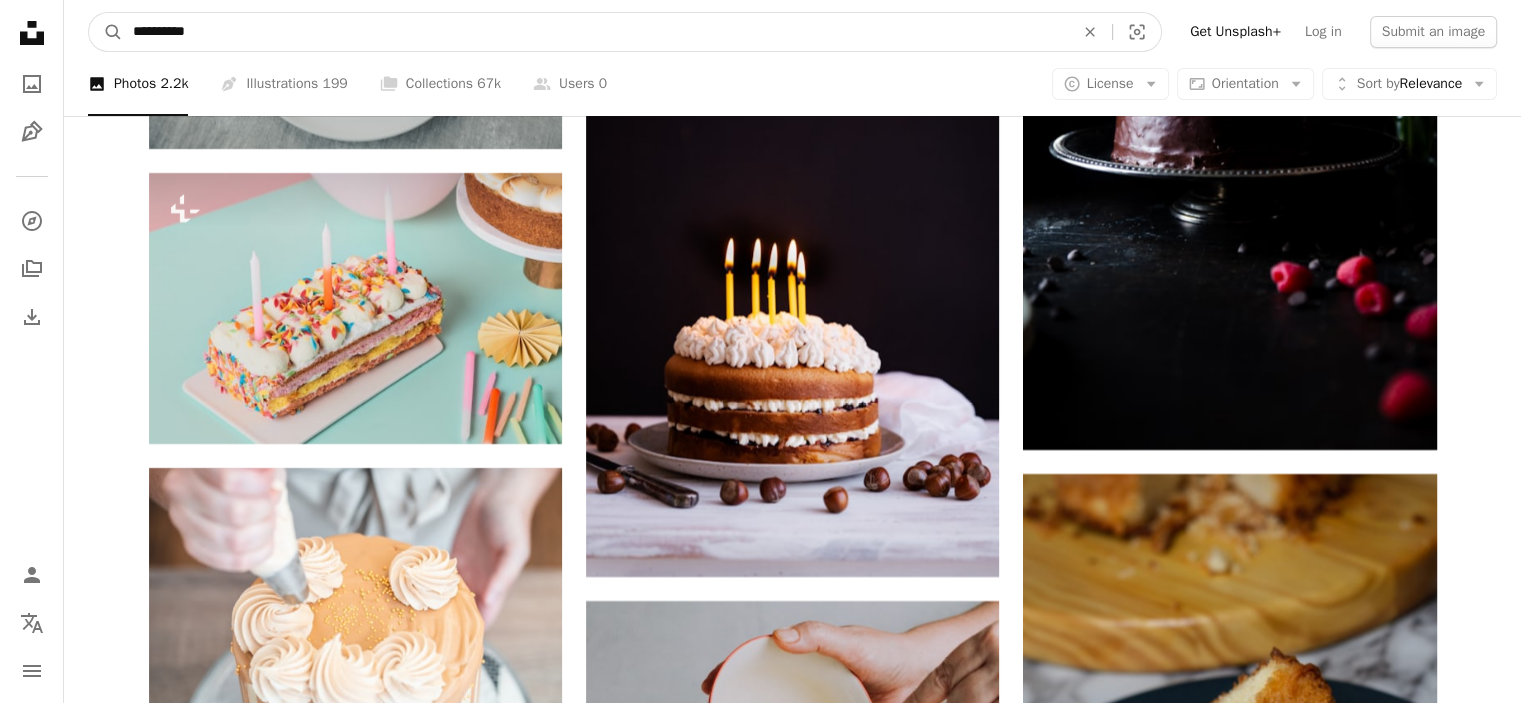 drag, startPoint x: 277, startPoint y: 39, endPoint x: 68, endPoint y: 31, distance: 209.15306 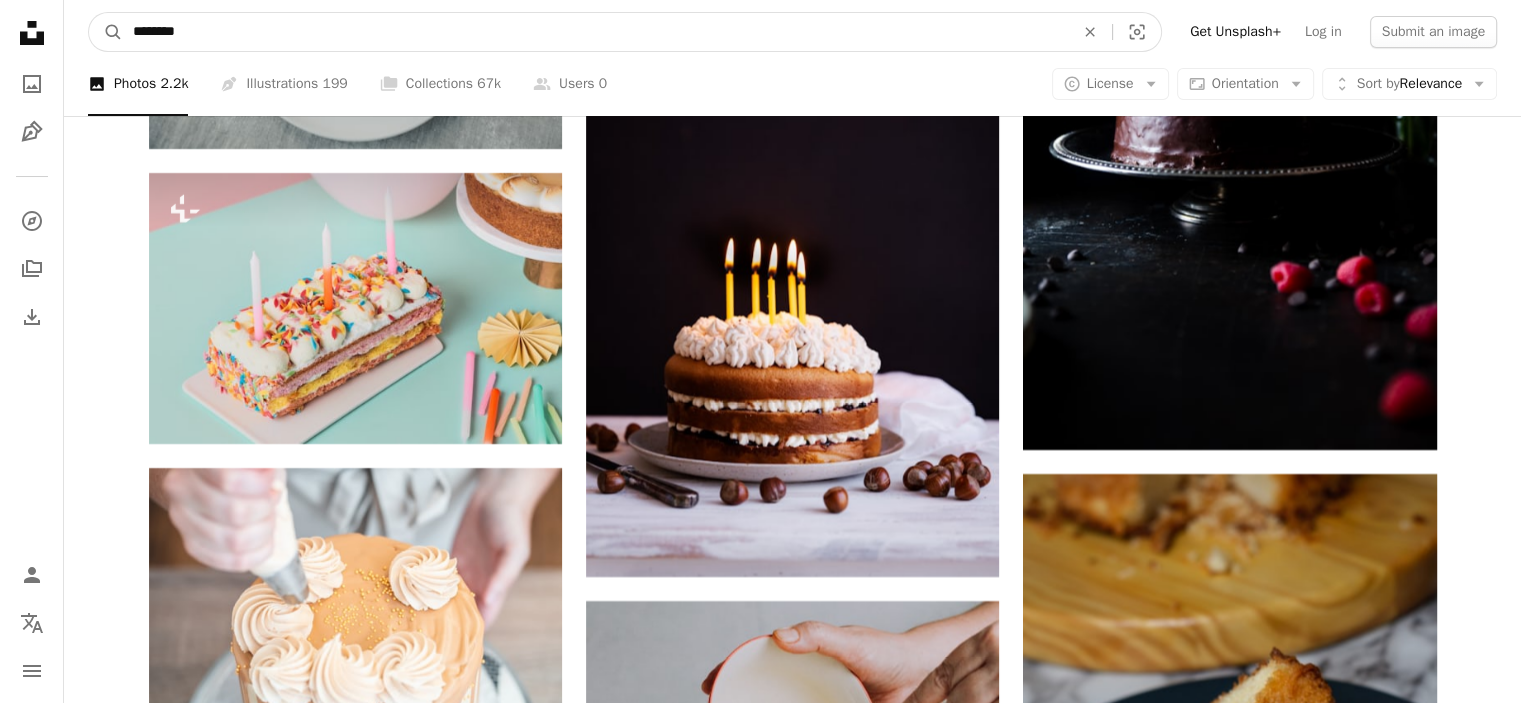 type on "********" 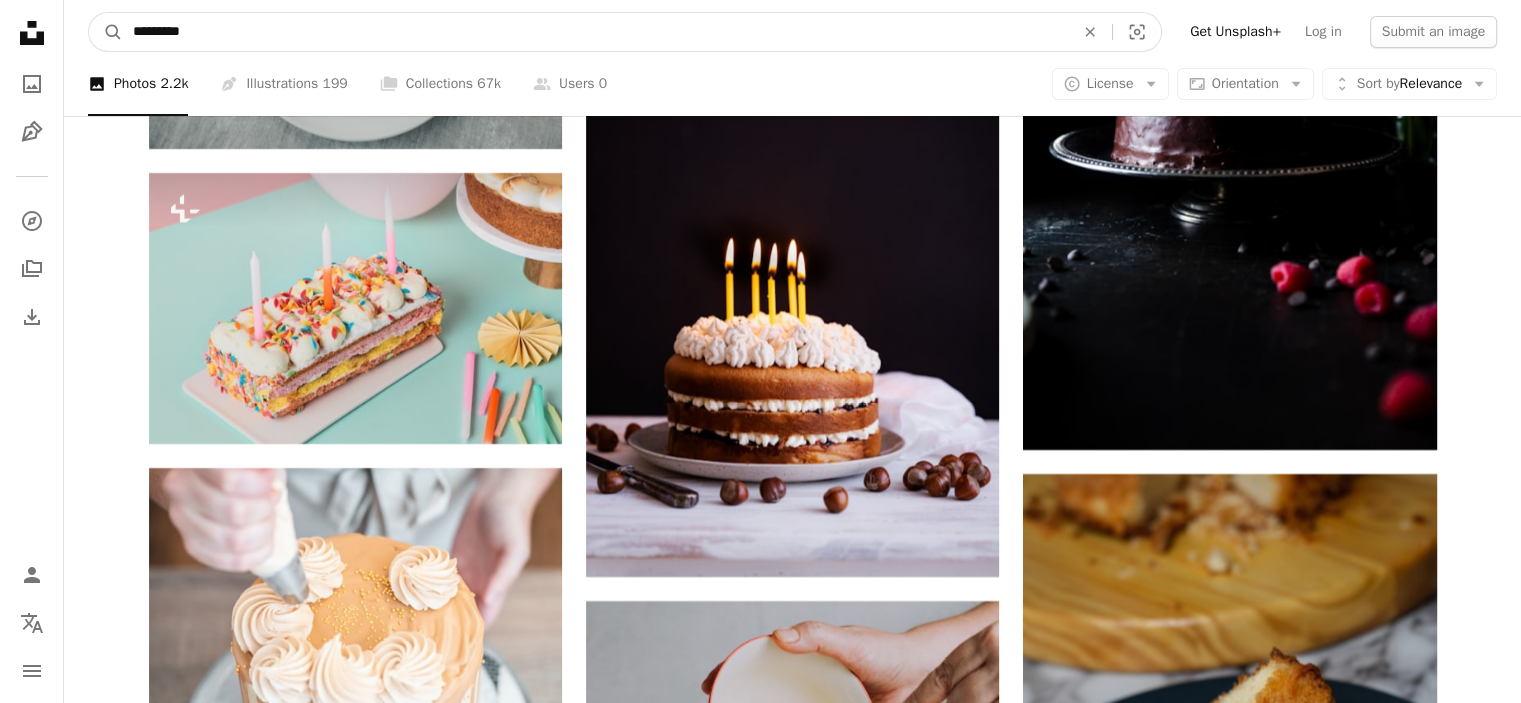 click on "A magnifying glass" at bounding box center [106, 32] 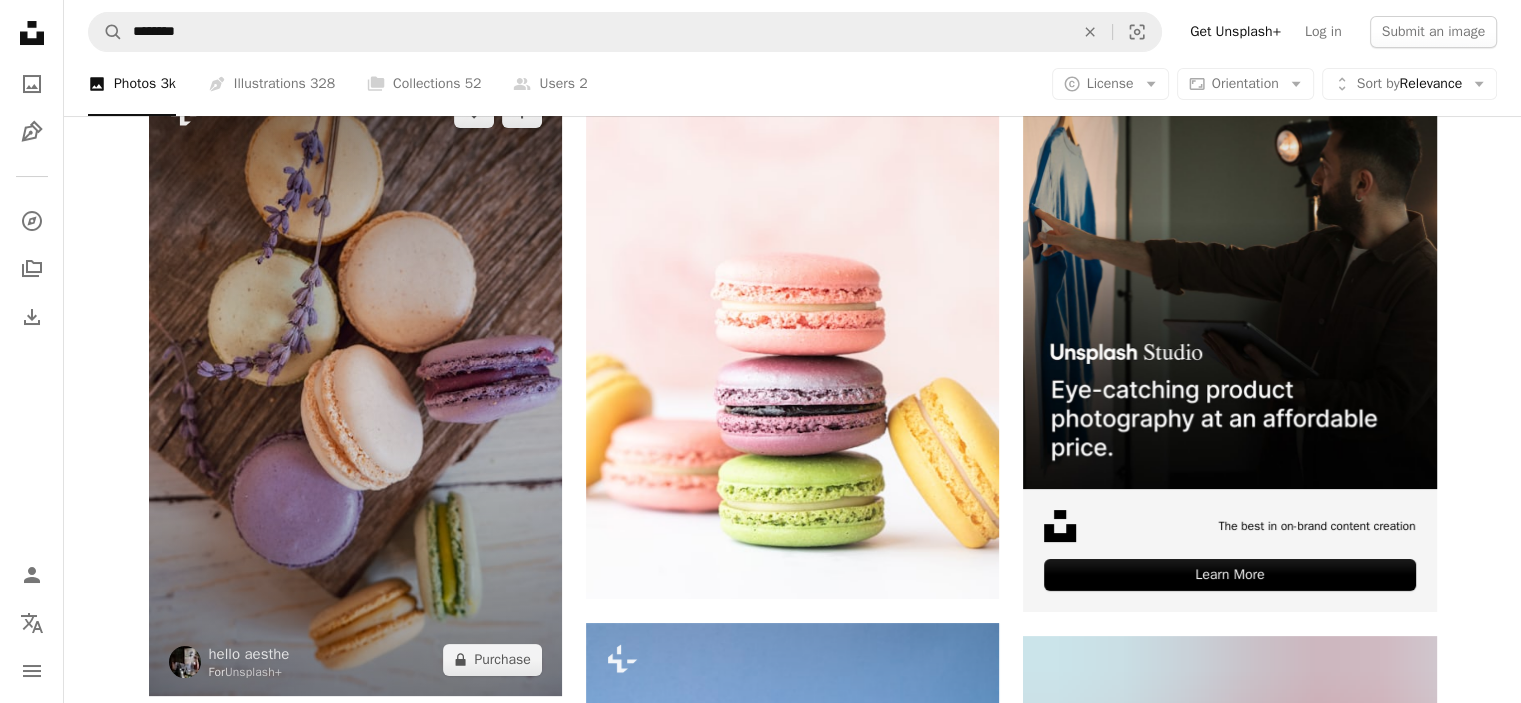 scroll, scrollTop: 200, scrollLeft: 0, axis: vertical 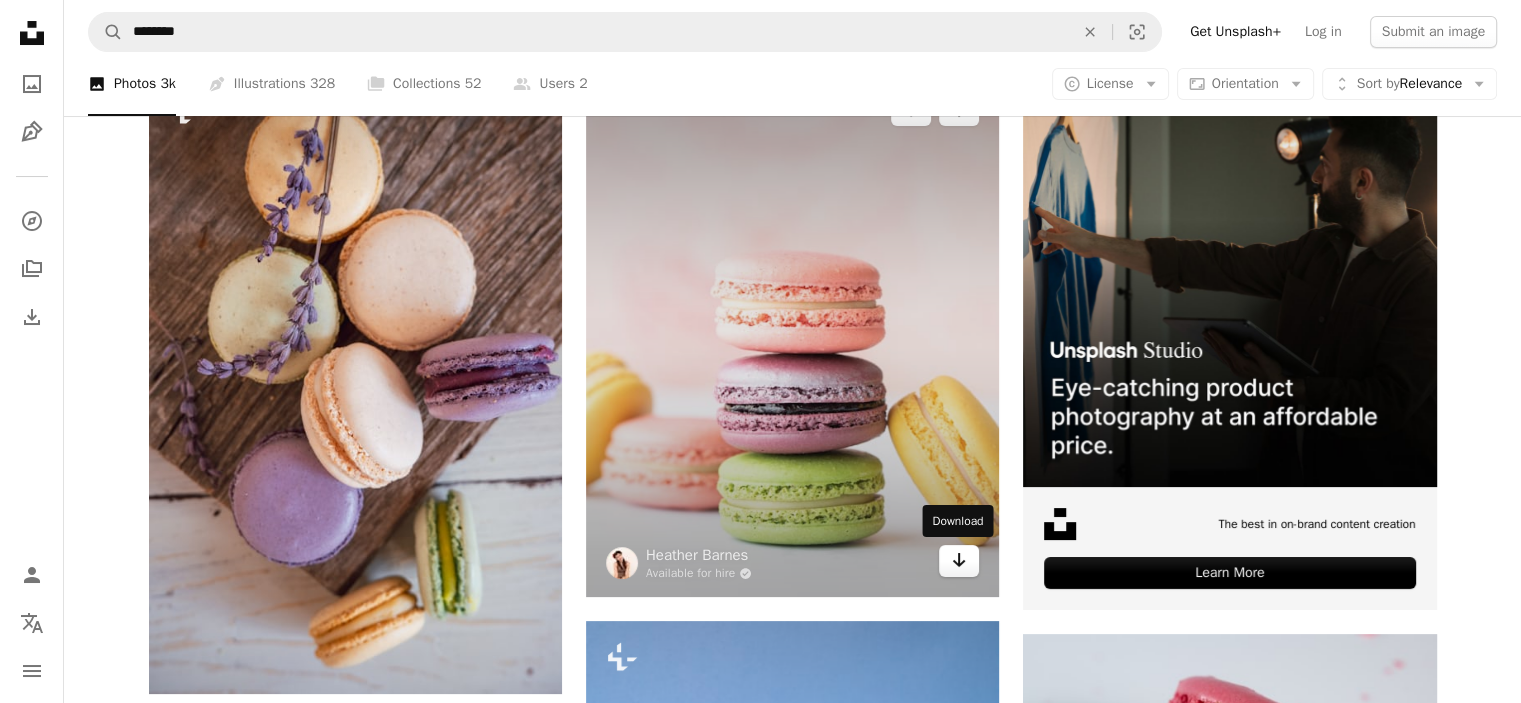 click on "Arrow pointing down" 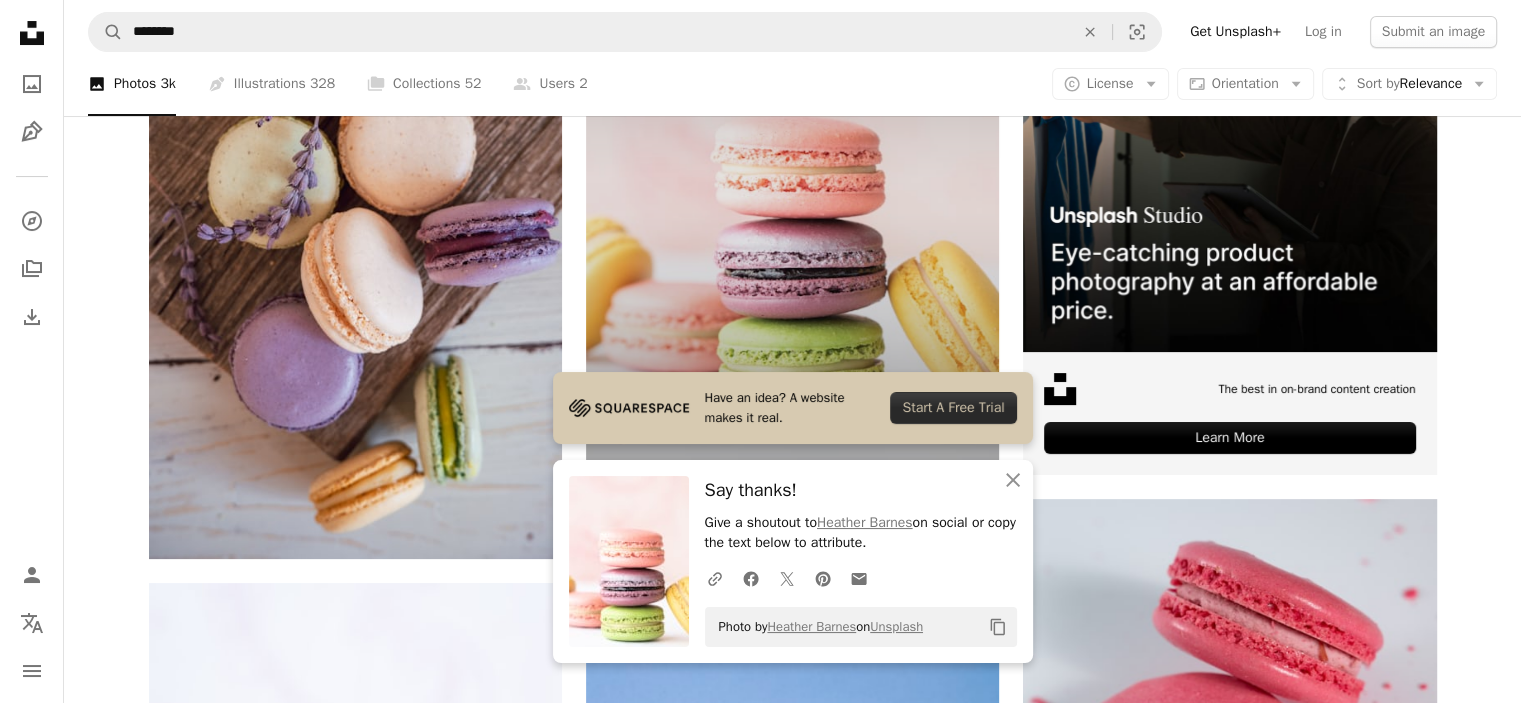 scroll, scrollTop: 500, scrollLeft: 0, axis: vertical 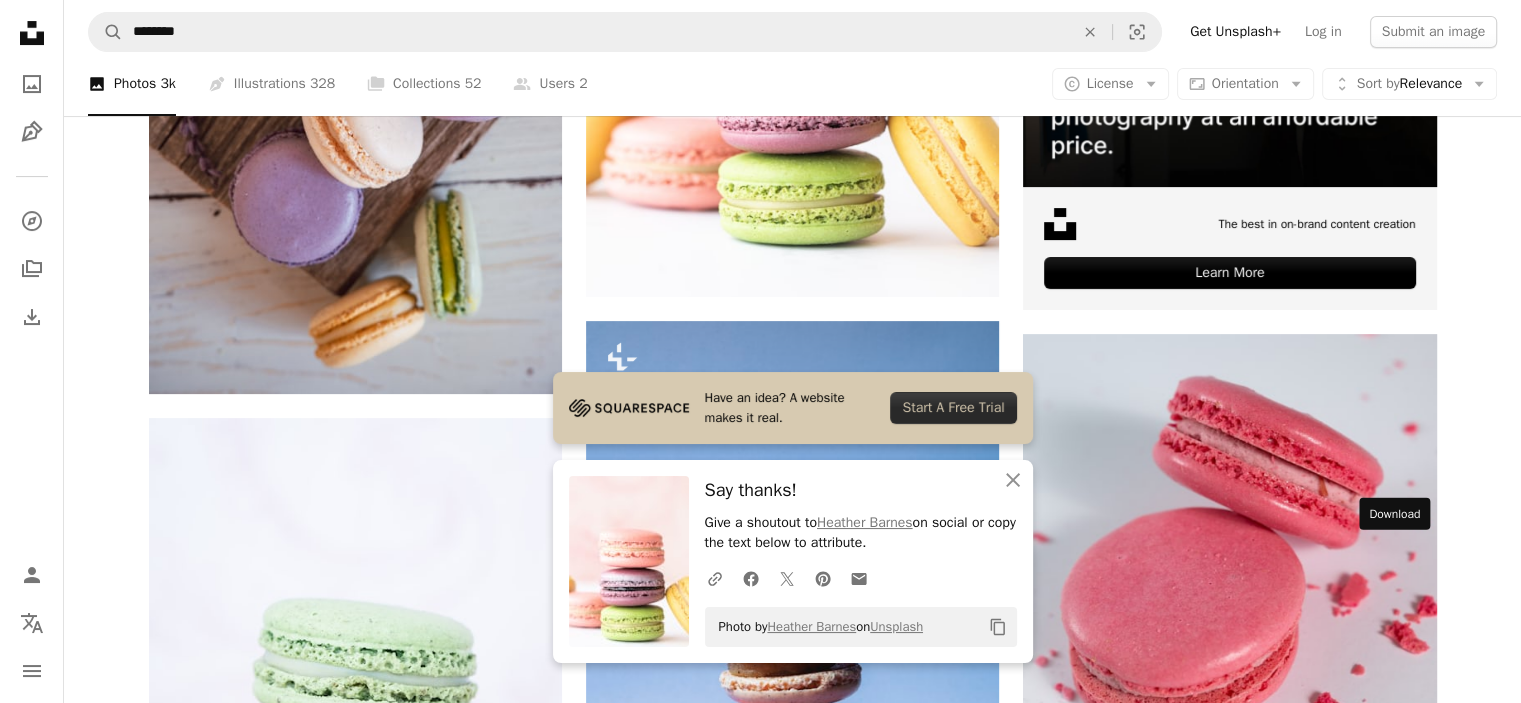 click on "Arrow pointing down" 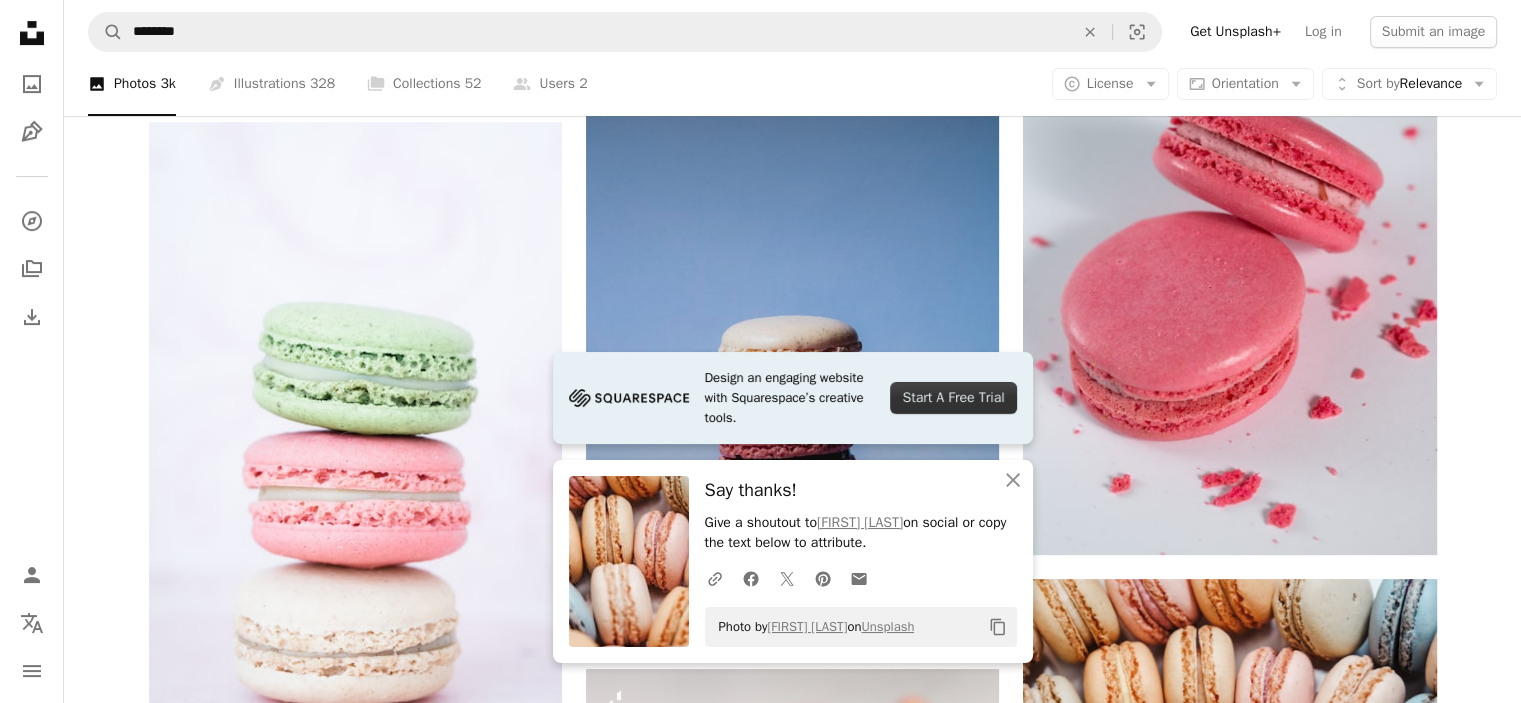 scroll, scrollTop: 1000, scrollLeft: 0, axis: vertical 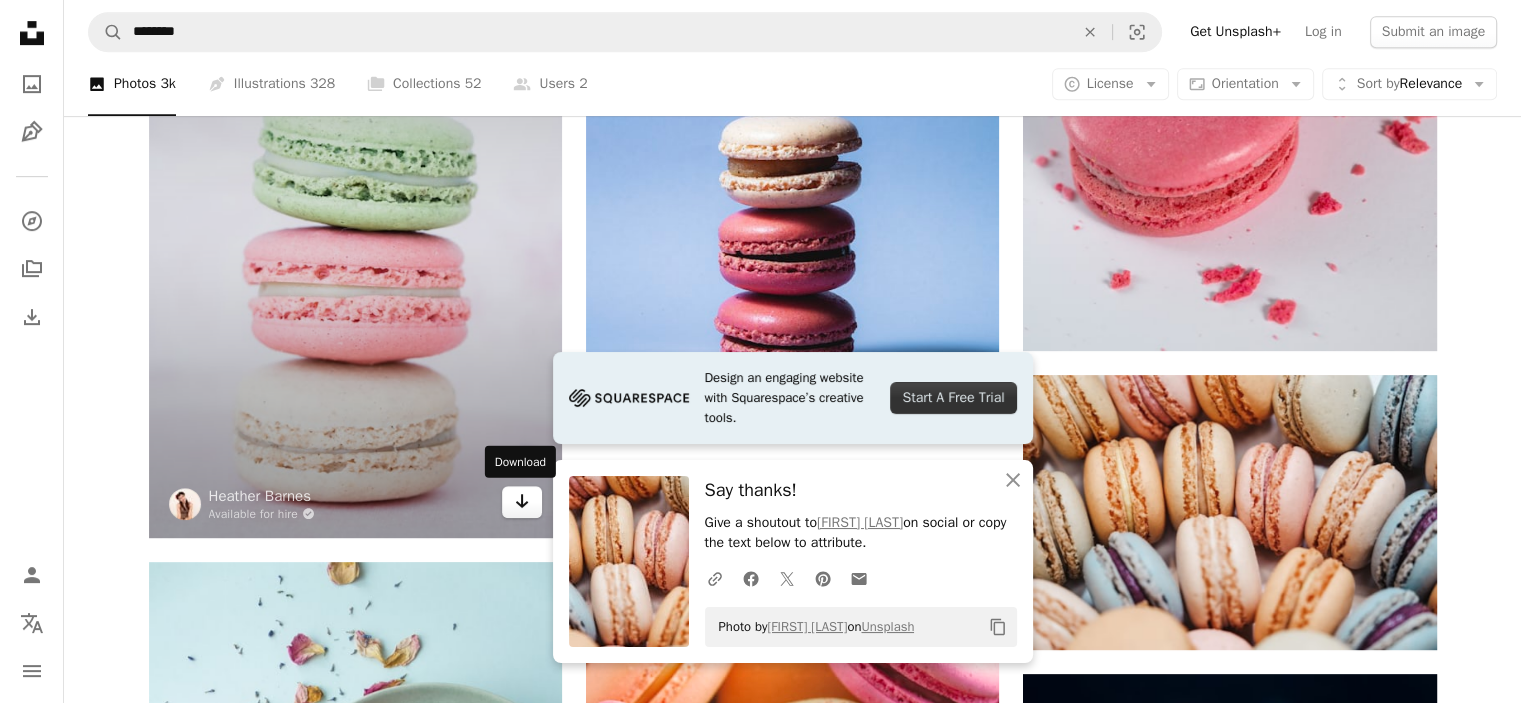 click on "Arrow pointing down" 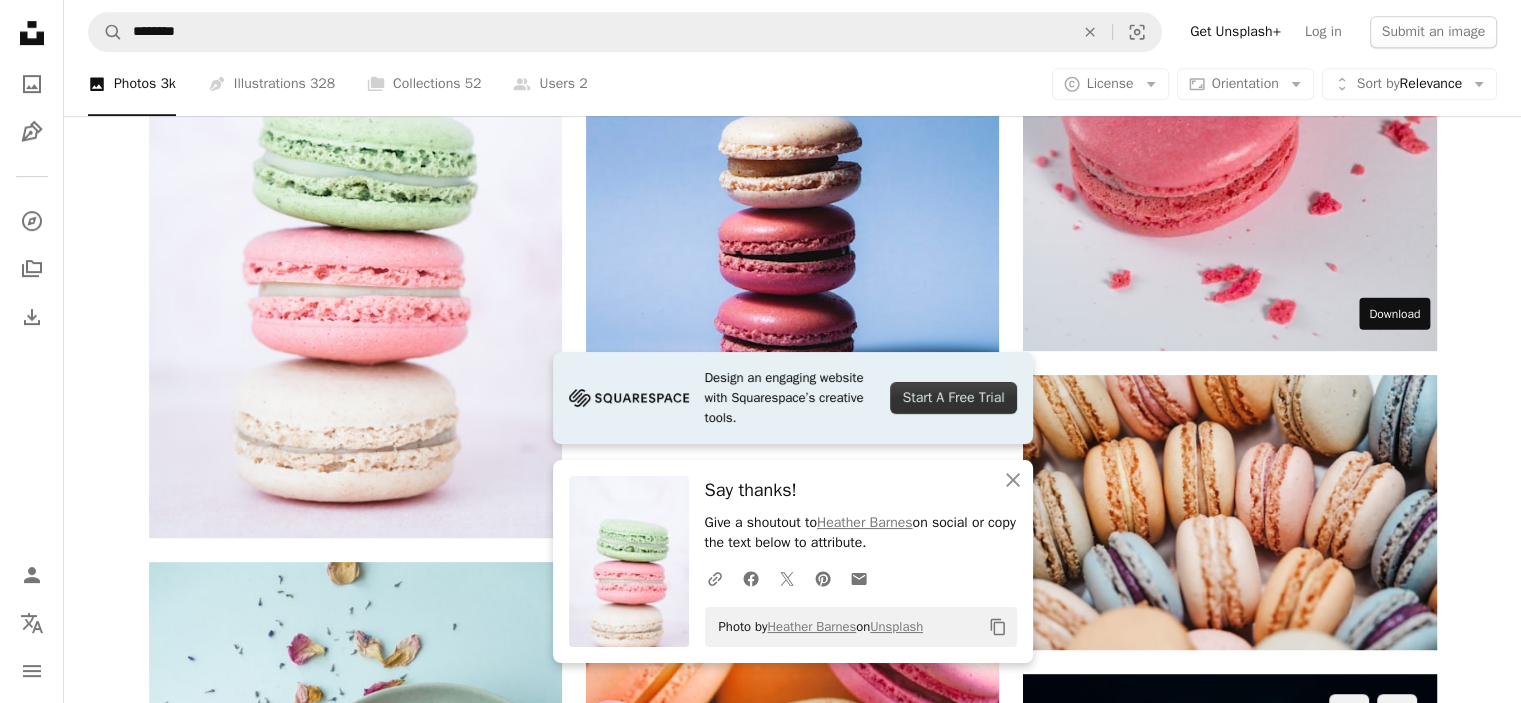 click on "Arrow pointing down" at bounding box center [1397, 913] 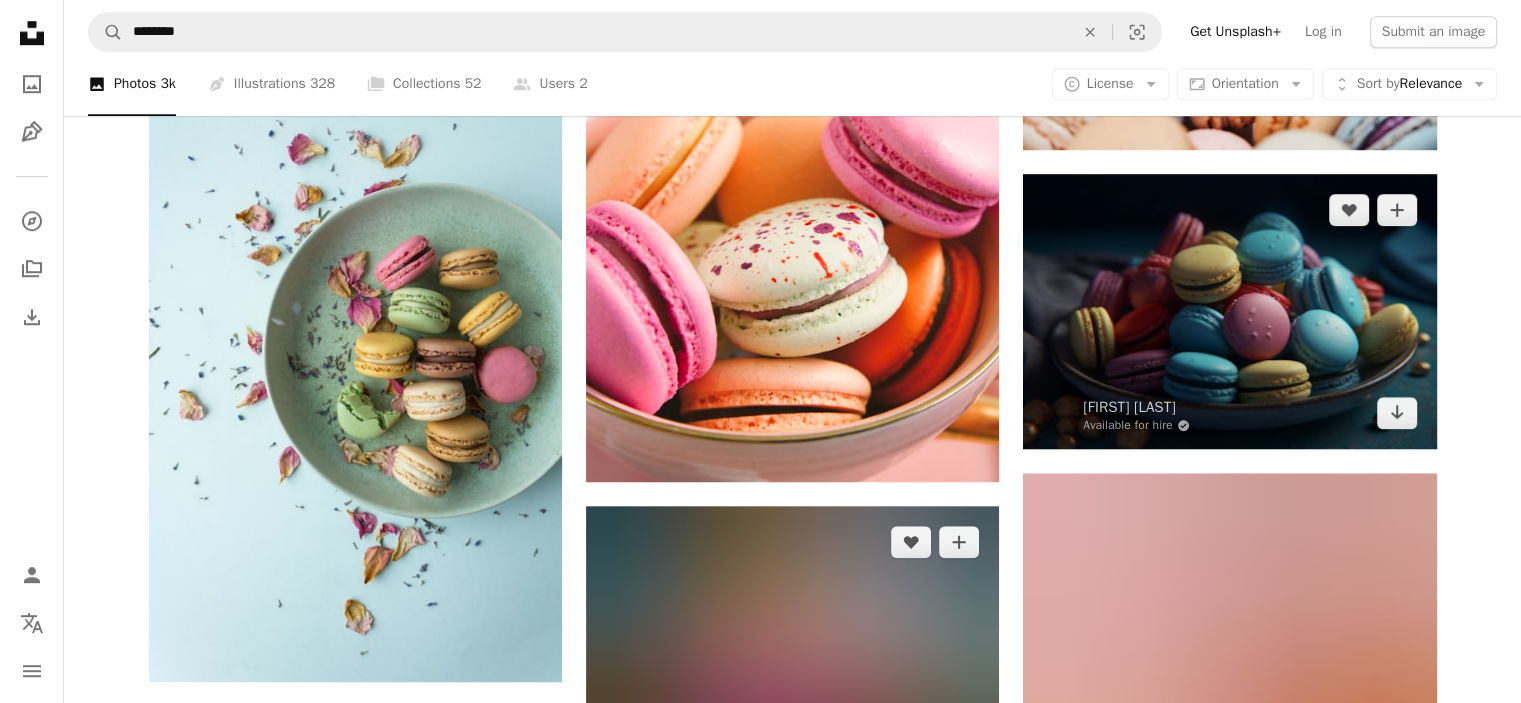 scroll, scrollTop: 1800, scrollLeft: 0, axis: vertical 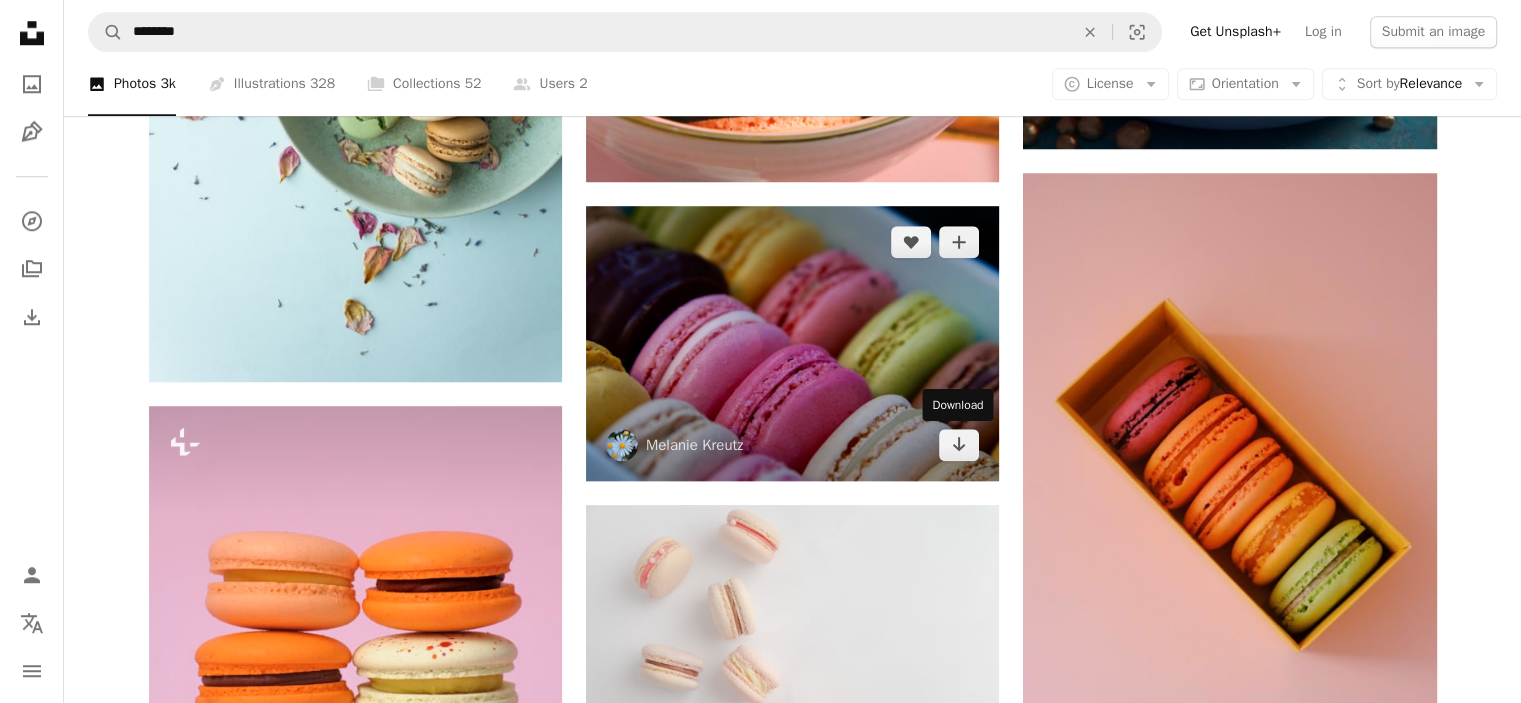 drag, startPoint x: 961, startPoint y: 441, endPoint x: 924, endPoint y: 320, distance: 126.53063 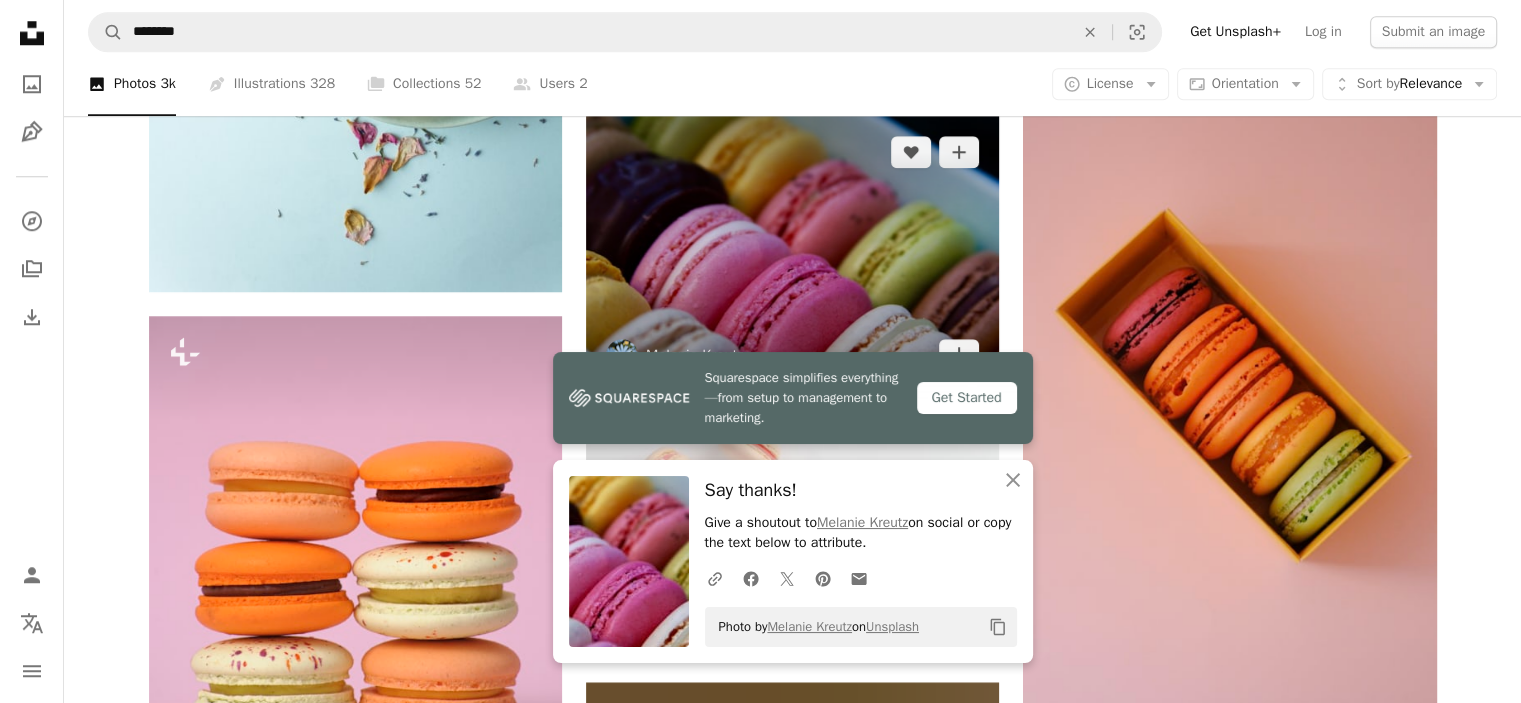 scroll, scrollTop: 2000, scrollLeft: 0, axis: vertical 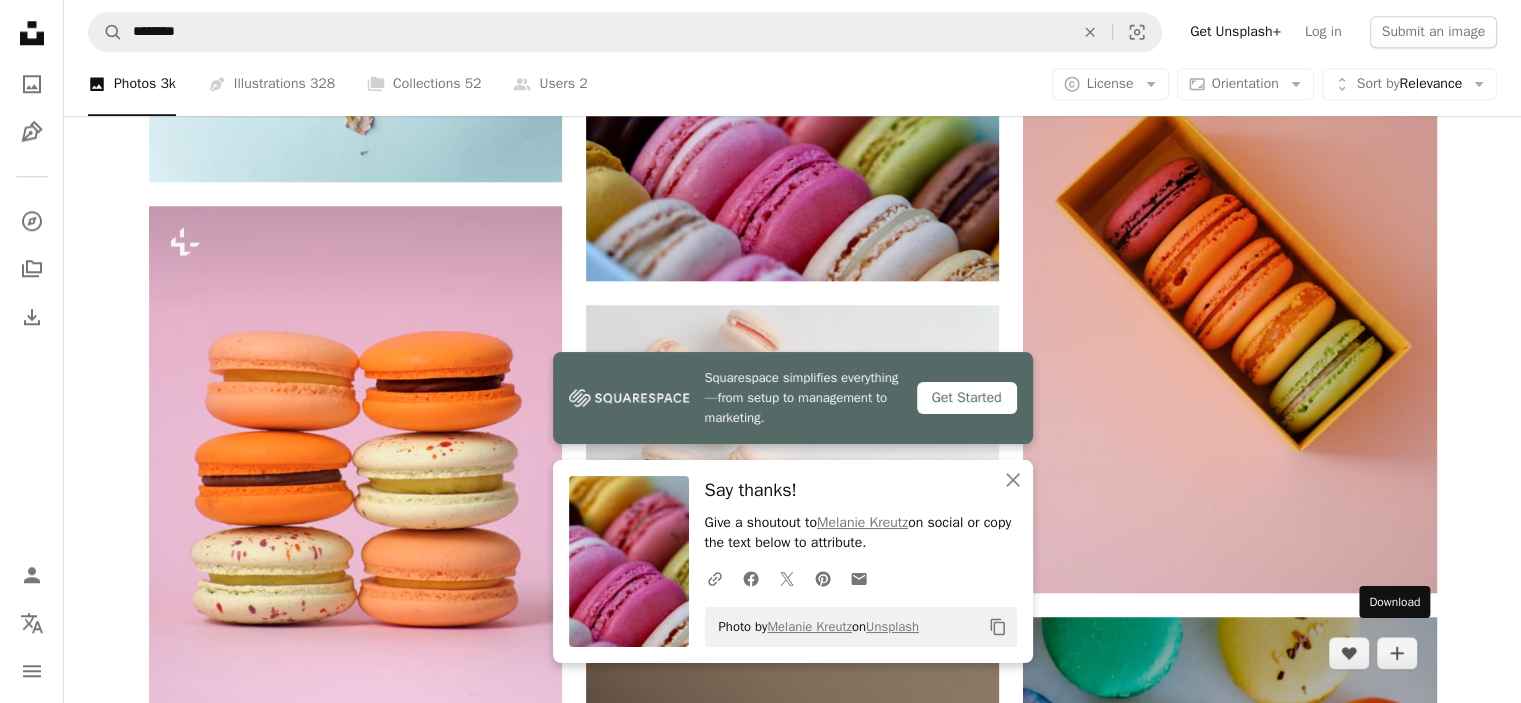 click on "Arrow pointing down" at bounding box center (1397, 1201) 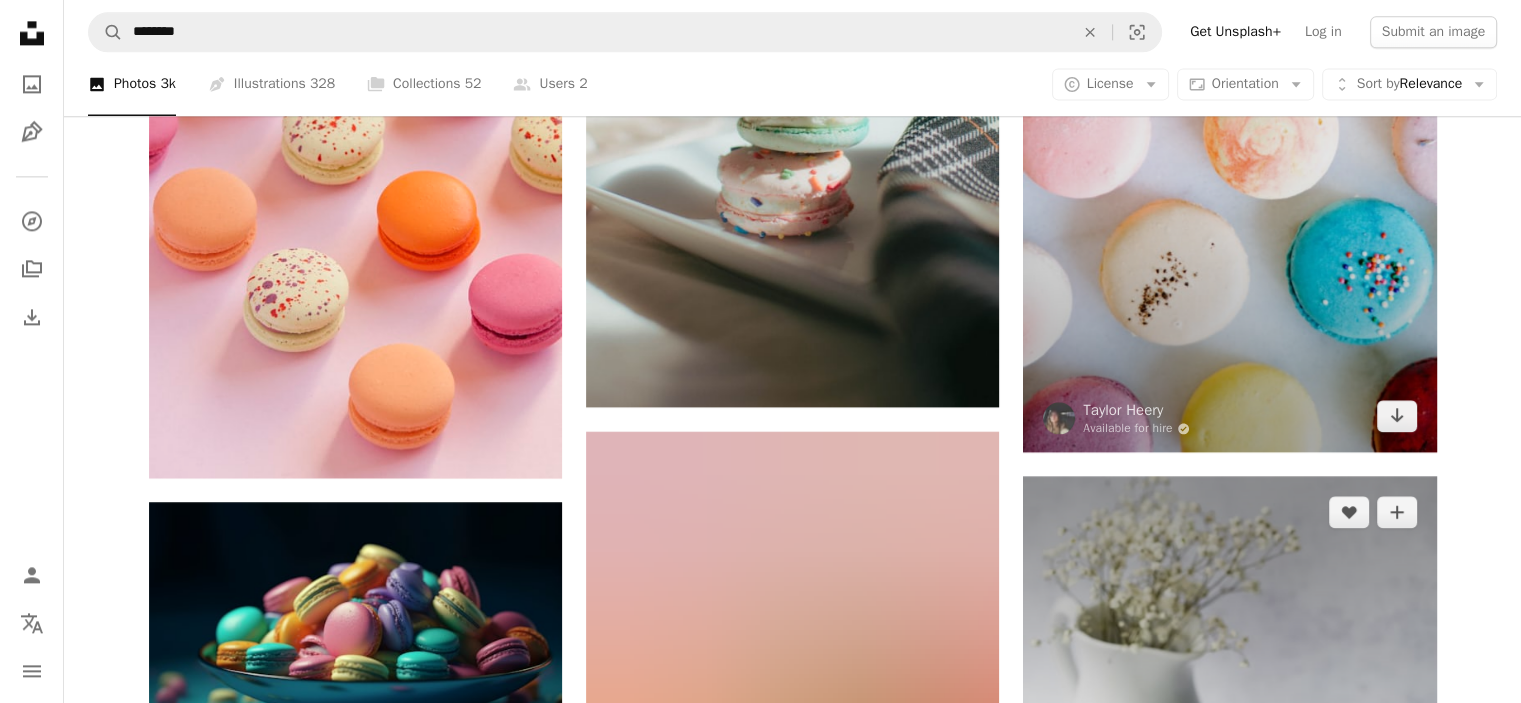 scroll, scrollTop: 3000, scrollLeft: 0, axis: vertical 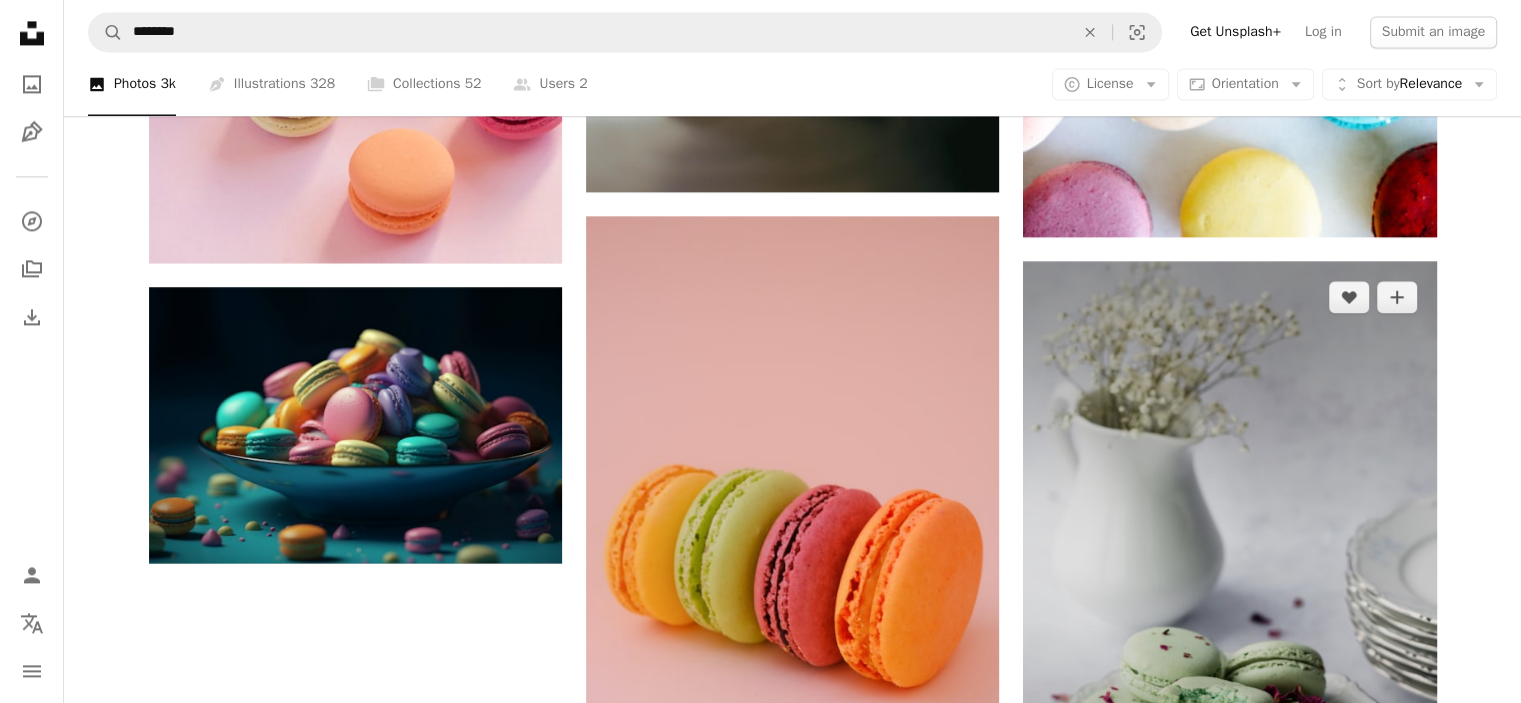 click 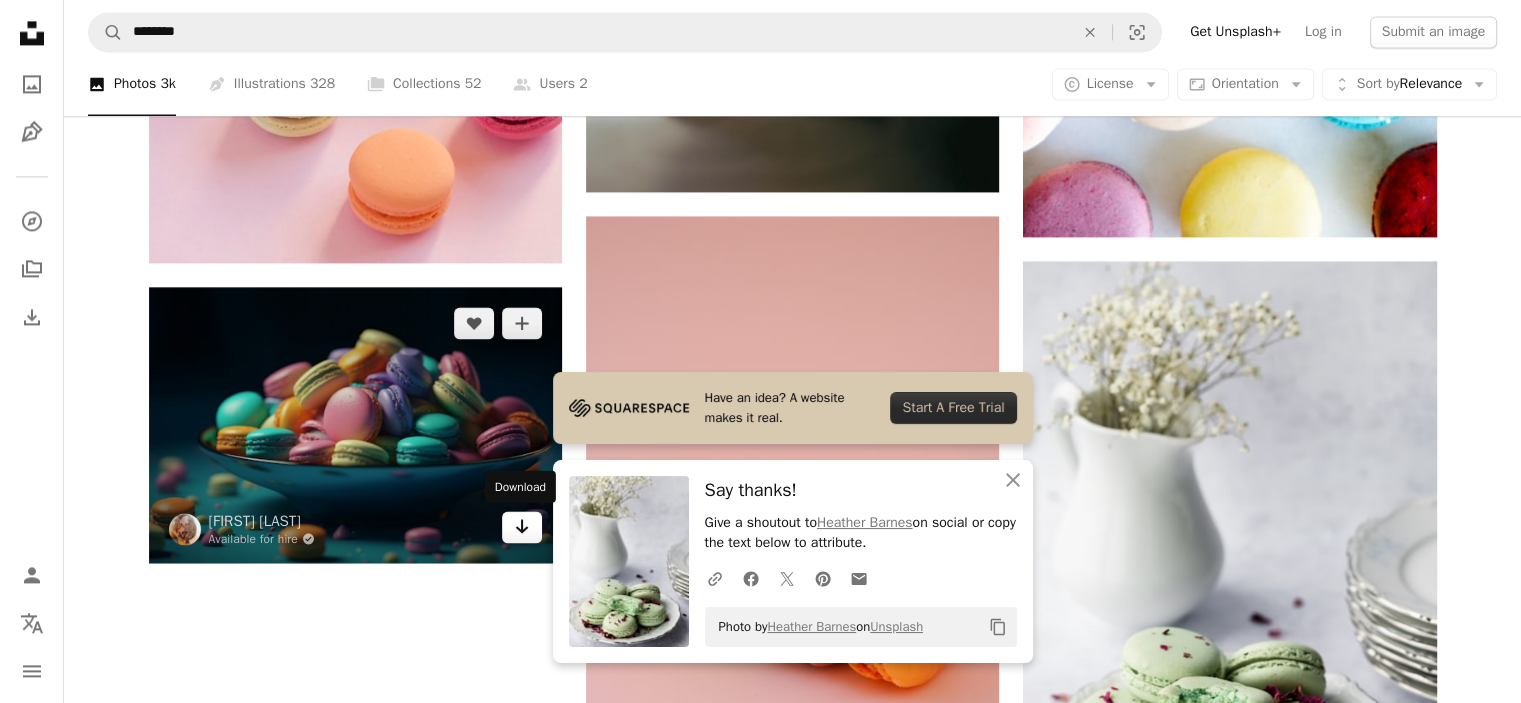 click on "Arrow pointing down" 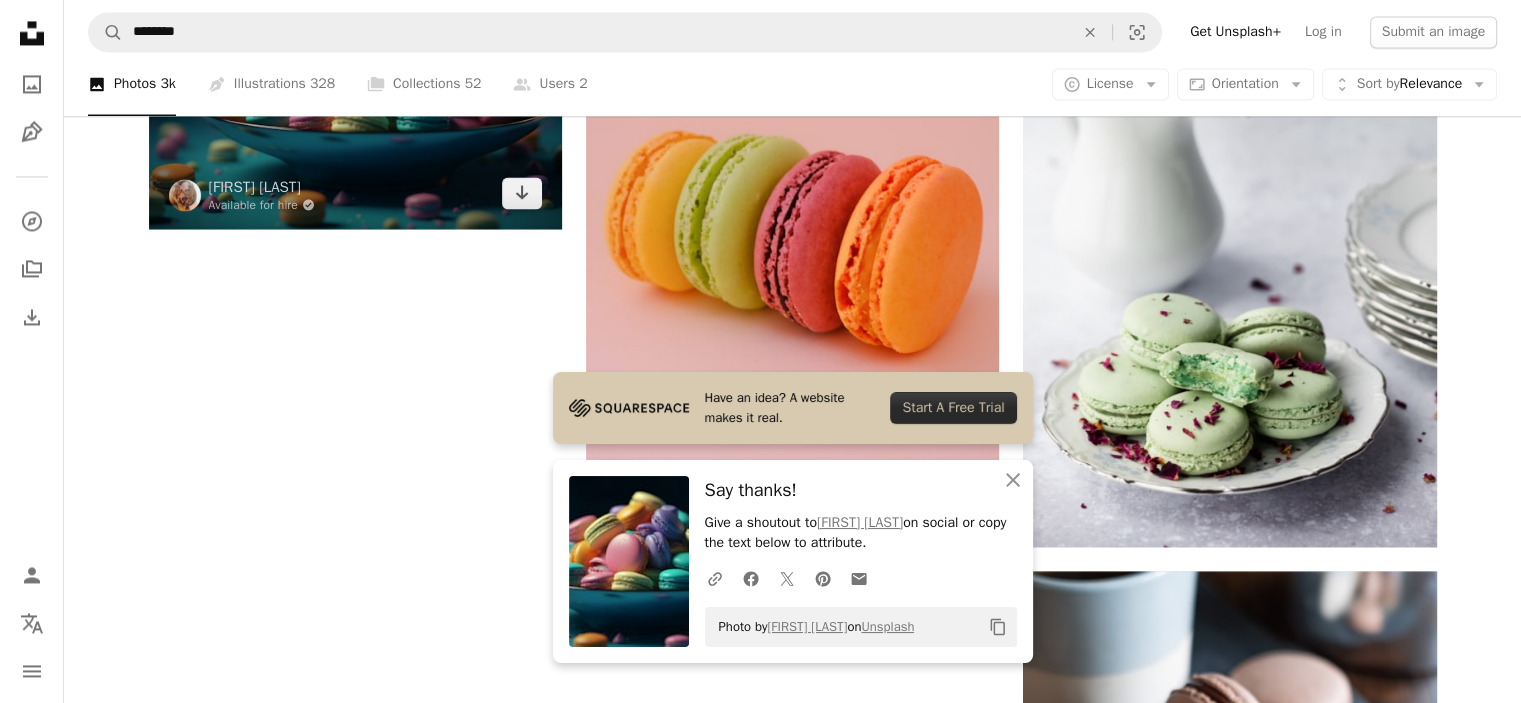 scroll, scrollTop: 3600, scrollLeft: 0, axis: vertical 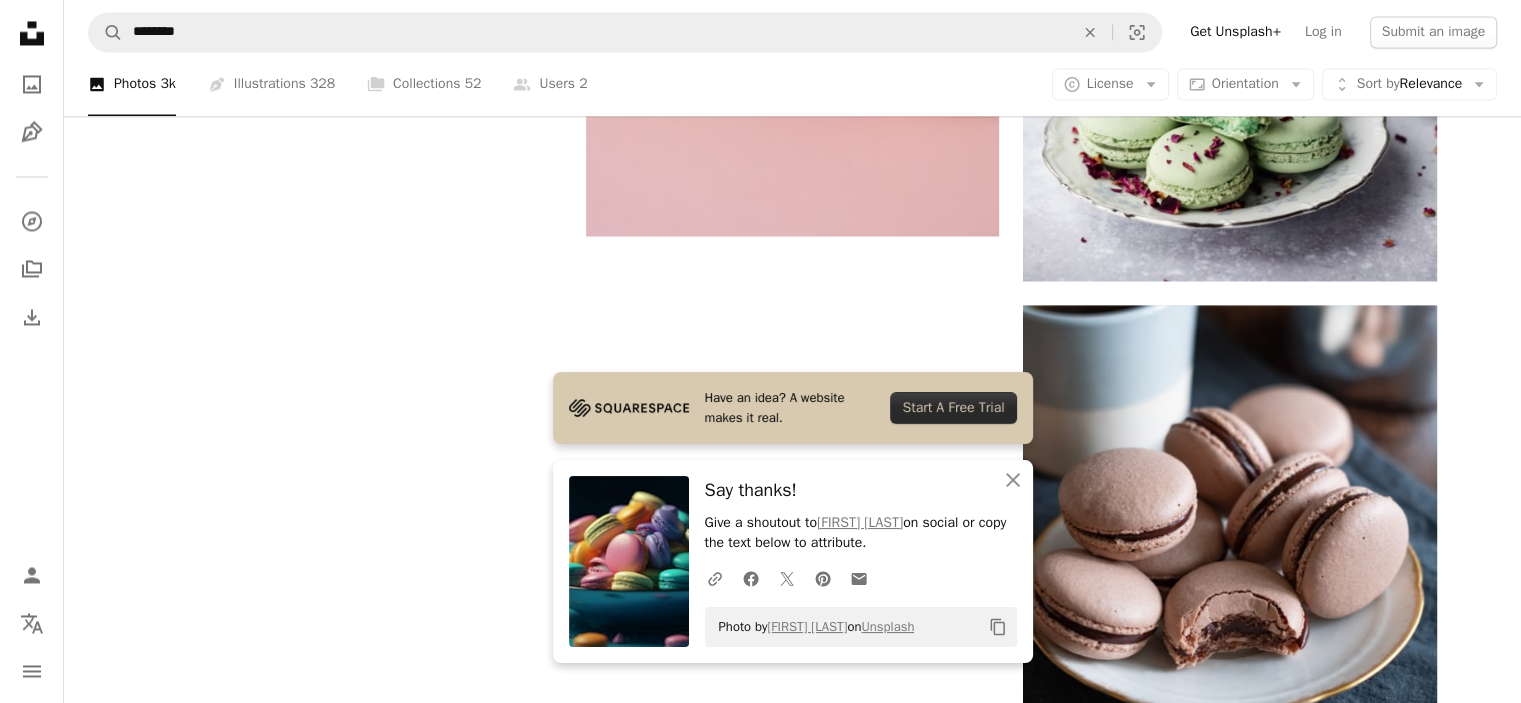 click at bounding box center (792, 1671) 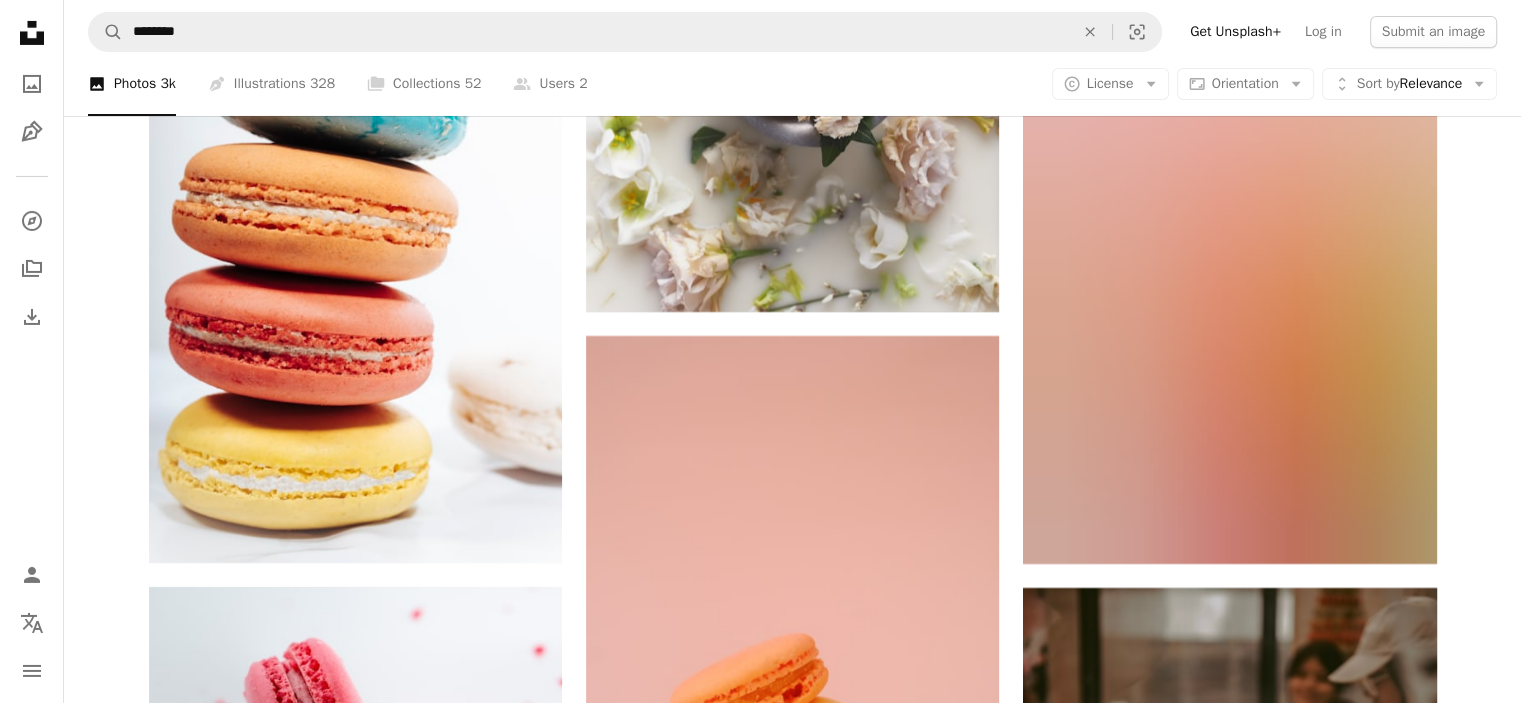 scroll, scrollTop: 7200, scrollLeft: 0, axis: vertical 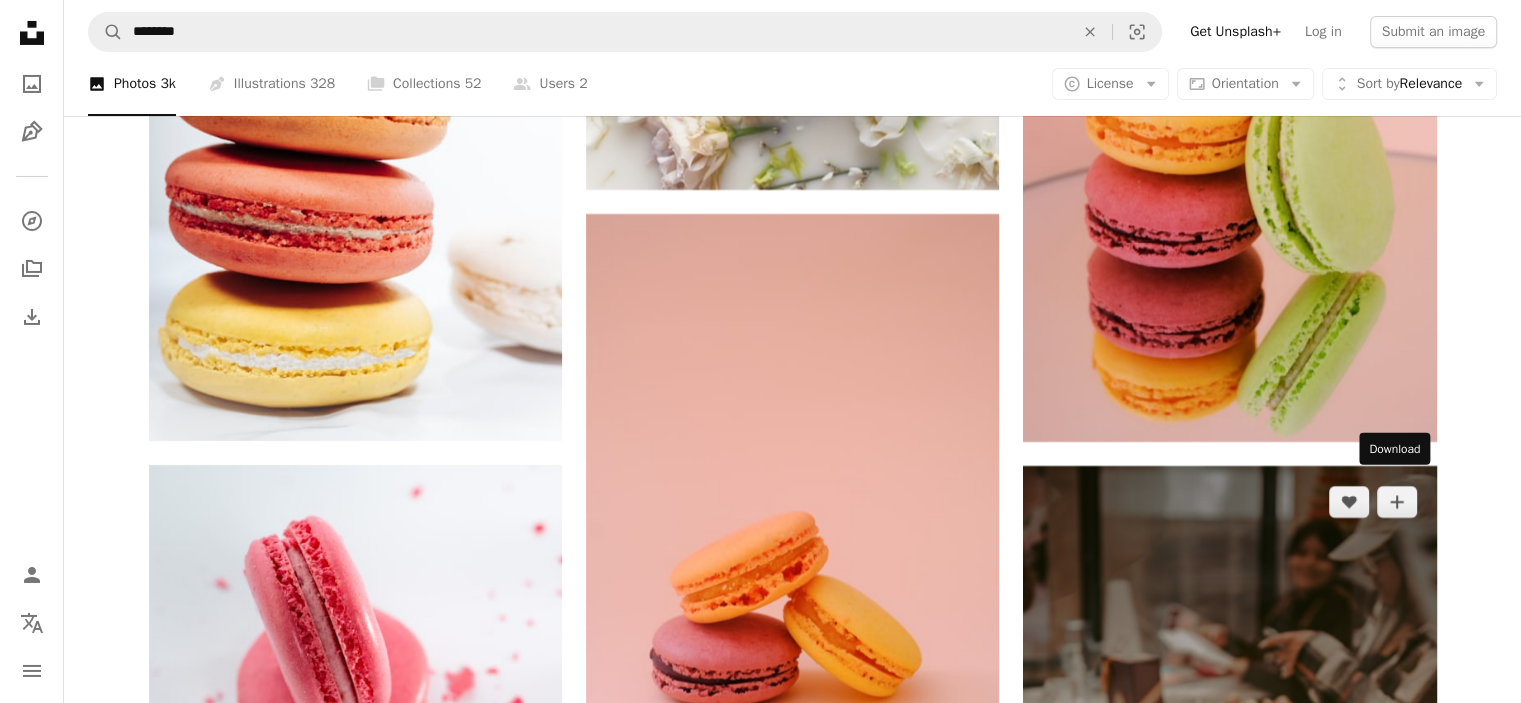 click on "Arrow pointing down" at bounding box center [1397, 1049] 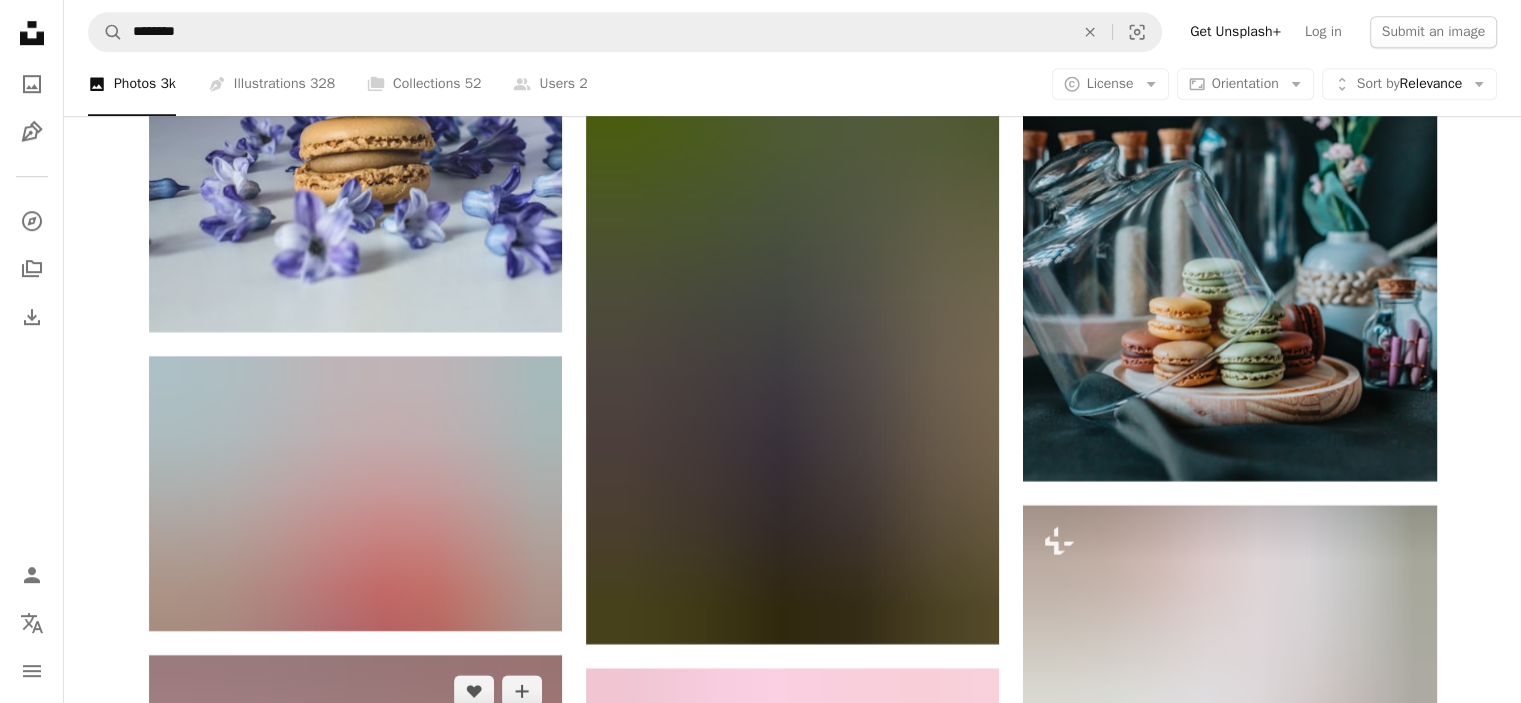 scroll, scrollTop: 9100, scrollLeft: 0, axis: vertical 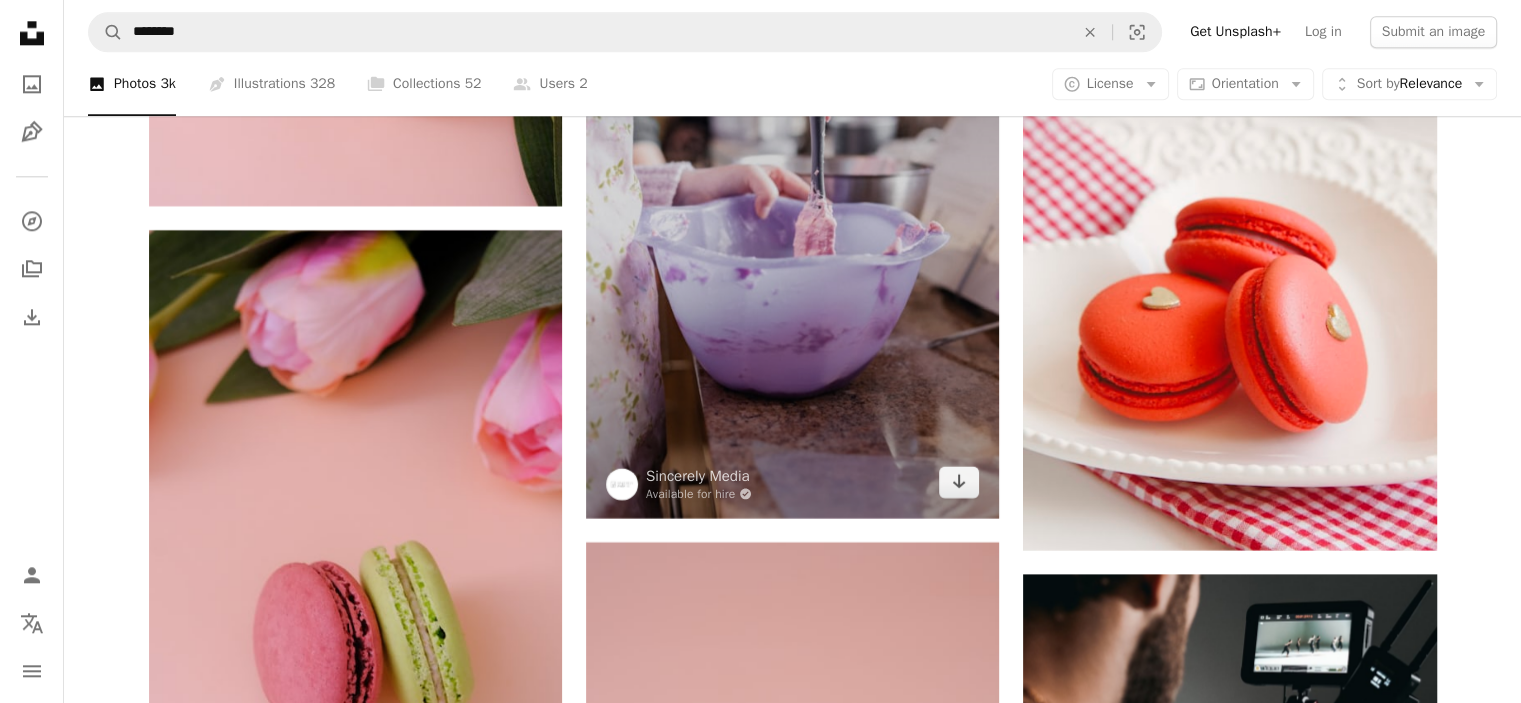 click at bounding box center (792, 208) 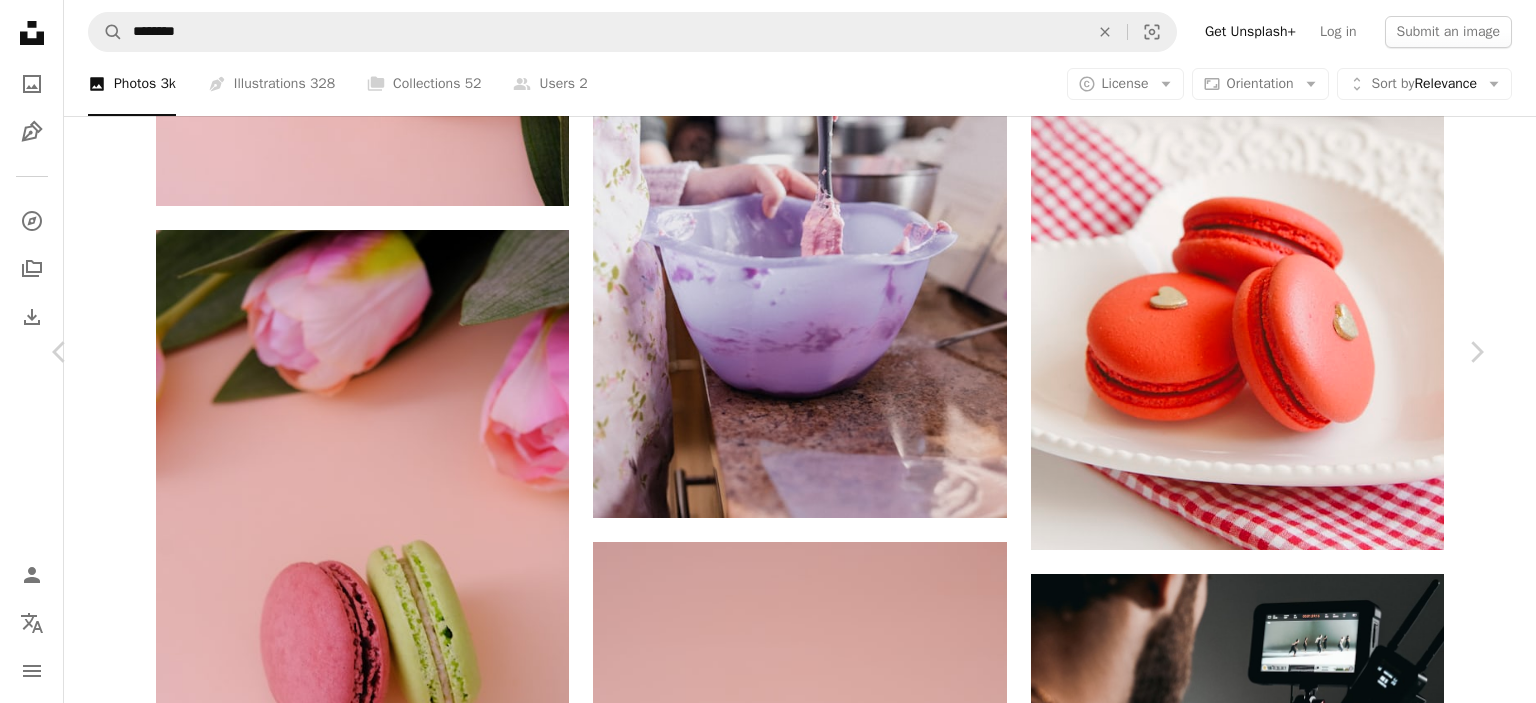 scroll, scrollTop: 2500, scrollLeft: 0, axis: vertical 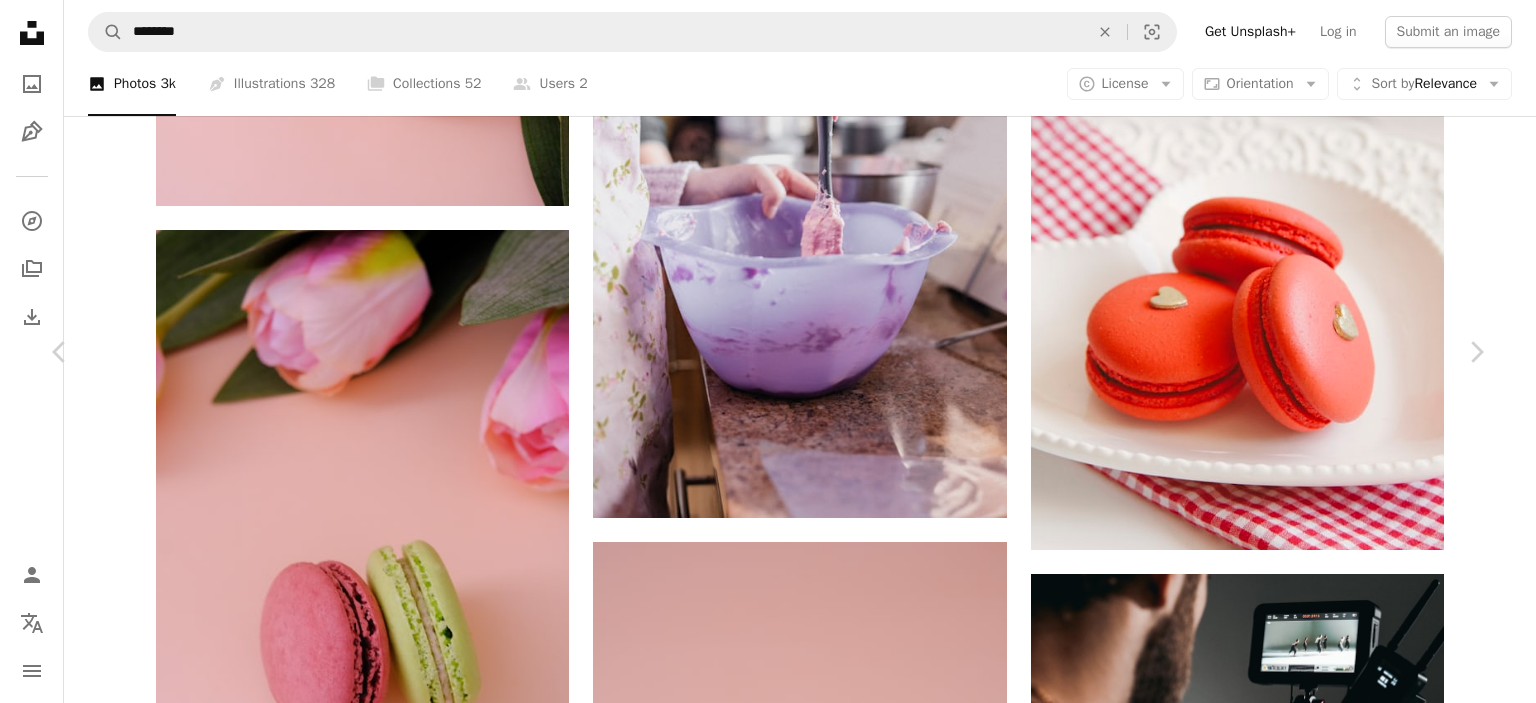 click on "An X shape Chevron left Chevron right Sincerely Media Available for hire A checkmark inside of a circle A heart A plus sign Edit image   Plus sign for Unsplash+ Download free Chevron down Zoom in Views 859,287 Downloads 5,777 Featured in Photos ,  Food & Drink A forward-right arrow Share Info icon Info More Actions A map marker [CITY], [STATE] Calendar outlined Published on  [DATE], [YEAR] Camera Canon, EOS 6D Safety Free to use under the  Unsplash License baking food and drink baker macarons spatula piping icing mixing bowl cake mix food human grey cake dessert cream finger bathtub creme tub Free pictures Browse premium related images on iStock  |  Save 20% with code UNSPLASH20 View more on iStock  ↗ Related images A heart A plus sign Sincerely Media Available for hire A checkmark inside of a circle Arrow pointing down A heart A plus sign [FIRST] [LAST] Available for hire A checkmark inside of a circle Arrow pointing down Plus sign for Unsplash+ A heart A plus sign Getty Images For  Unsplash+" at bounding box center (768, 5582) 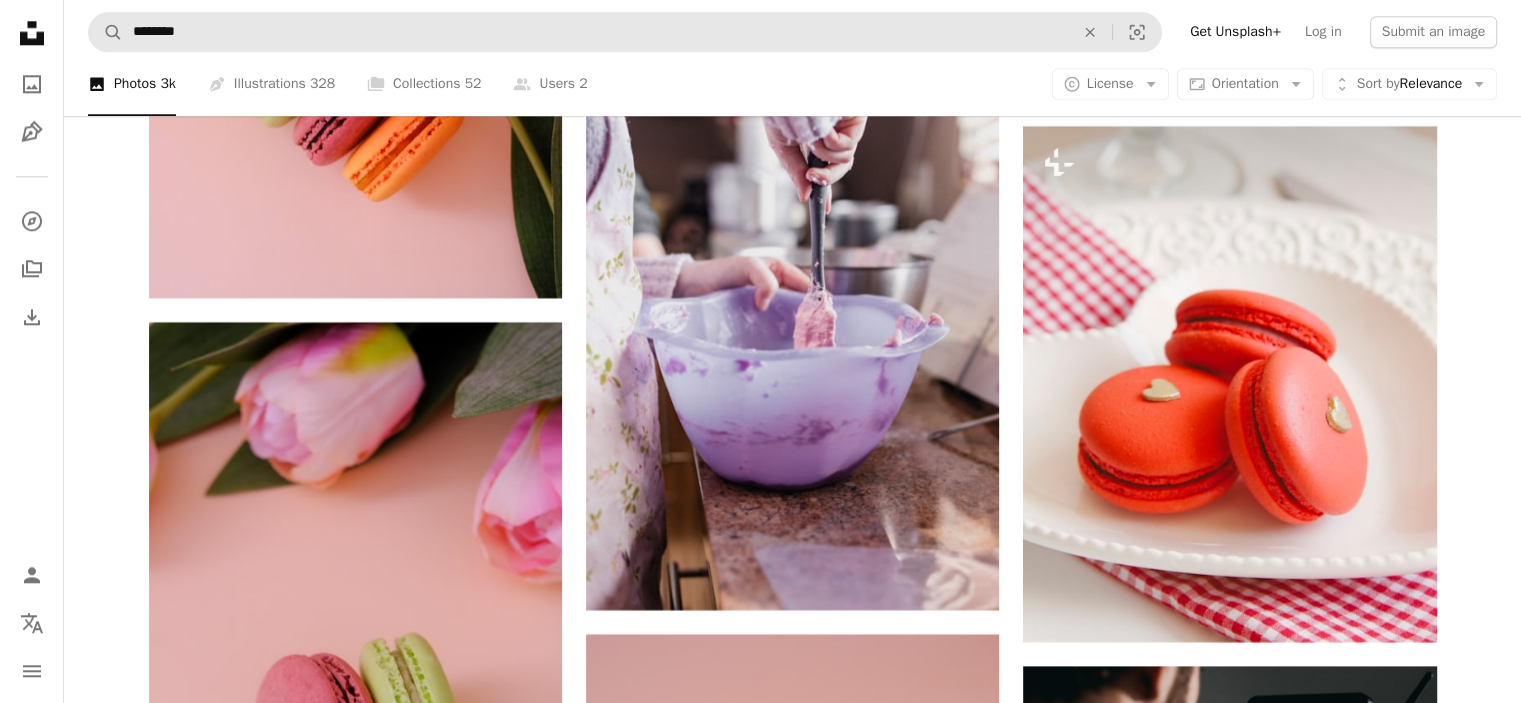 scroll, scrollTop: 9800, scrollLeft: 0, axis: vertical 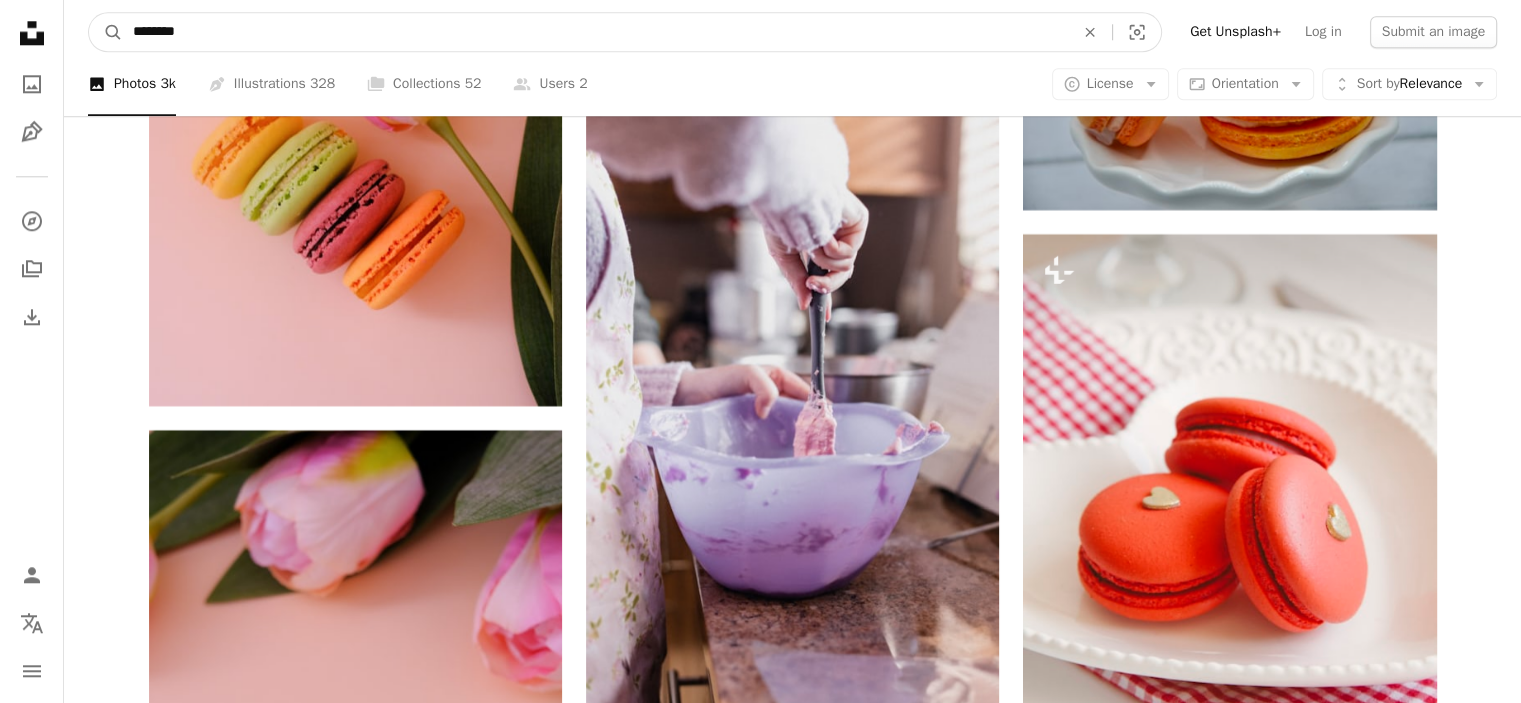 drag, startPoint x: 310, startPoint y: 45, endPoint x: 0, endPoint y: 16, distance: 311.3535 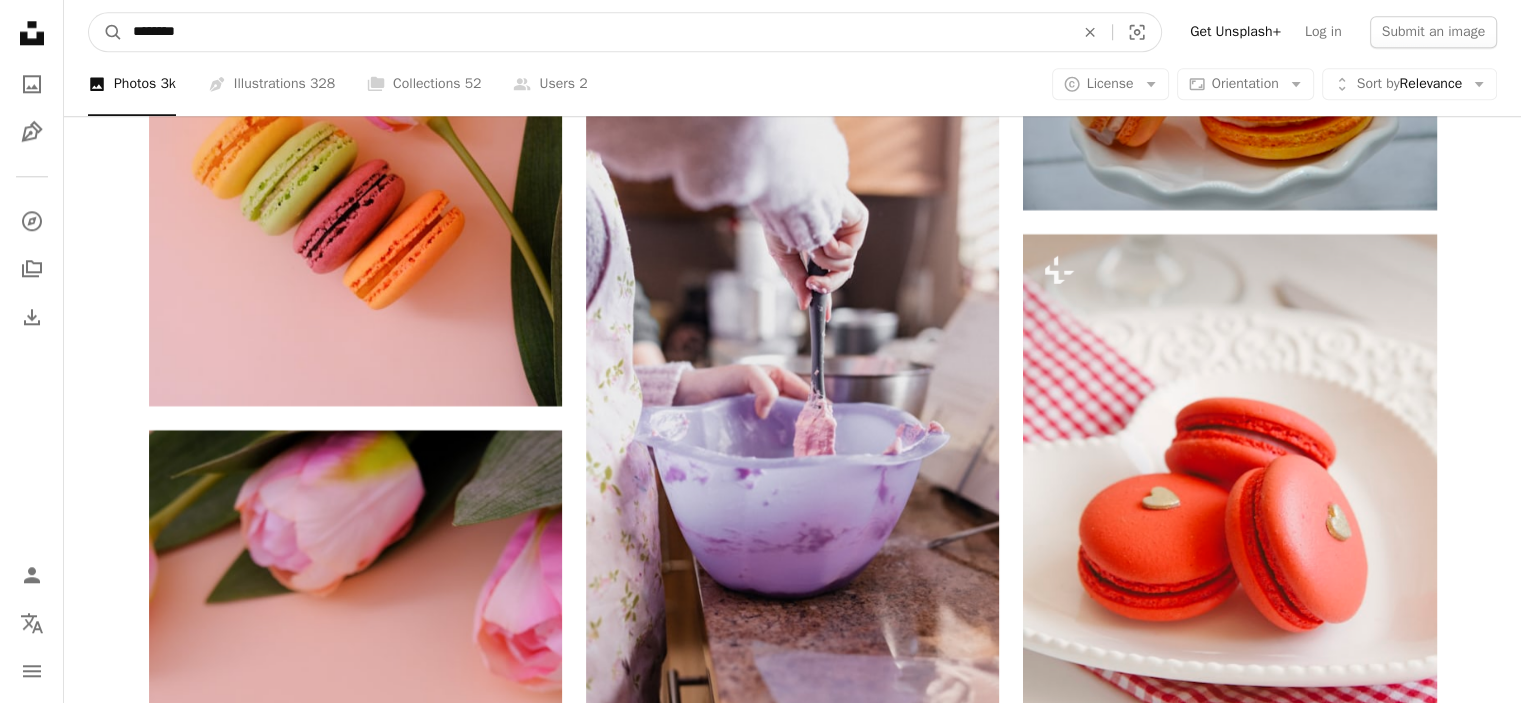 click on "********" at bounding box center (595, 32) 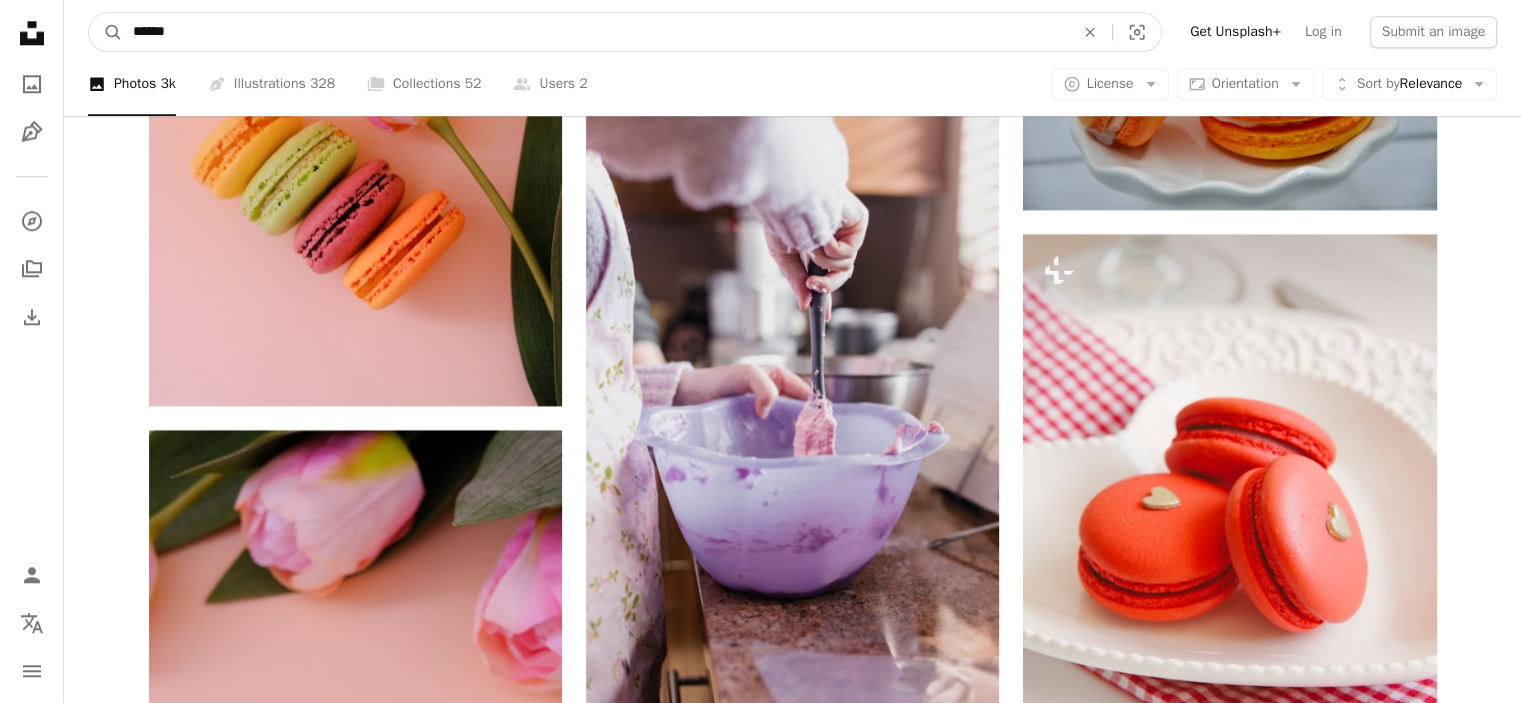 type on "******" 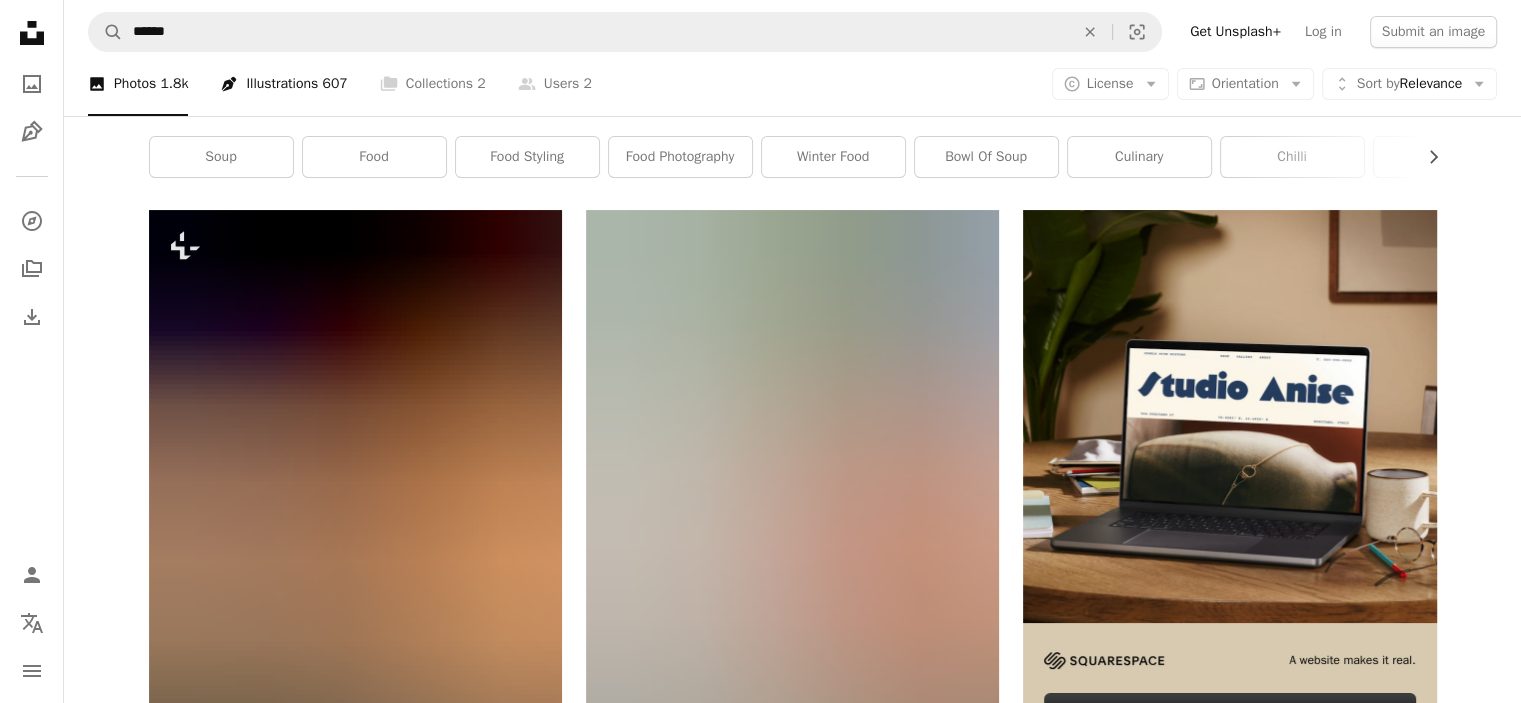 scroll, scrollTop: 100, scrollLeft: 0, axis: vertical 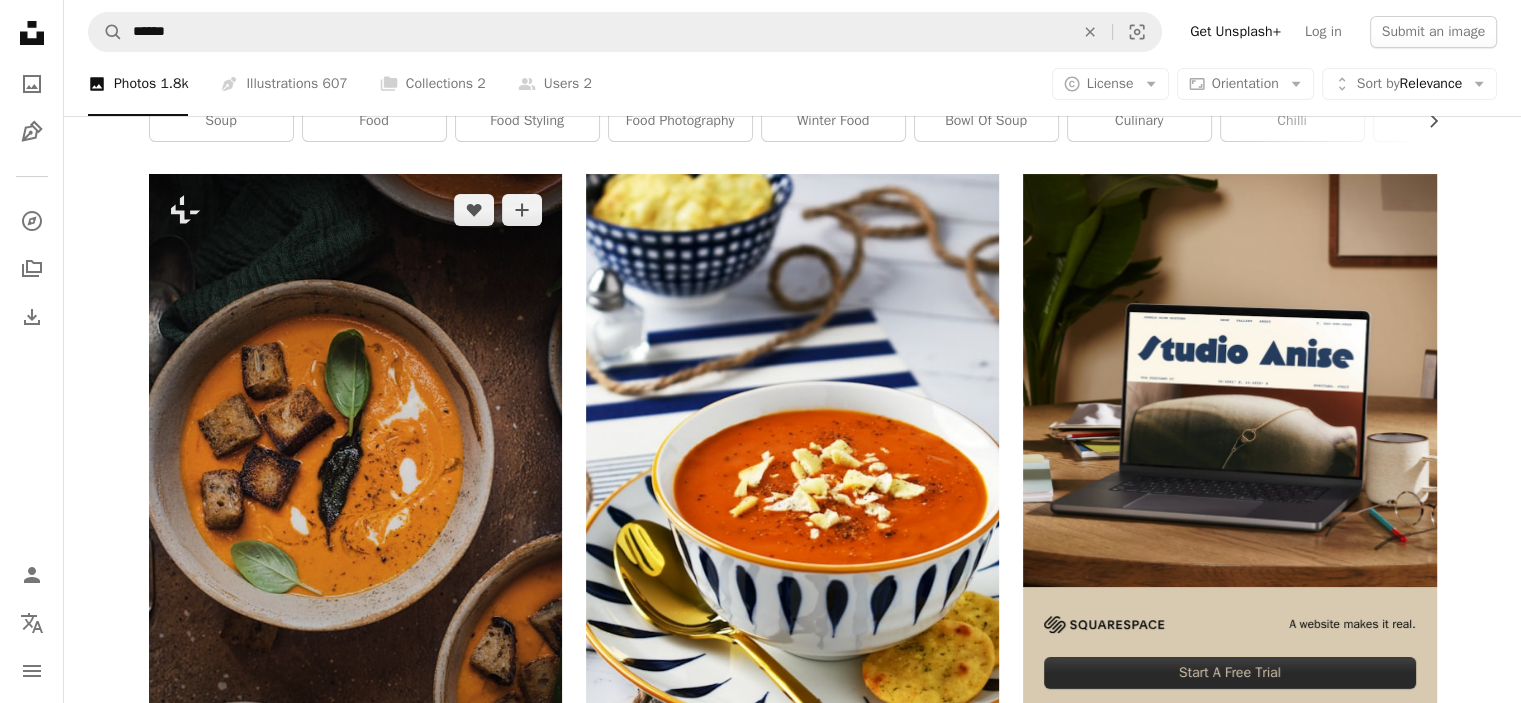 click at bounding box center [355, 484] 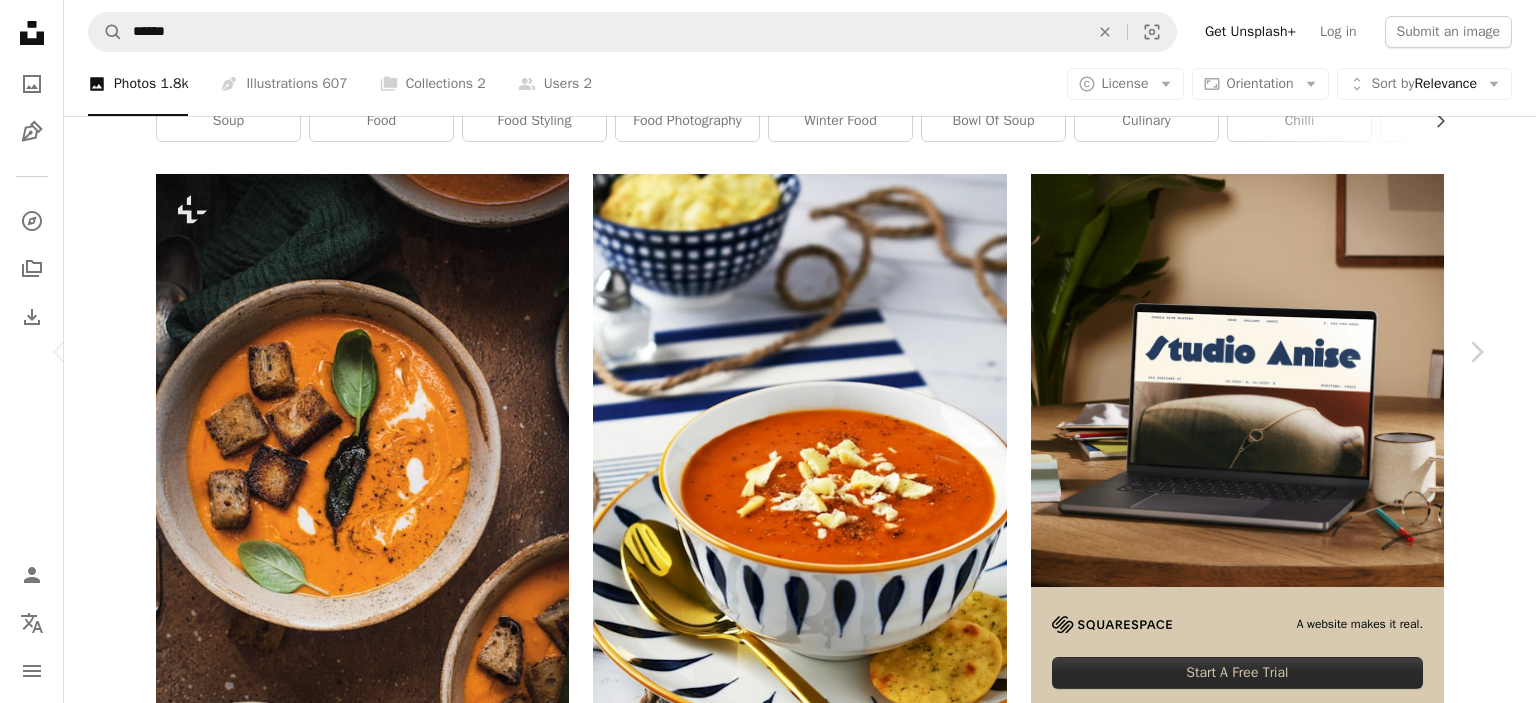 click on "An X shape Chevron left Chevron right [FIRST] [LAST] For  Unsplash+ A heart A plus sign Edit image   Plus sign for Unsplash+ A lock   Purchase Zoom in A forward-right arrow Share More Actions Calendar outlined Published on  February 9, 2023 Safety Licensed under the  Unsplash+ License soup food and drink cuisine tomato soup gravy soup bowl croutons Creative Commons images From this series Chevron right Plus sign for Unsplash+ Plus sign for Unsplash+ Plus sign for Unsplash+ Plus sign for Unsplash+ Plus sign for Unsplash+ Plus sign for Unsplash+ Plus sign for Unsplash+ Plus sign for Unsplash+ Plus sign for Unsplash+ Plus sign for Unsplash+ Related images Plus sign for Unsplash+ A heart A plus sign [FIRST] [LAST] For  Unsplash+ A lock   Purchase Plus sign for Unsplash+ A heart A plus sign Curated Lifestyle For  Unsplash+ A lock   Purchase Plus sign for Unsplash+ A heart A plus sign Curated Lifestyle For  Unsplash+ A lock   Purchase Plus sign for Unsplash+ A heart A plus sign [FIRST] [LAST]" at bounding box center (768, 6071) 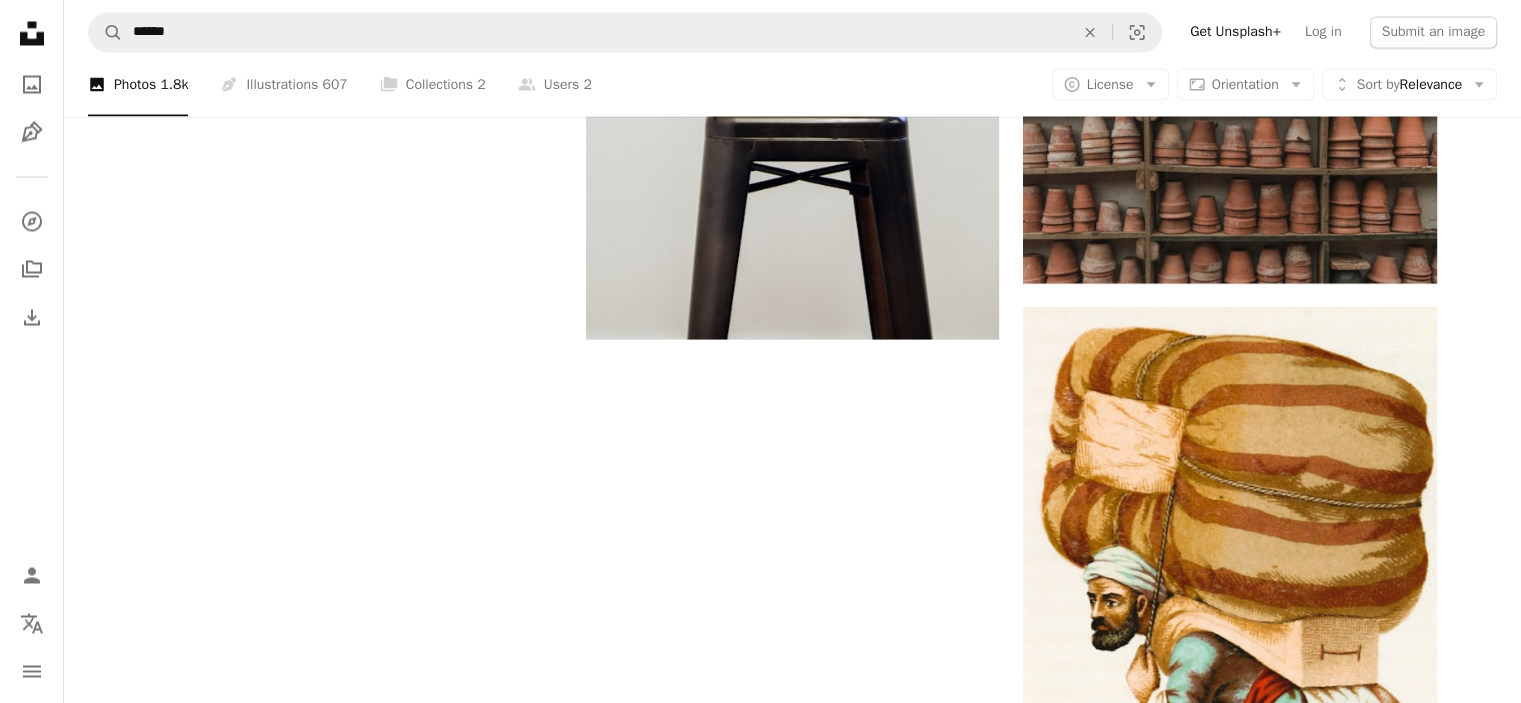 scroll, scrollTop: 3914, scrollLeft: 0, axis: vertical 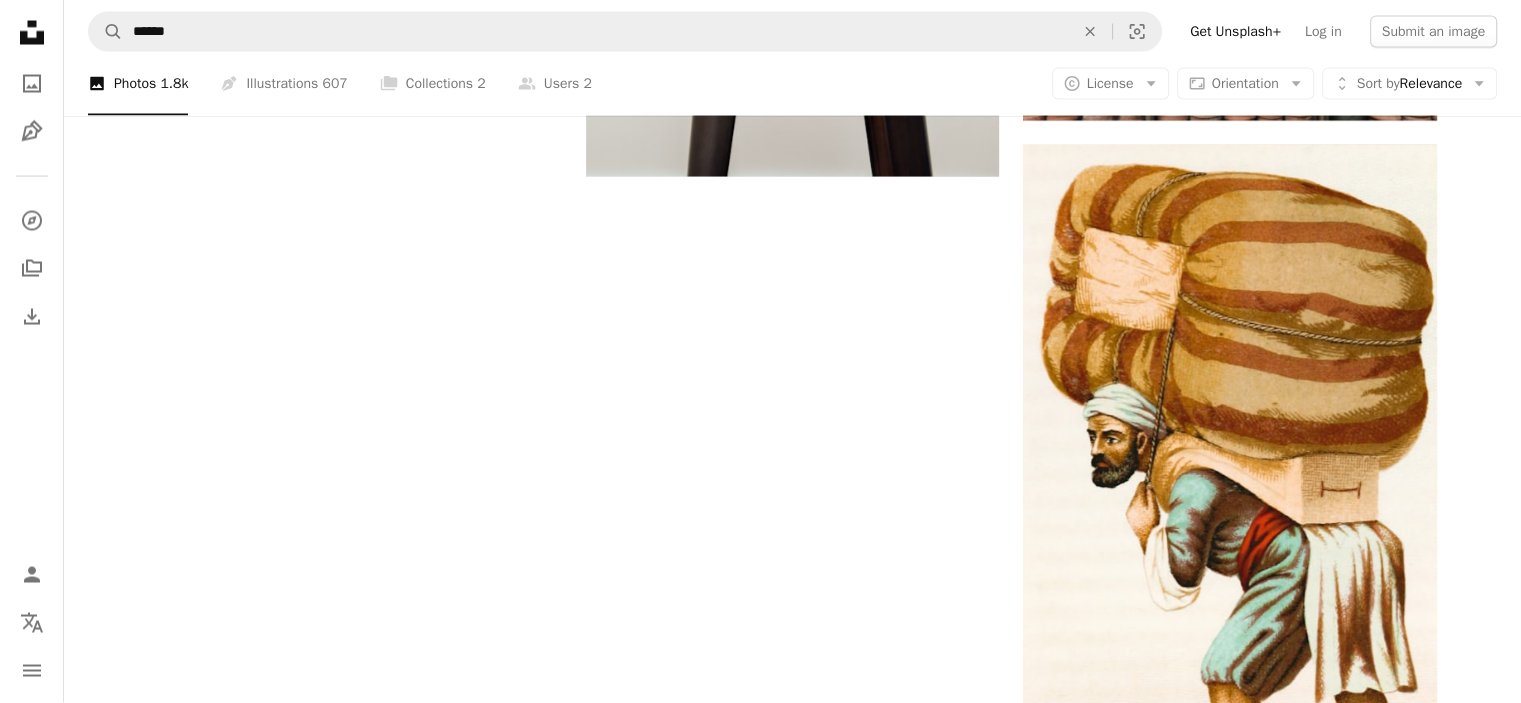 click on "Load more" at bounding box center [793, 1643] 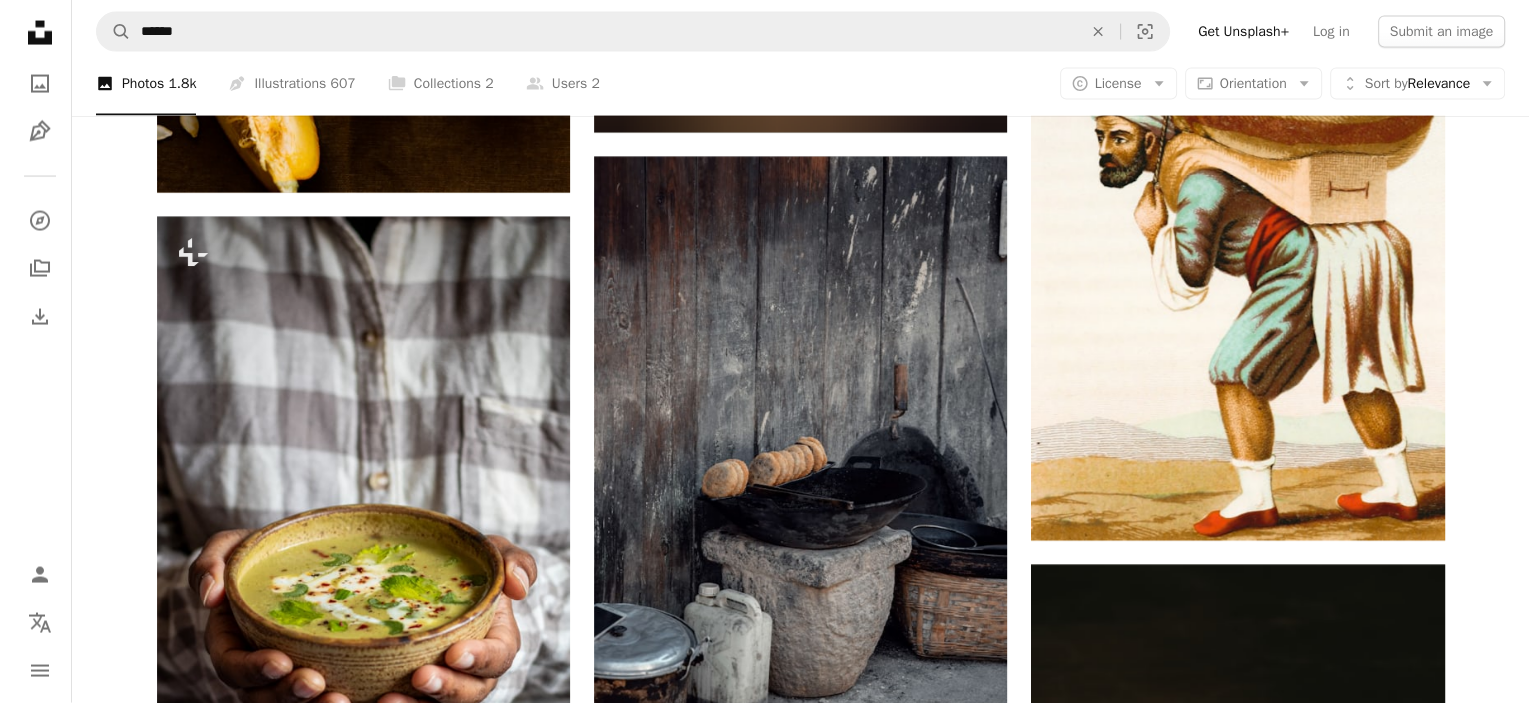 scroll, scrollTop: 3914, scrollLeft: 0, axis: vertical 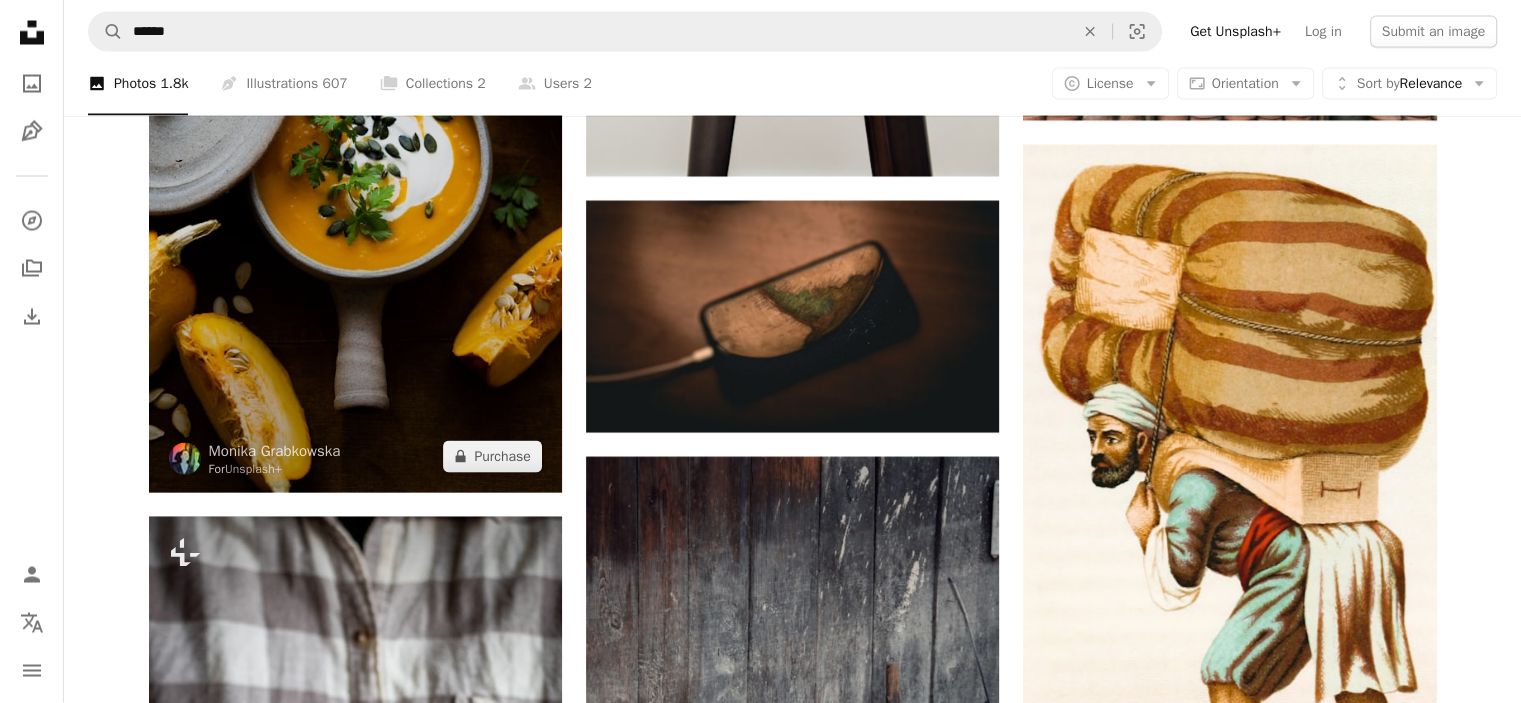 click at bounding box center [355, 179] 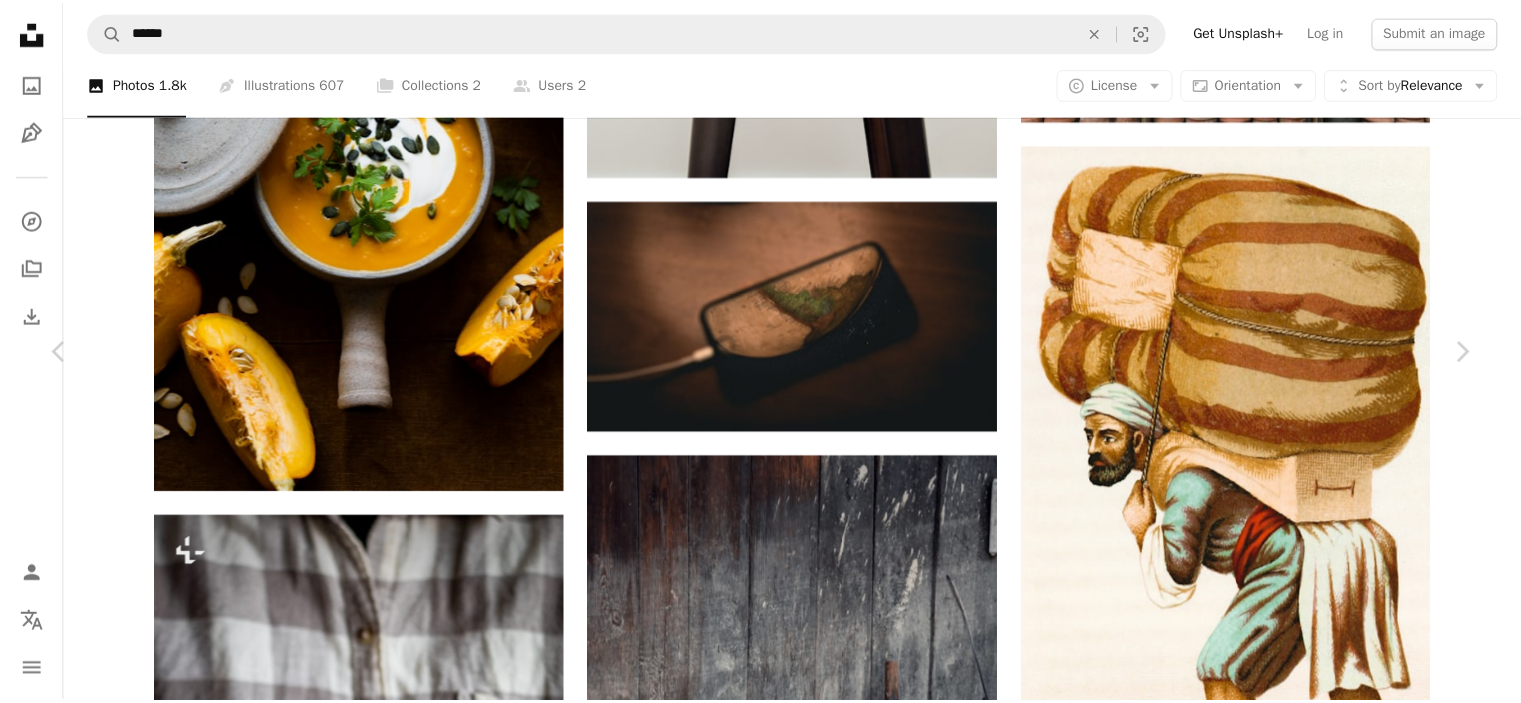 scroll, scrollTop: 600, scrollLeft: 0, axis: vertical 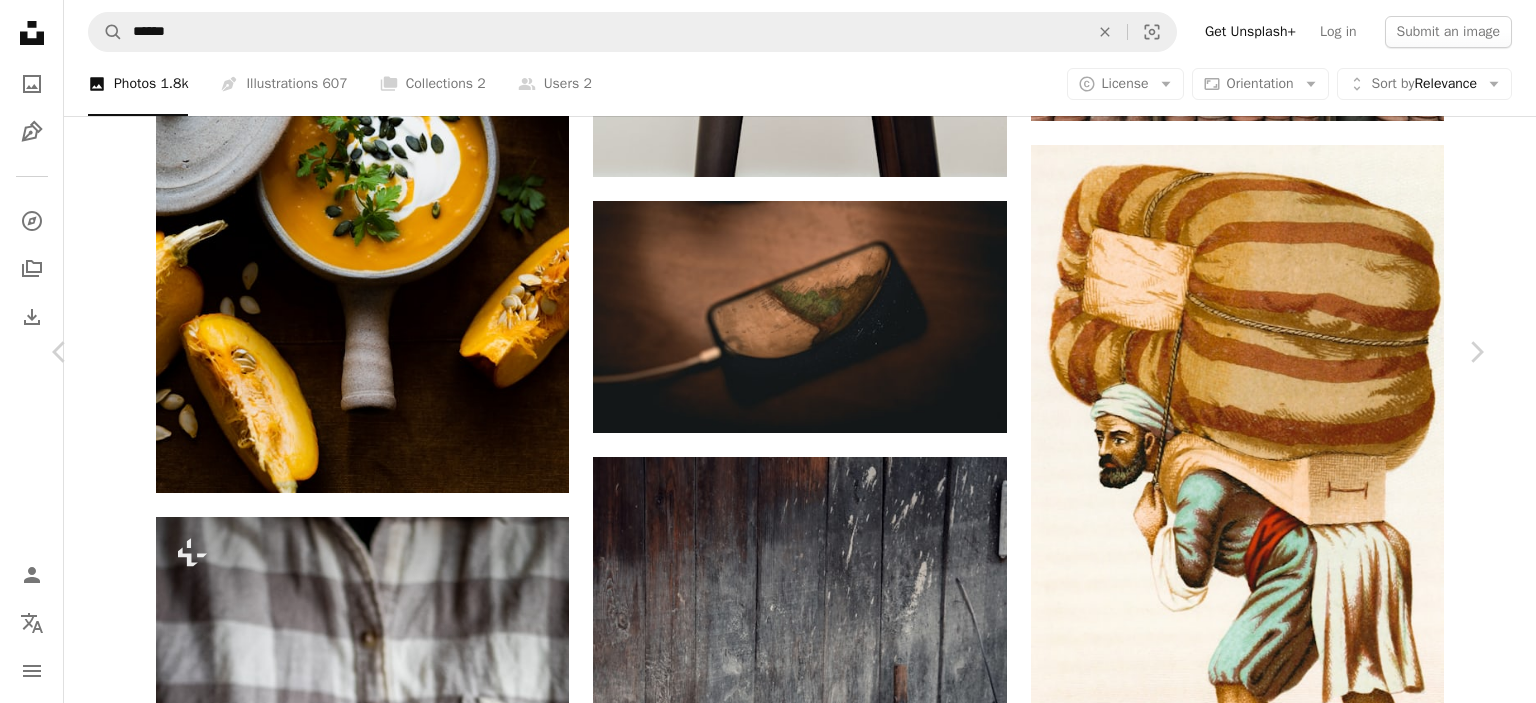 click on "An X shape Chevron left Chevron right [FIRST] [LAST] For  Unsplash+ A heart A plus sign Edit image   Plus sign for Unsplash+ A lock   Purchase Zoom in Featured in Photos ,  Food & Drink A forward-right arrow Share More Actions Pumpkin soup Calendar outlined Published on  November 28, 2022 Safety Licensed under the  Unsplash+ License food healthy food pumpkin nutrition baking soup delicious food food and drink healthy eating curry food presentation eating healthy pumpkin soup soup bowl food photo food photographer seasonal food creamy soup food stylist Free images From this series Chevron right Plus sign for Unsplash+ Plus sign for Unsplash+ Plus sign for Unsplash+ Plus sign for Unsplash+ Plus sign for Unsplash+ Plus sign for Unsplash+ Plus sign for Unsplash+ Plus sign for Unsplash+ Plus sign for Unsplash+ Plus sign for Unsplash+ Related images Plus sign for Unsplash+ A heart A plus sign [FIRST] [LAST] For  Unsplash+ A lock   Purchase Plus sign for Unsplash+ A heart A plus sign Curated Lifestyle For" at bounding box center [768, 5062] 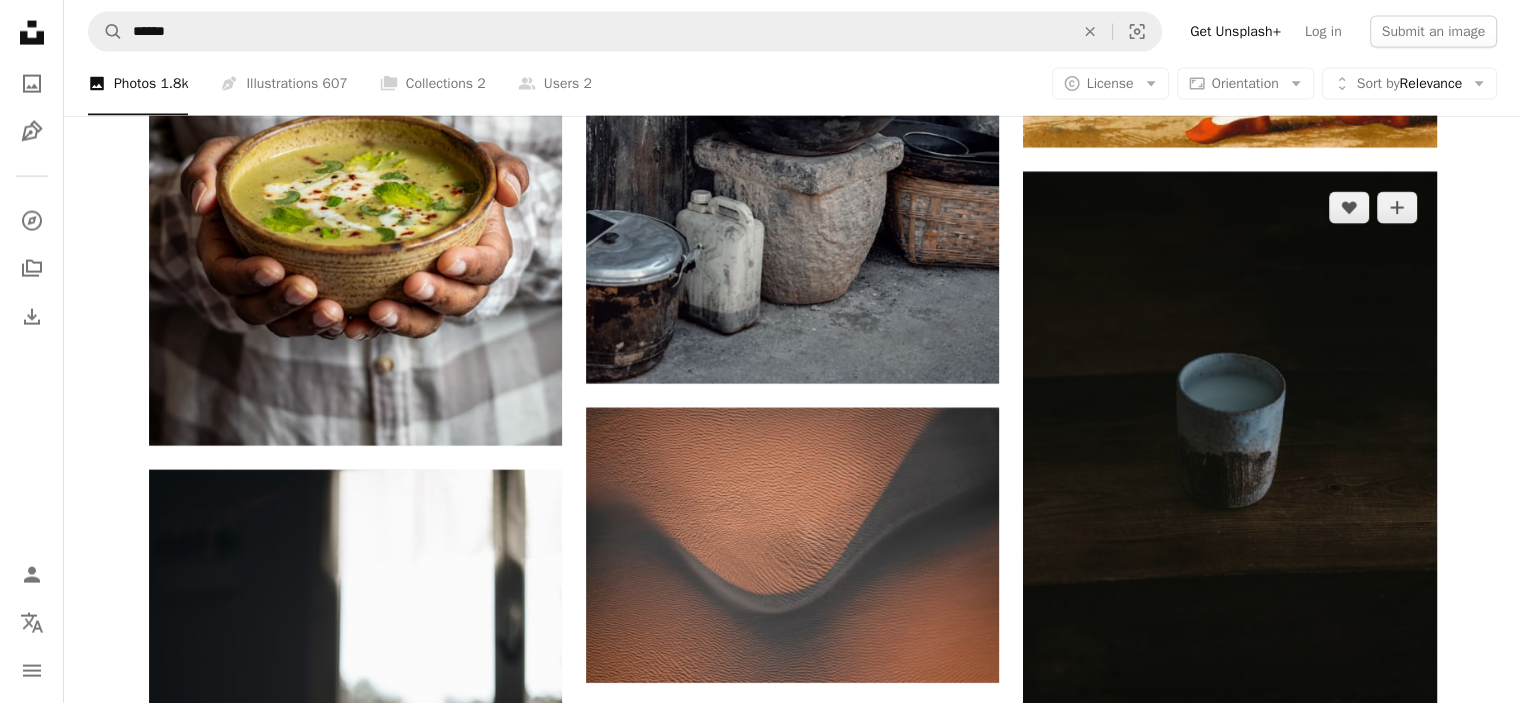scroll, scrollTop: 4414, scrollLeft: 0, axis: vertical 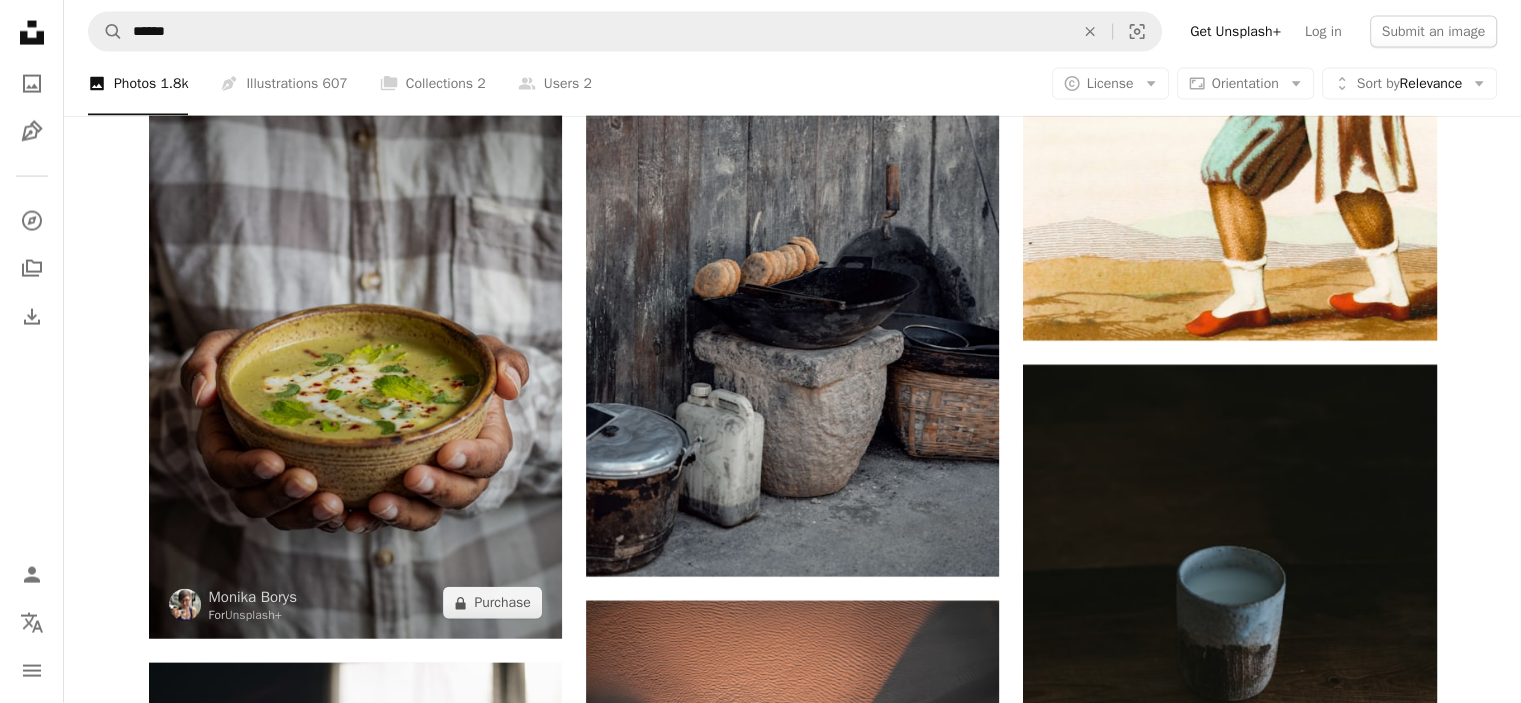 click at bounding box center (355, 328) 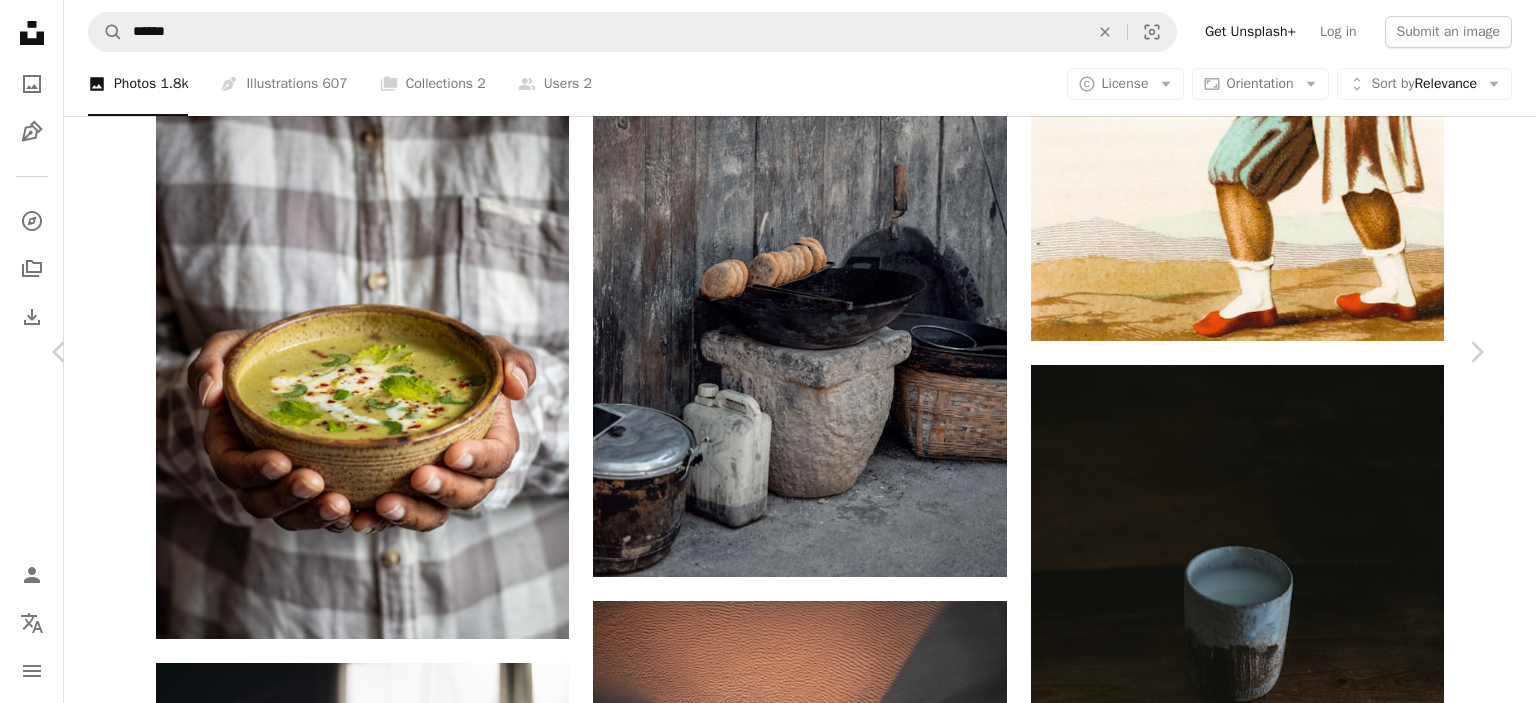 click on "A map marker [CITY], [COUNTRY]" at bounding box center (768, 4562) 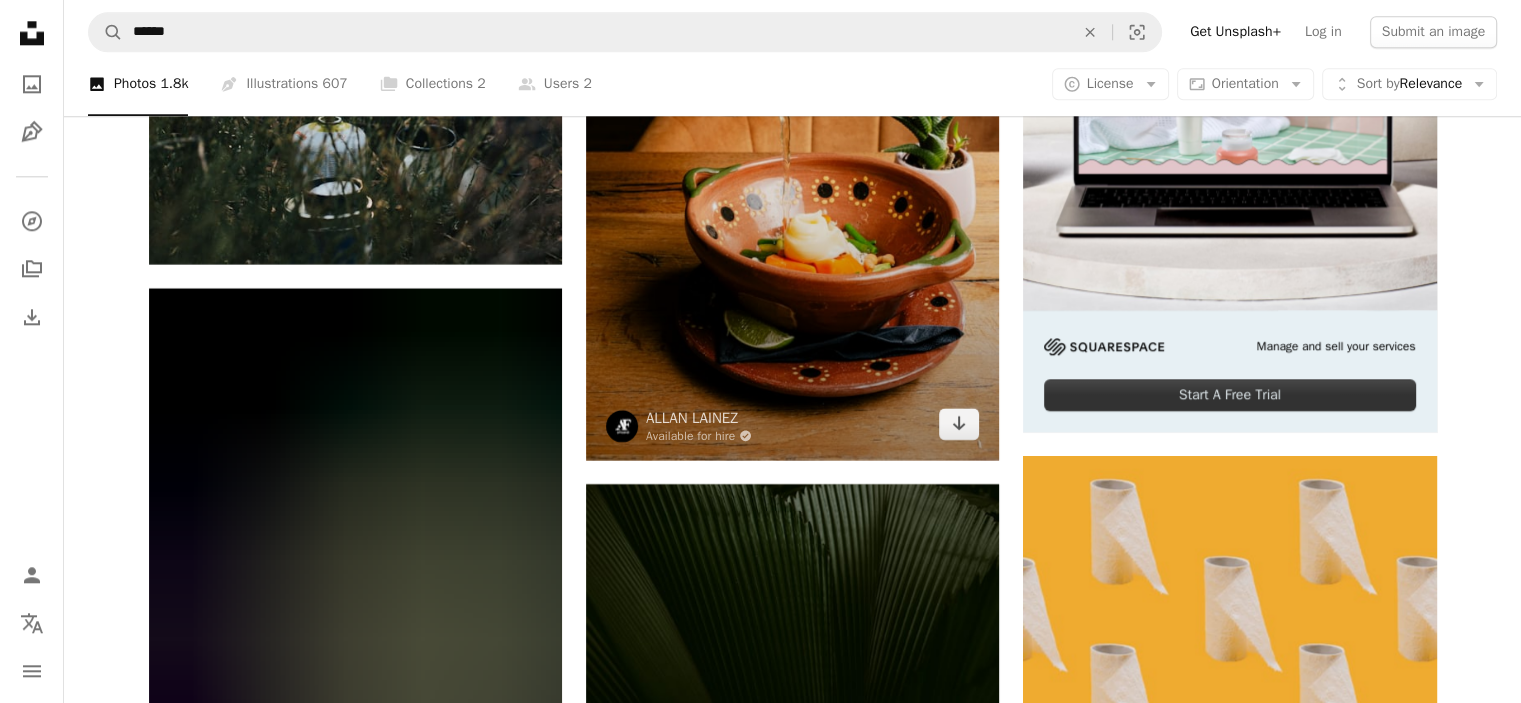 scroll, scrollTop: 9714, scrollLeft: 0, axis: vertical 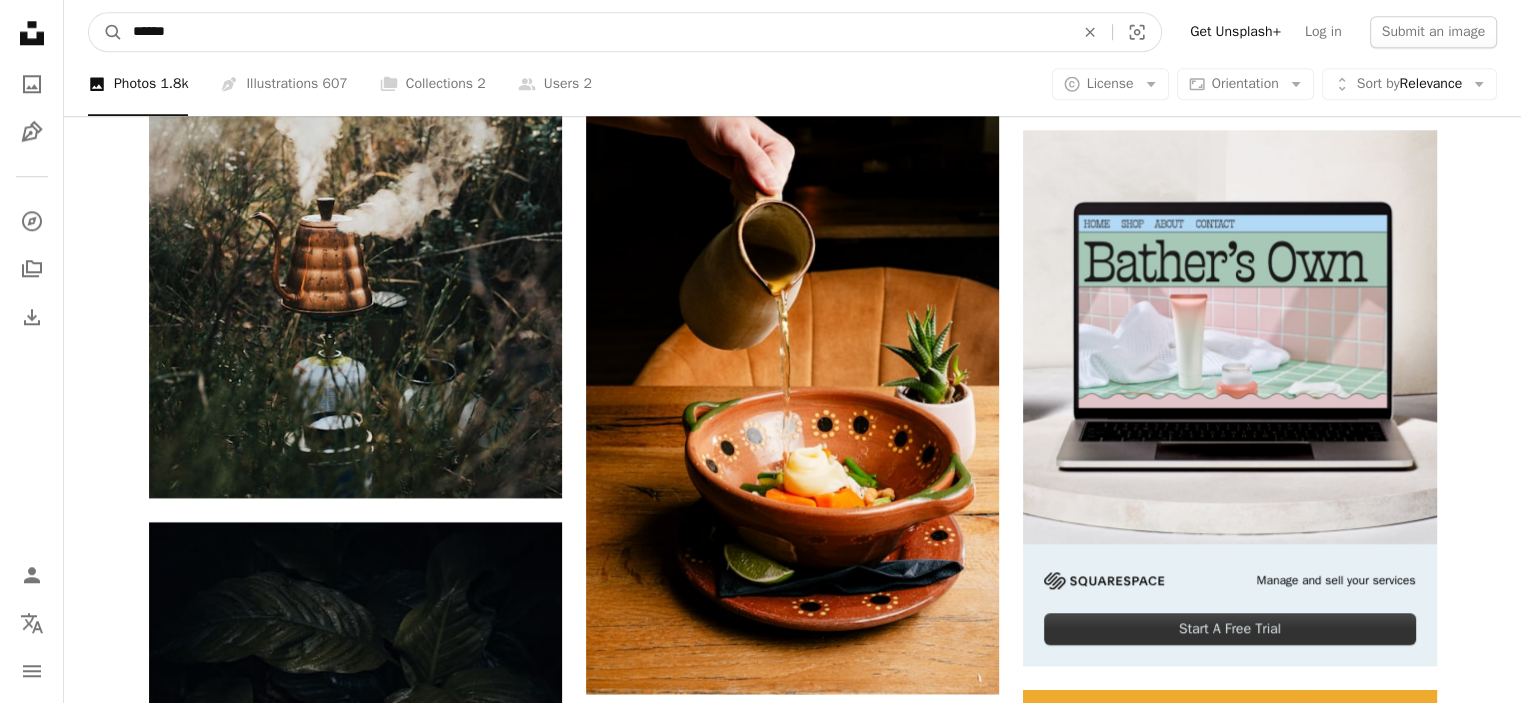 drag, startPoint x: 390, startPoint y: 35, endPoint x: 14, endPoint y: 30, distance: 376.03323 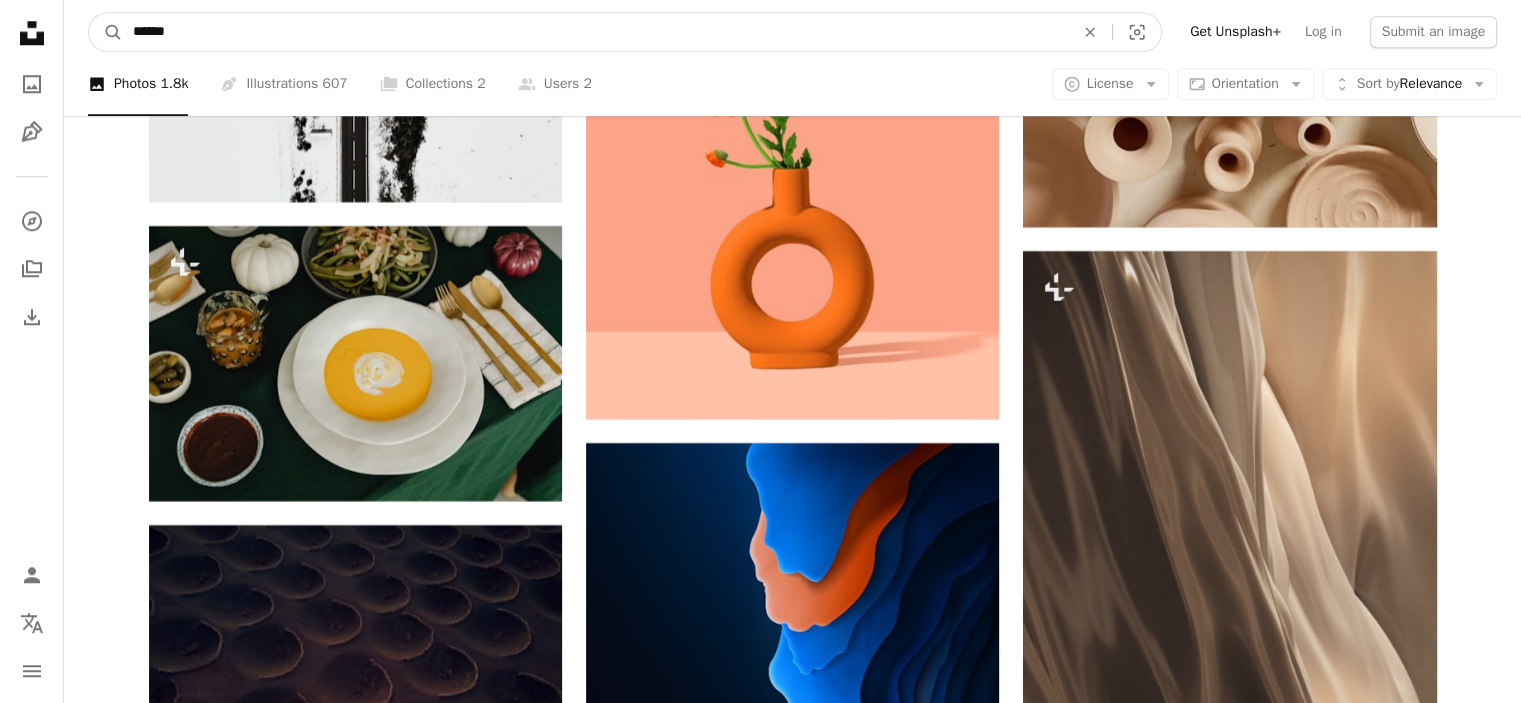 scroll, scrollTop: 17414, scrollLeft: 0, axis: vertical 